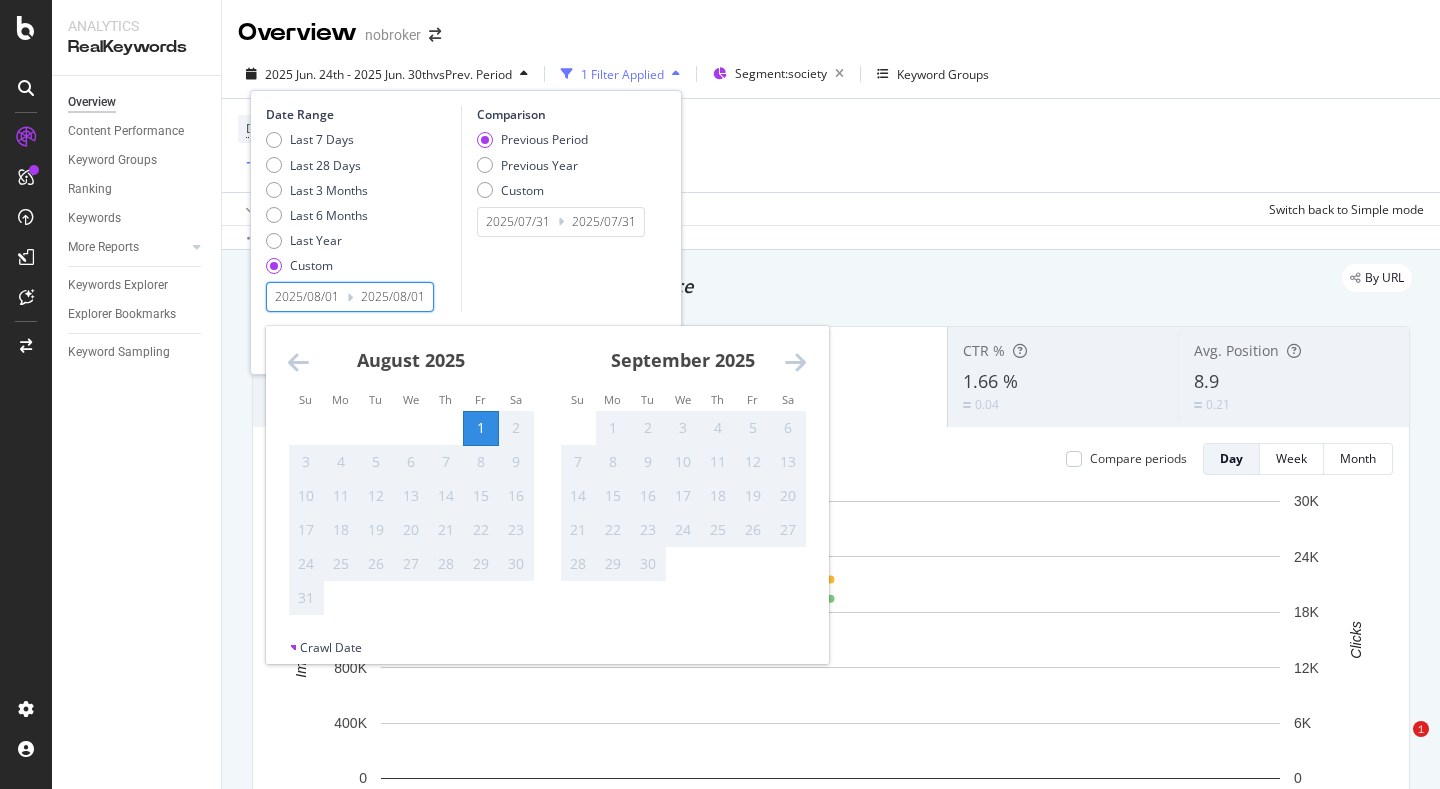 scroll, scrollTop: 0, scrollLeft: 0, axis: both 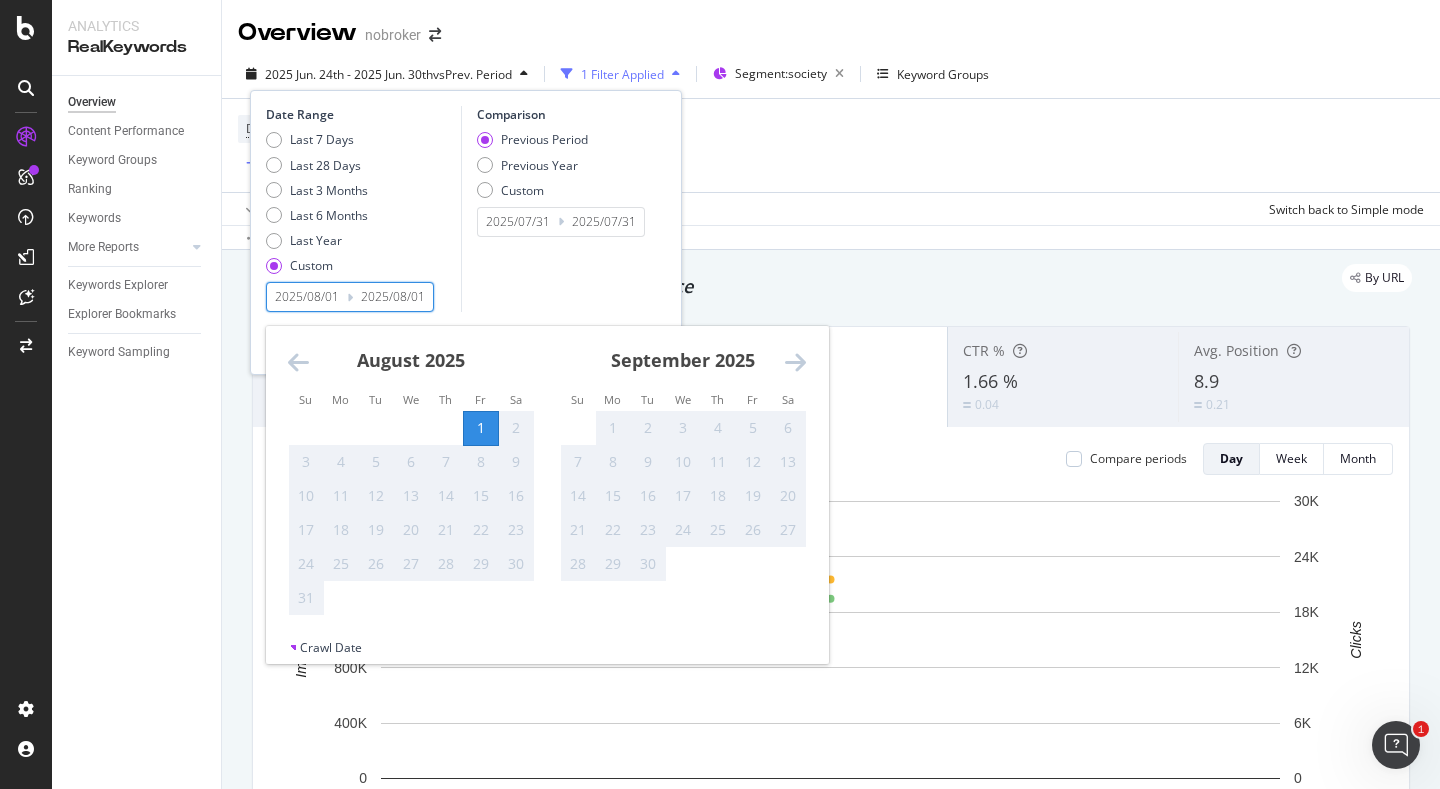click at bounding box center [298, 362] 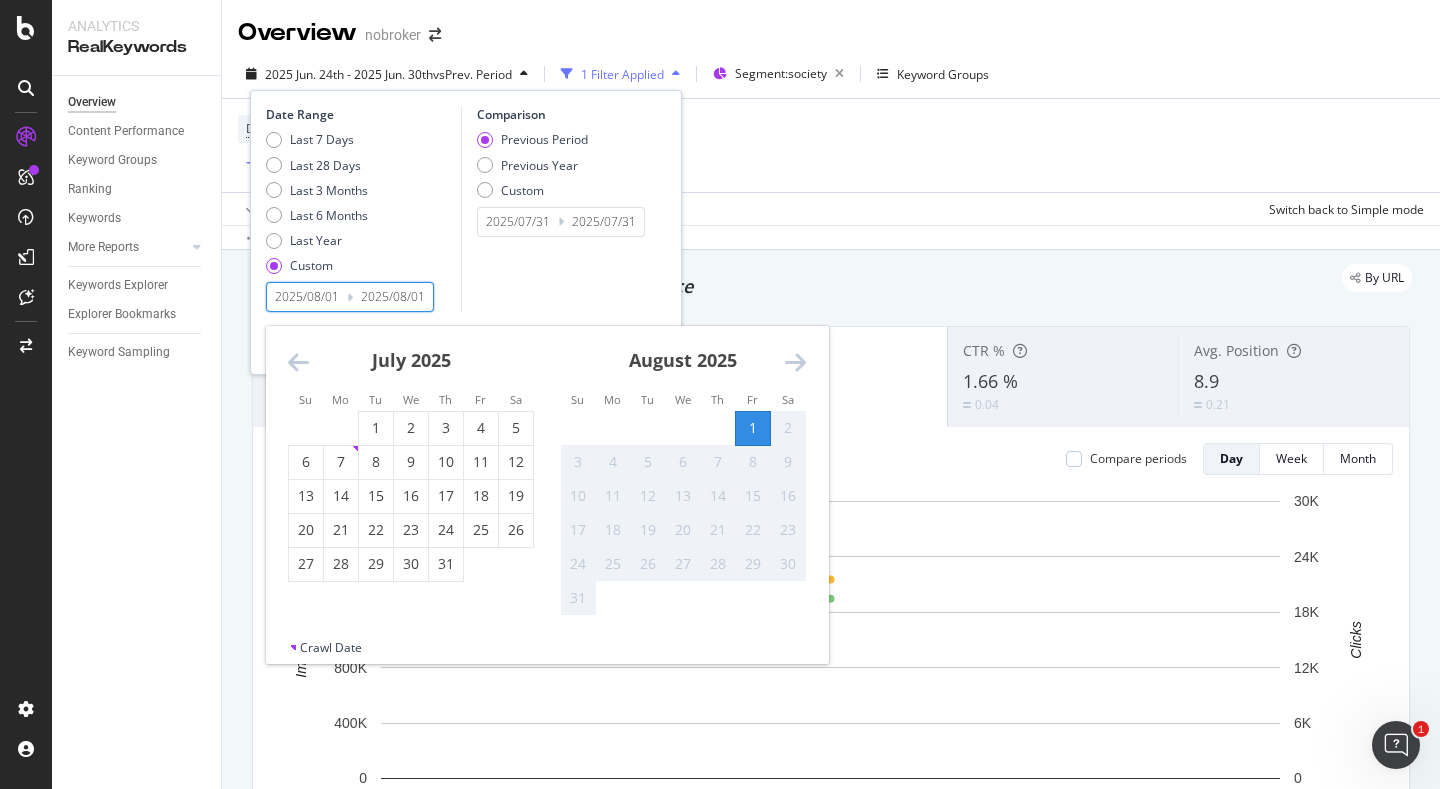 click at bounding box center (298, 362) 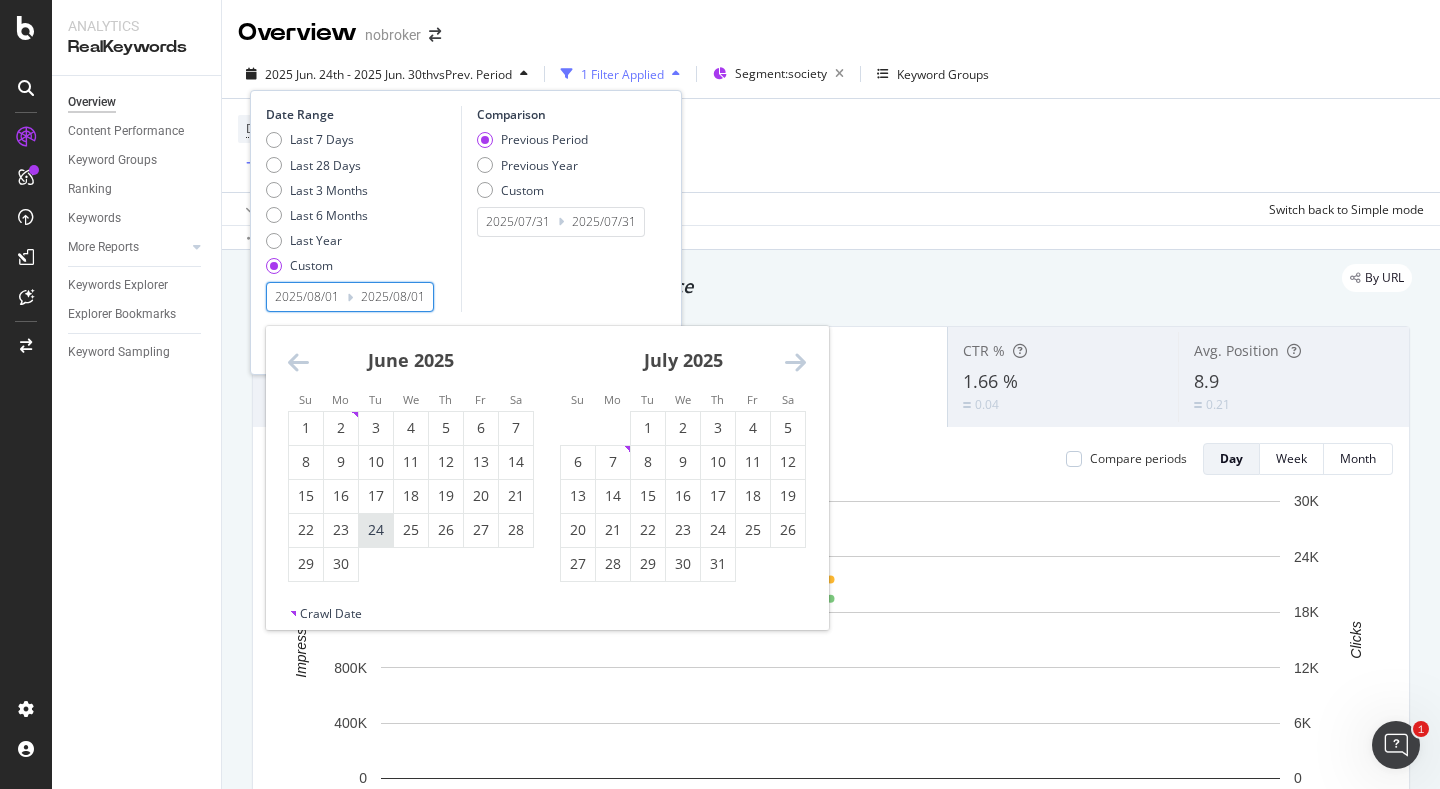 click on "24" at bounding box center [376, 530] 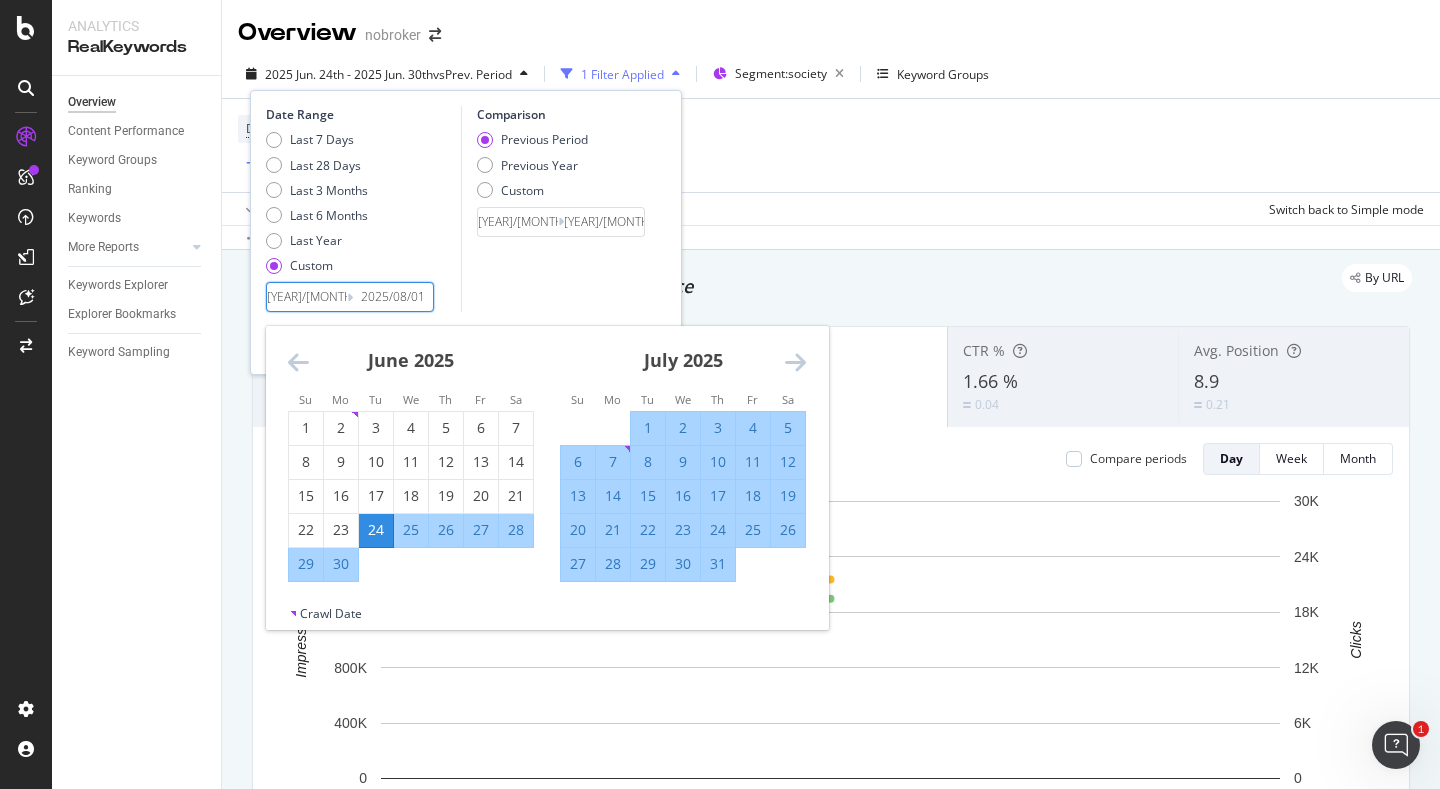 click on "30" at bounding box center (341, 564) 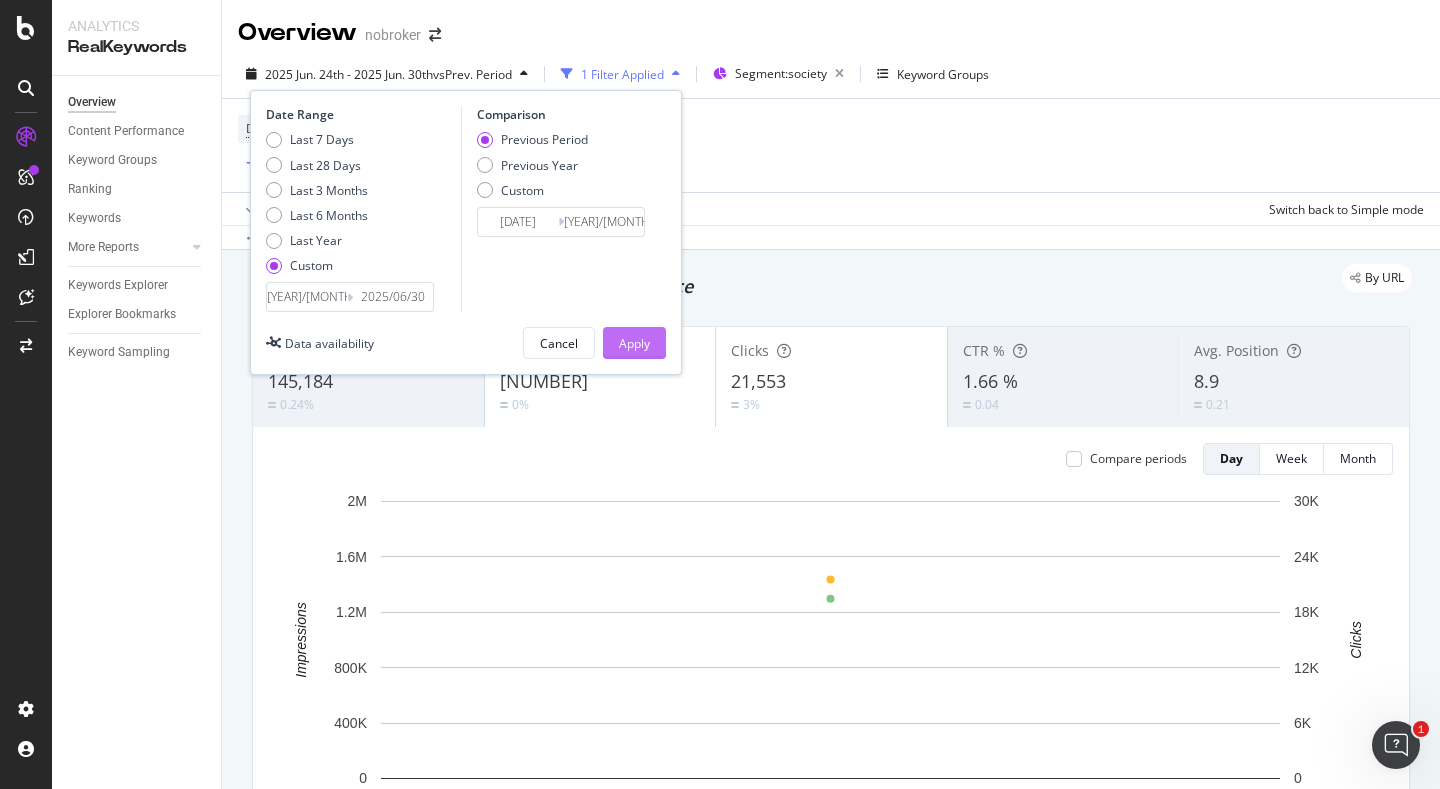 click on "Apply" at bounding box center (634, 343) 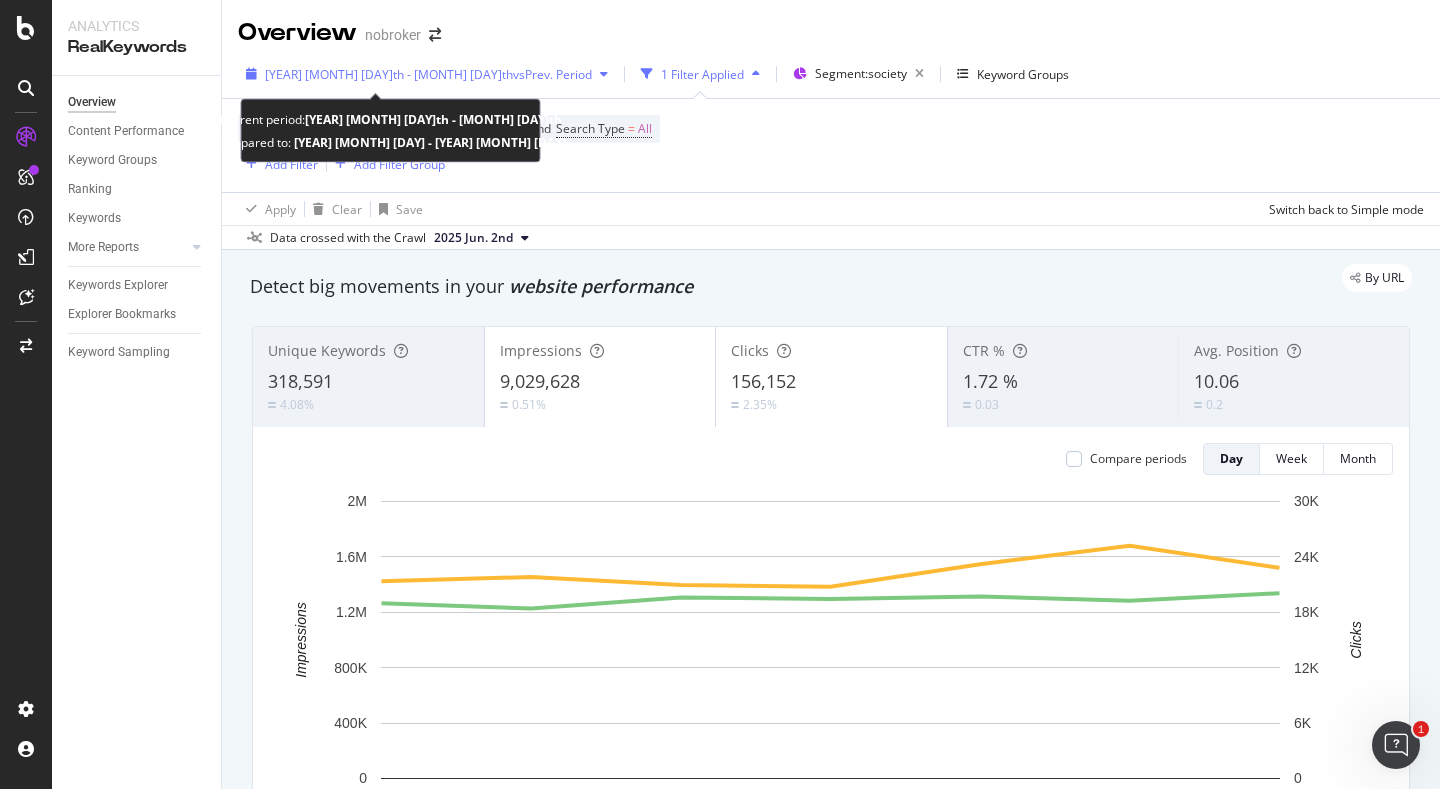 click on "[YEAR] [MONTH] [DAY]th - [MONTH] [DAY]th" at bounding box center [389, 74] 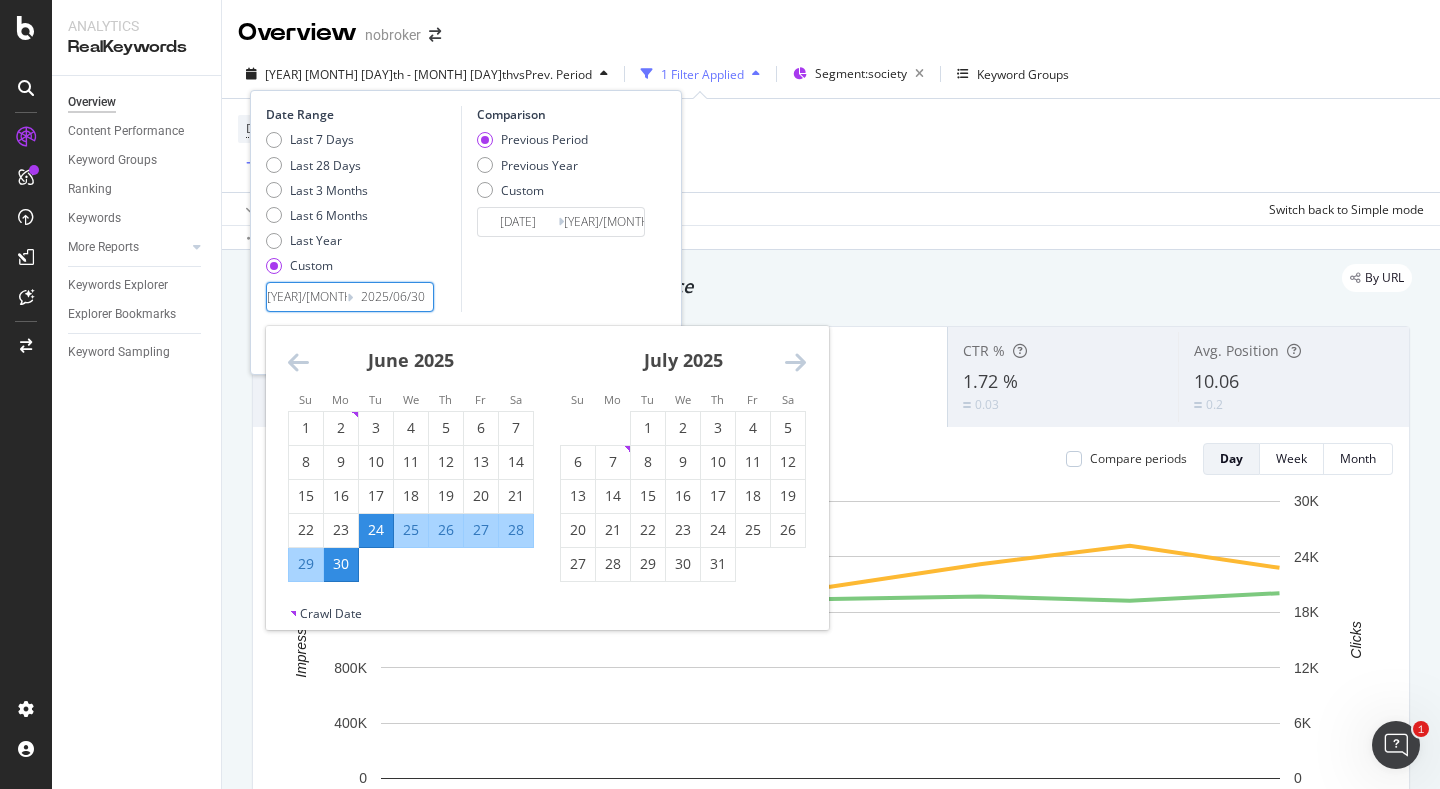 click on "[YEAR]/[MONTH]/[DAY]" at bounding box center (307, 297) 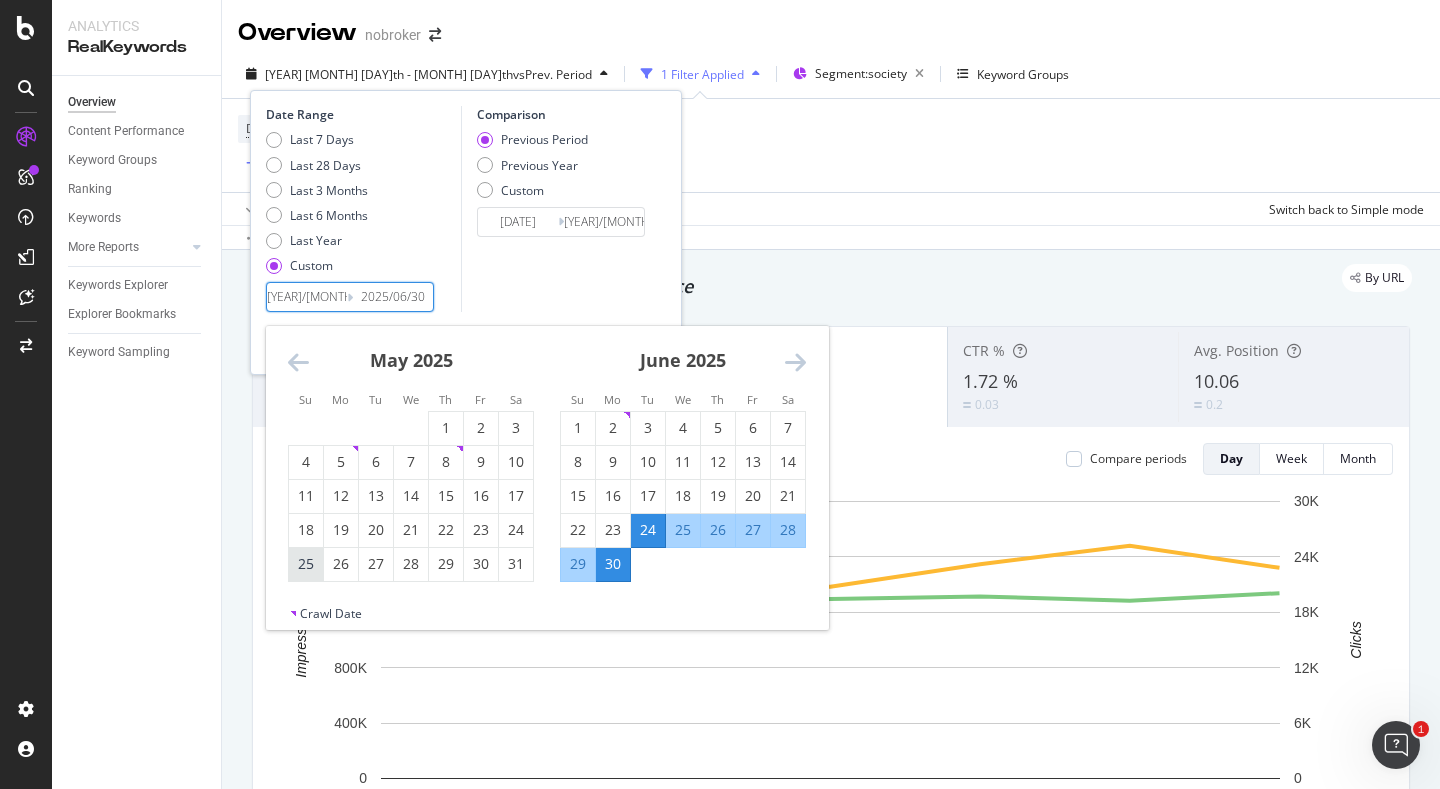 click on "25" at bounding box center [306, 564] 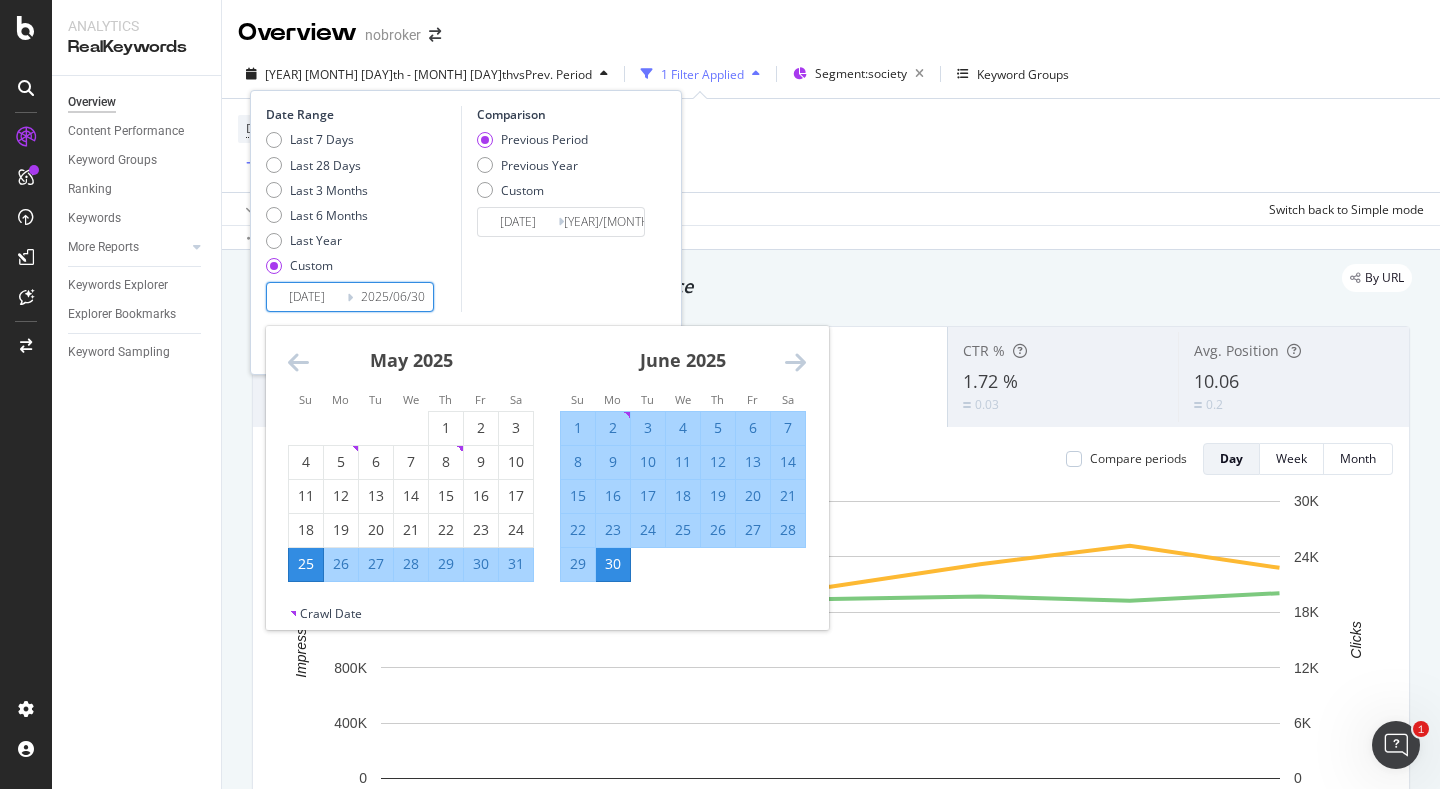 click on "31" at bounding box center [516, 564] 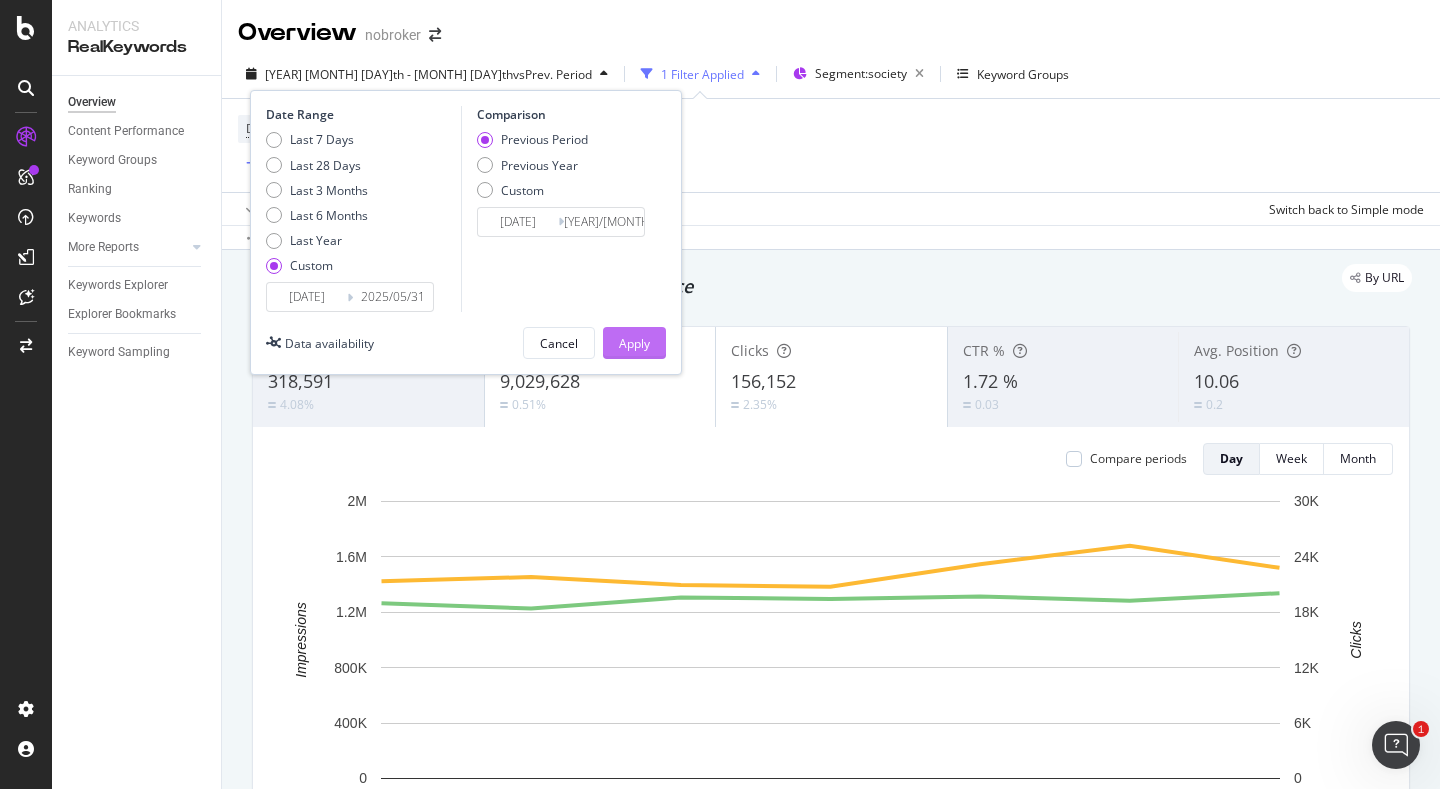 click on "Apply" at bounding box center (634, 343) 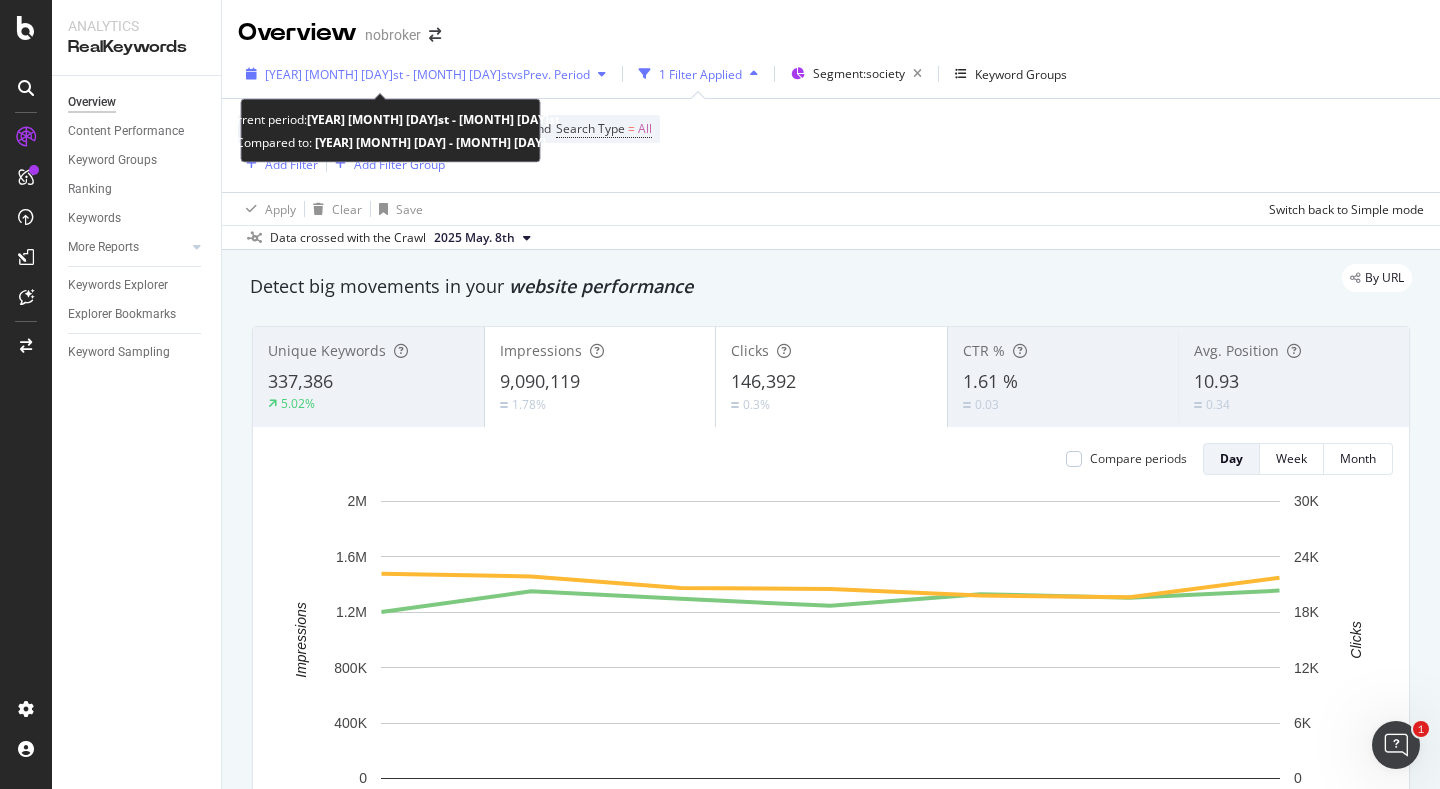 click on "[YEAR] [MONTH] [DAY]st - [MONTH] [DAY]st" at bounding box center [388, 74] 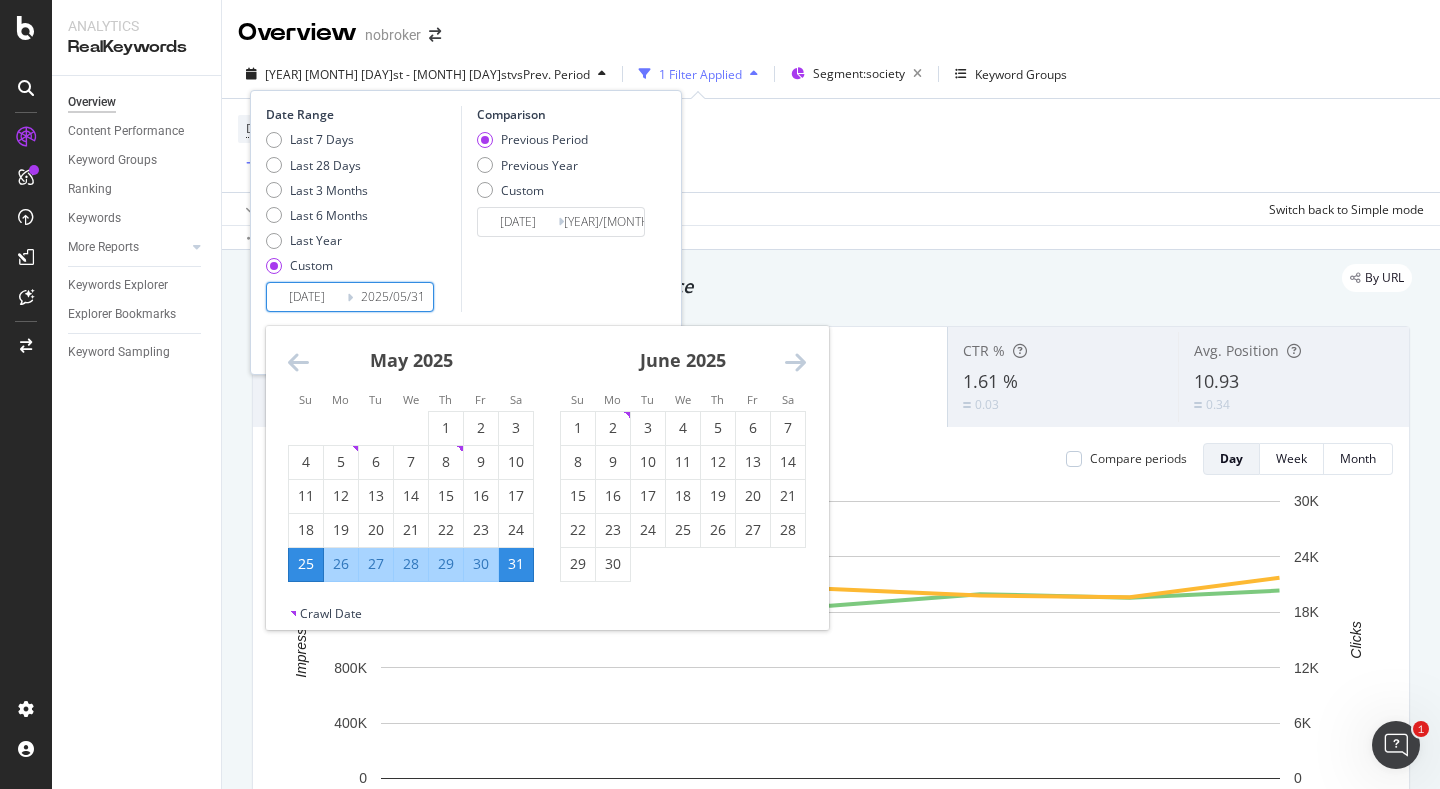 click on "[DATE]" at bounding box center (307, 297) 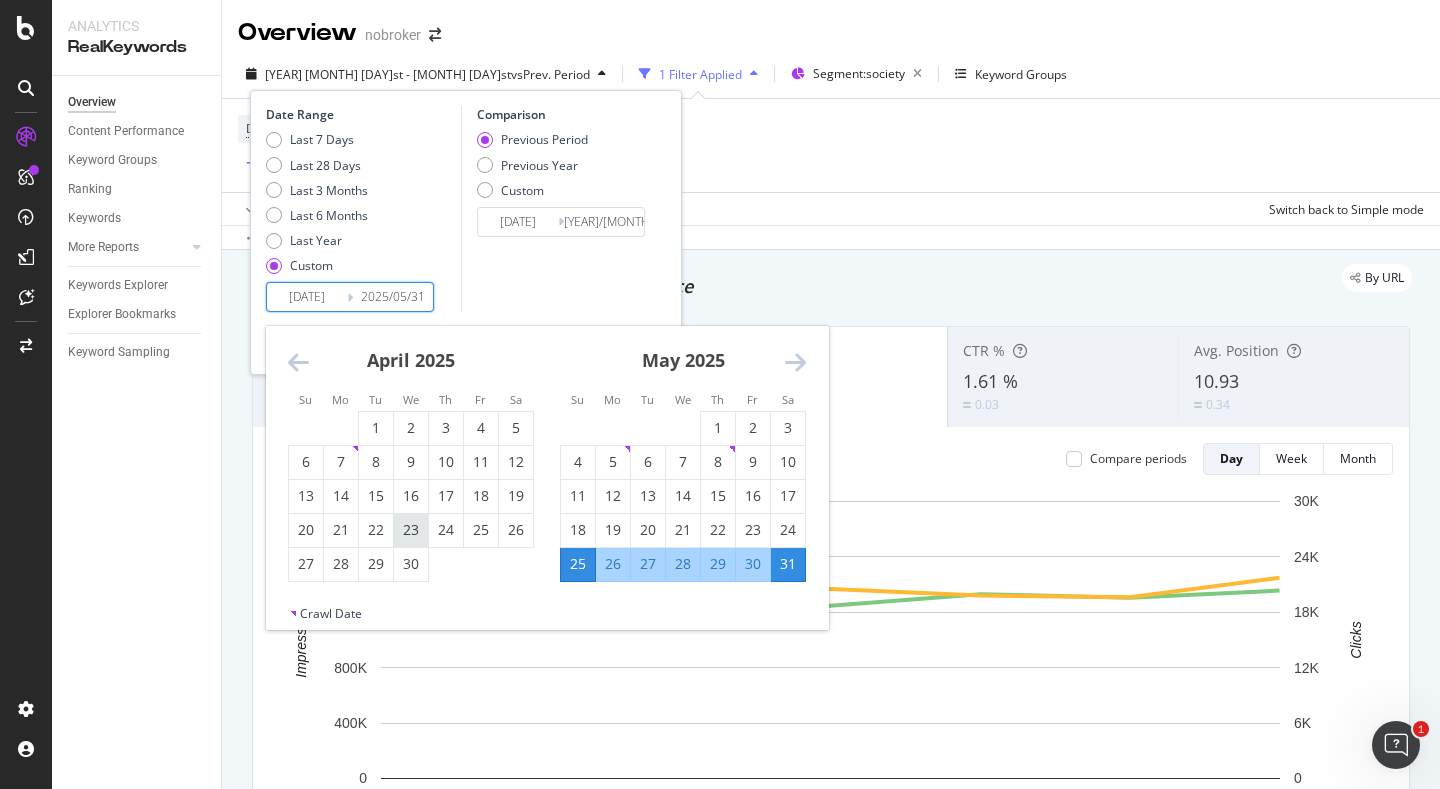 click on "23" at bounding box center [411, 530] 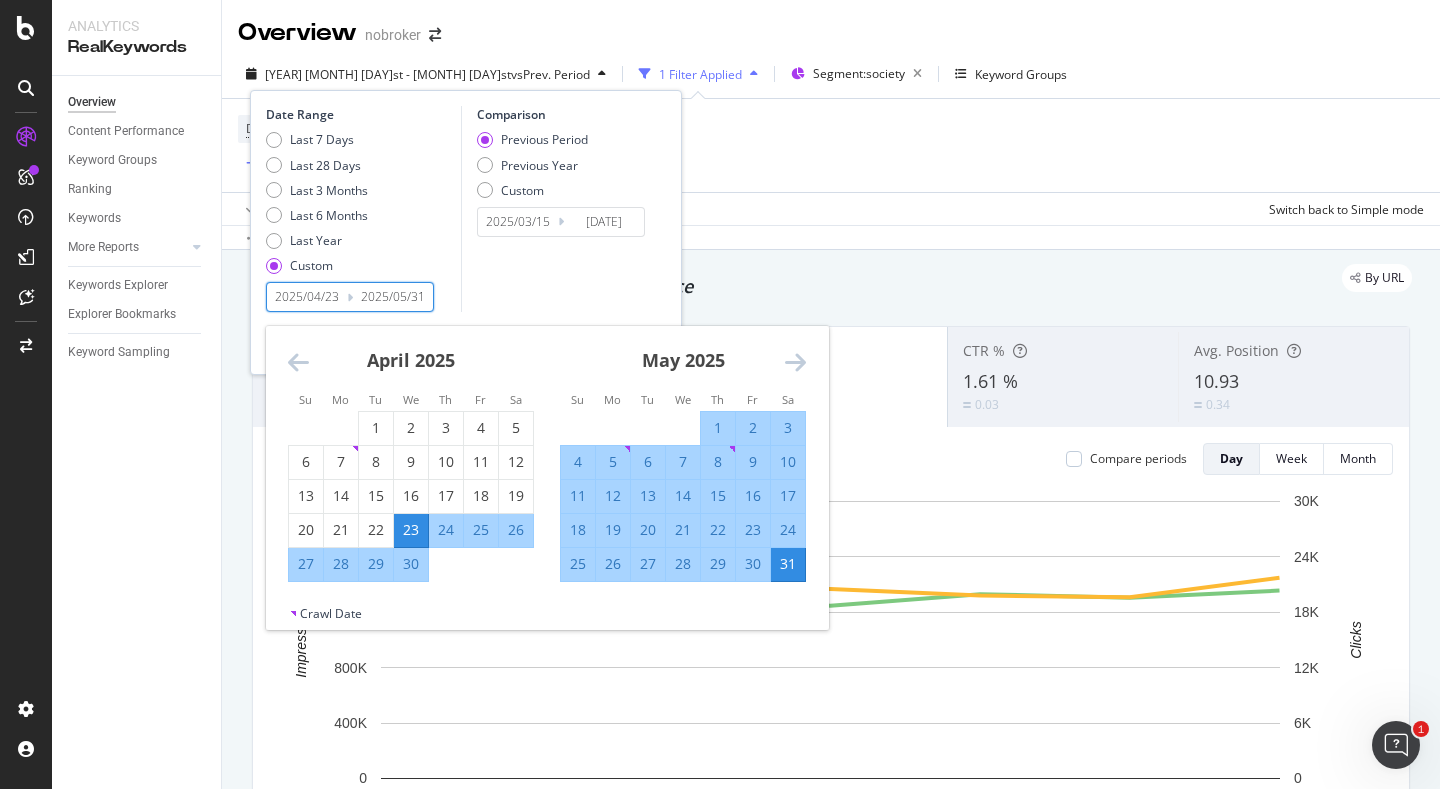 click on "30" at bounding box center (411, 564) 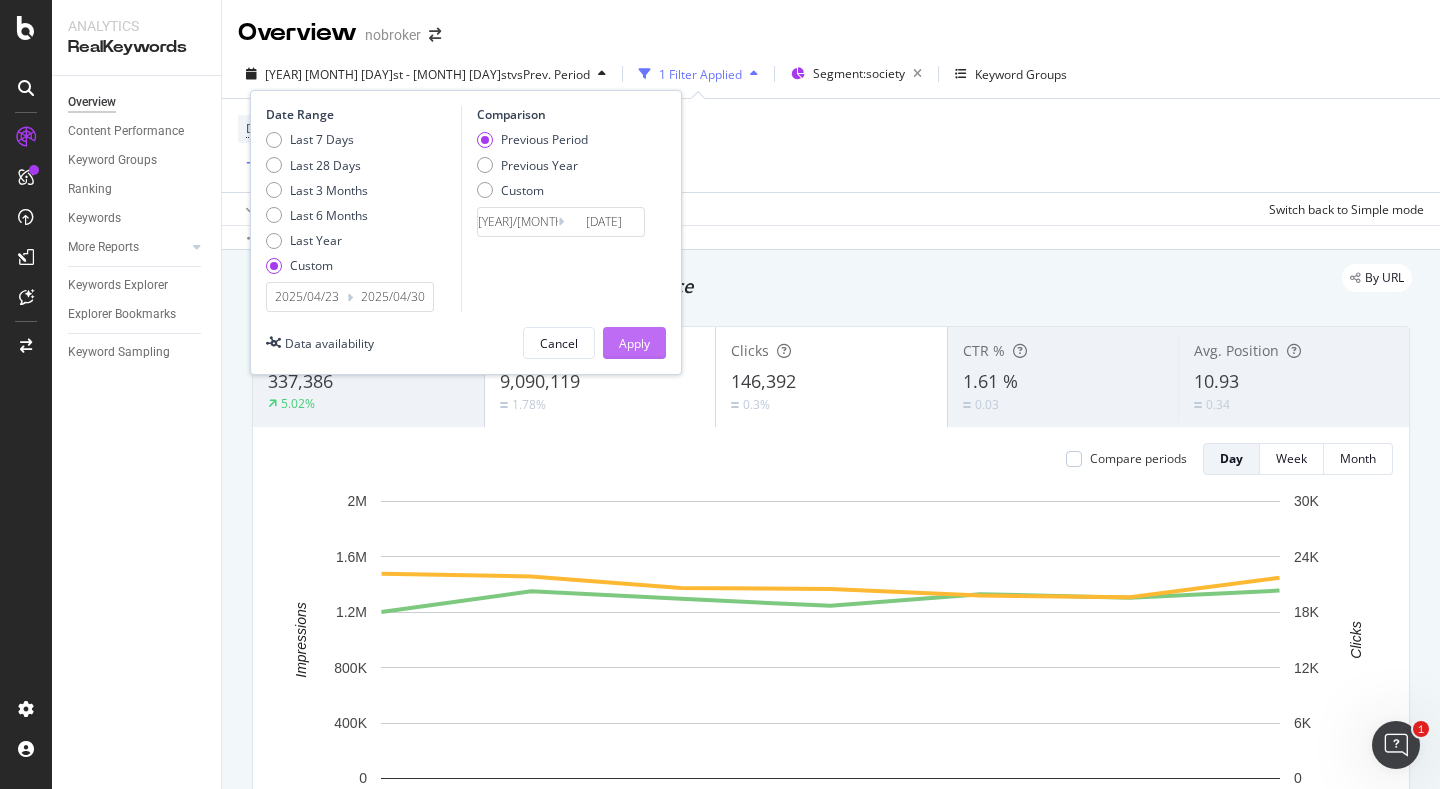 click on "Apply" at bounding box center [634, 343] 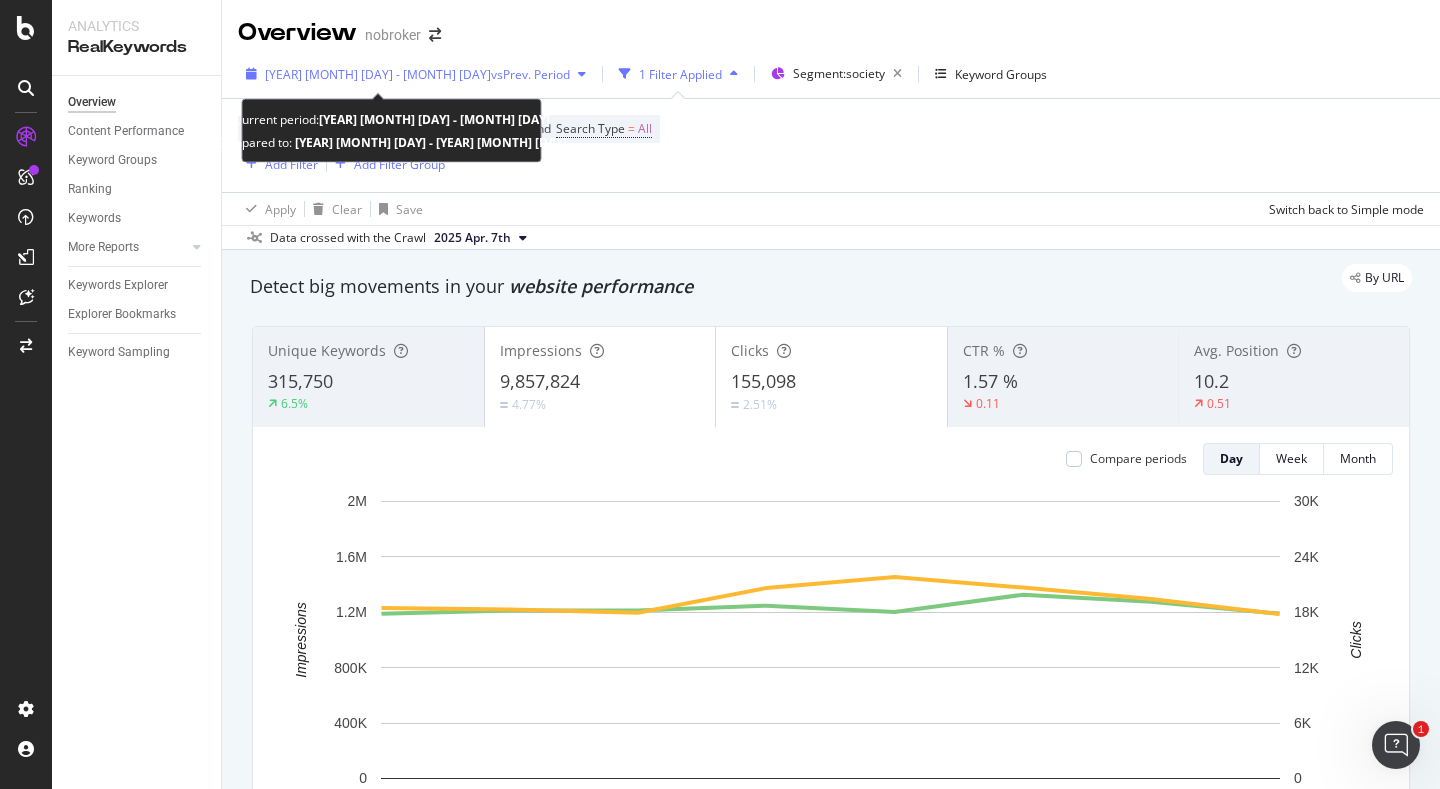click on "vs  Prev. Period" at bounding box center [530, 74] 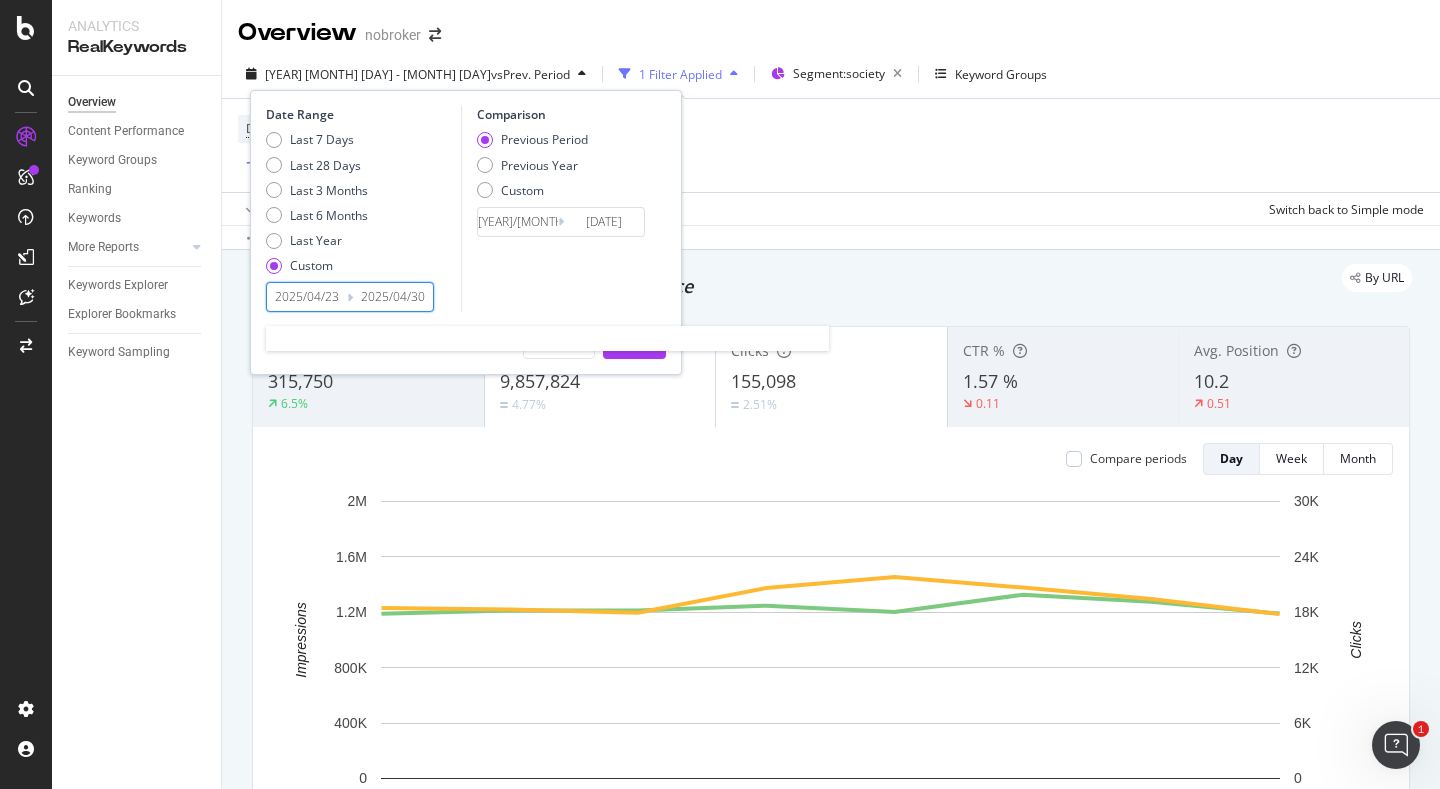 click on "2025/04/23" at bounding box center (307, 297) 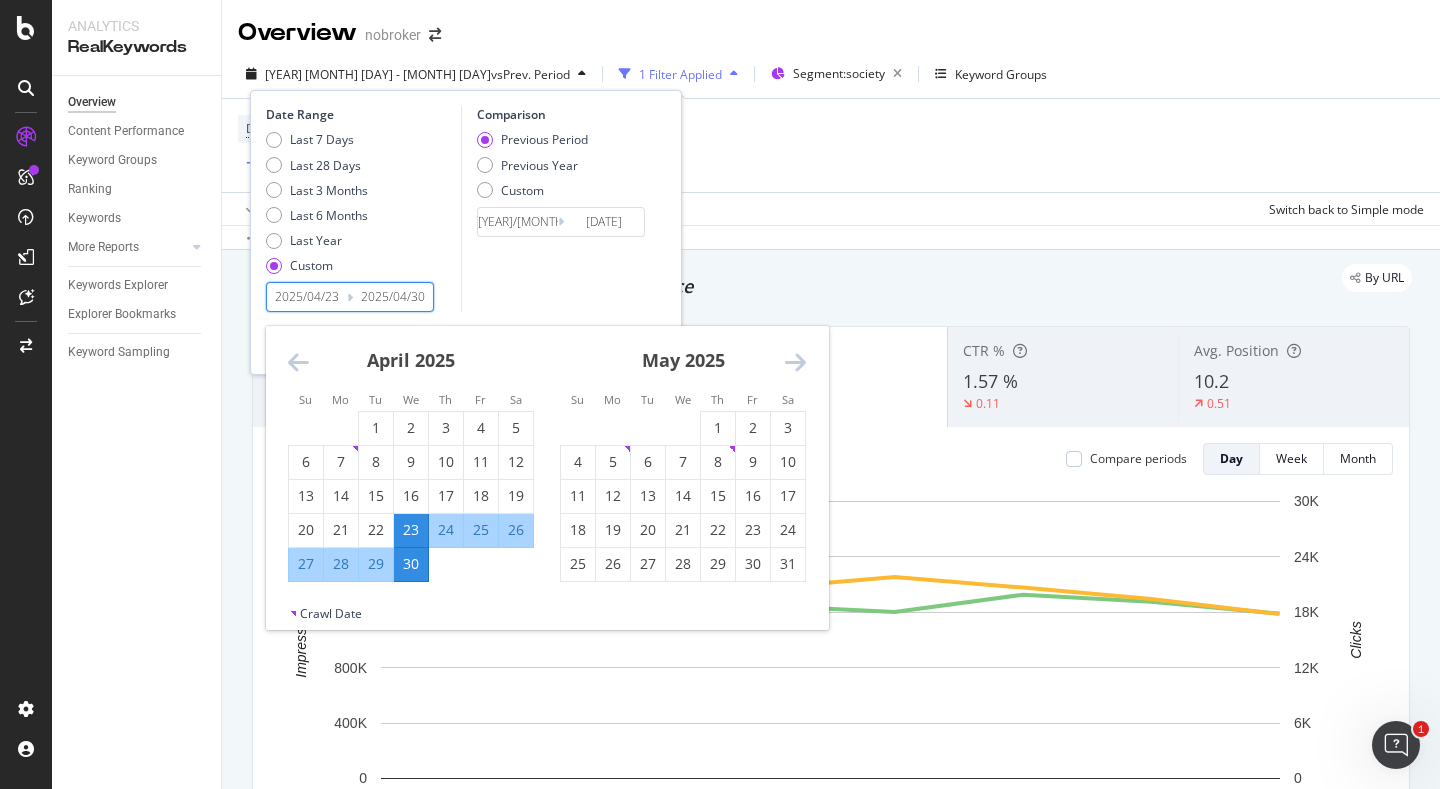 click on "Comparison Previous Period Previous Year Custom [YEAR]/[MONTH]/[DAY] Navigate forward to interact with the calendar and select a date. Press the question mark key to get the keyboard shortcuts for changing dates. [YEAR]/[MONTH]/[DAY] Navigate backward to interact with the calendar and select a date. Press the question mark key to get the keyboard shortcuts for changing dates." at bounding box center [556, 209] 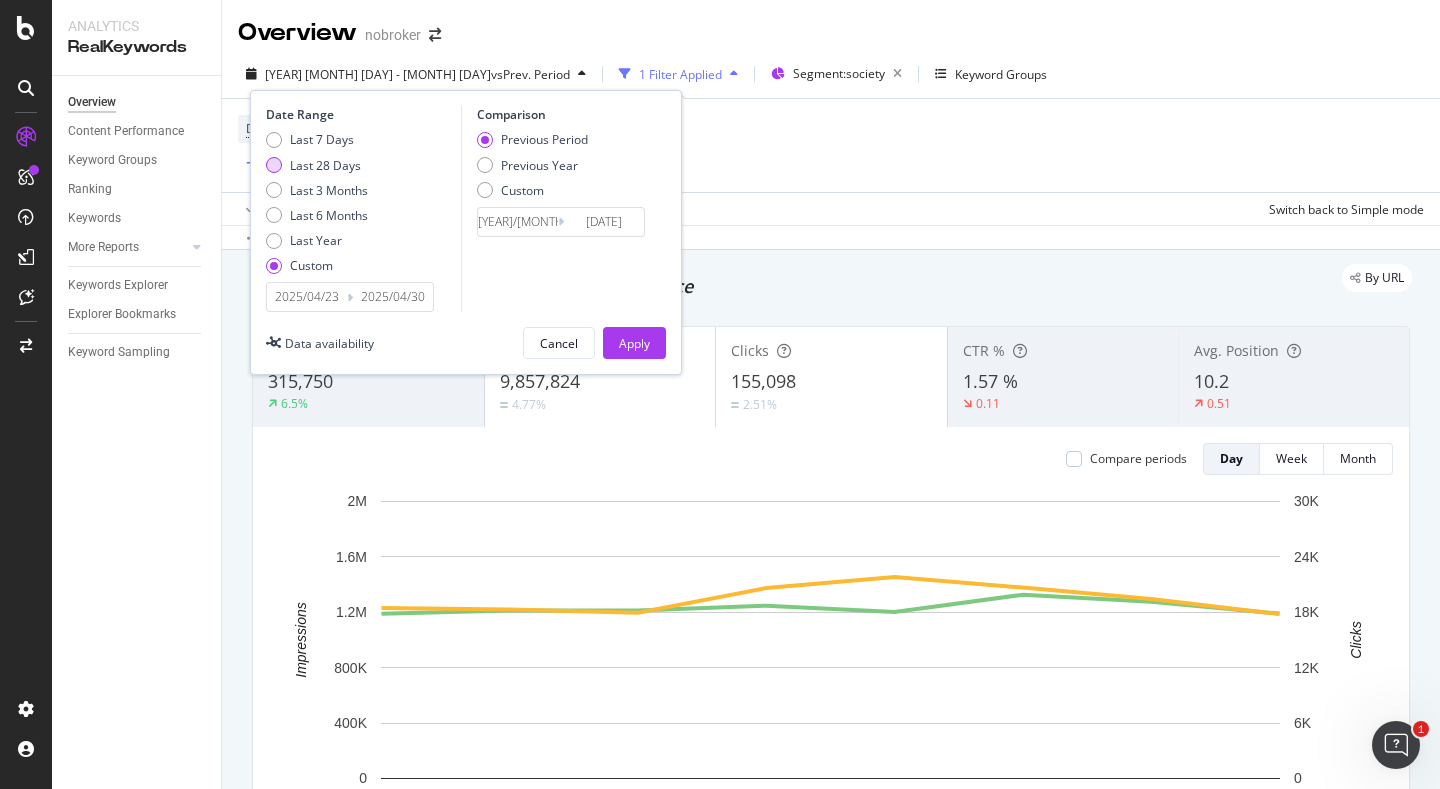 click on "Last 28 Days" at bounding box center [325, 165] 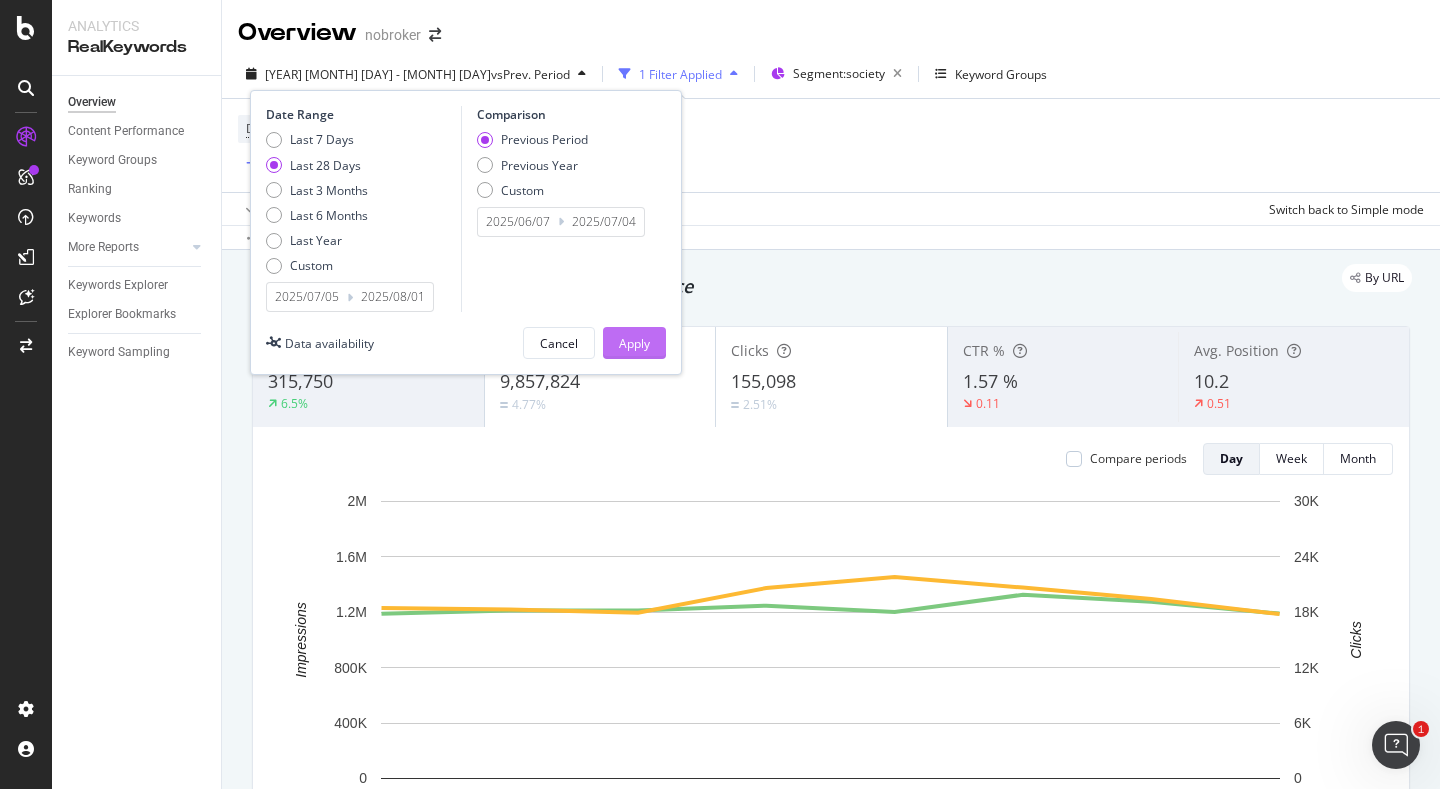 click on "Apply" at bounding box center (634, 343) 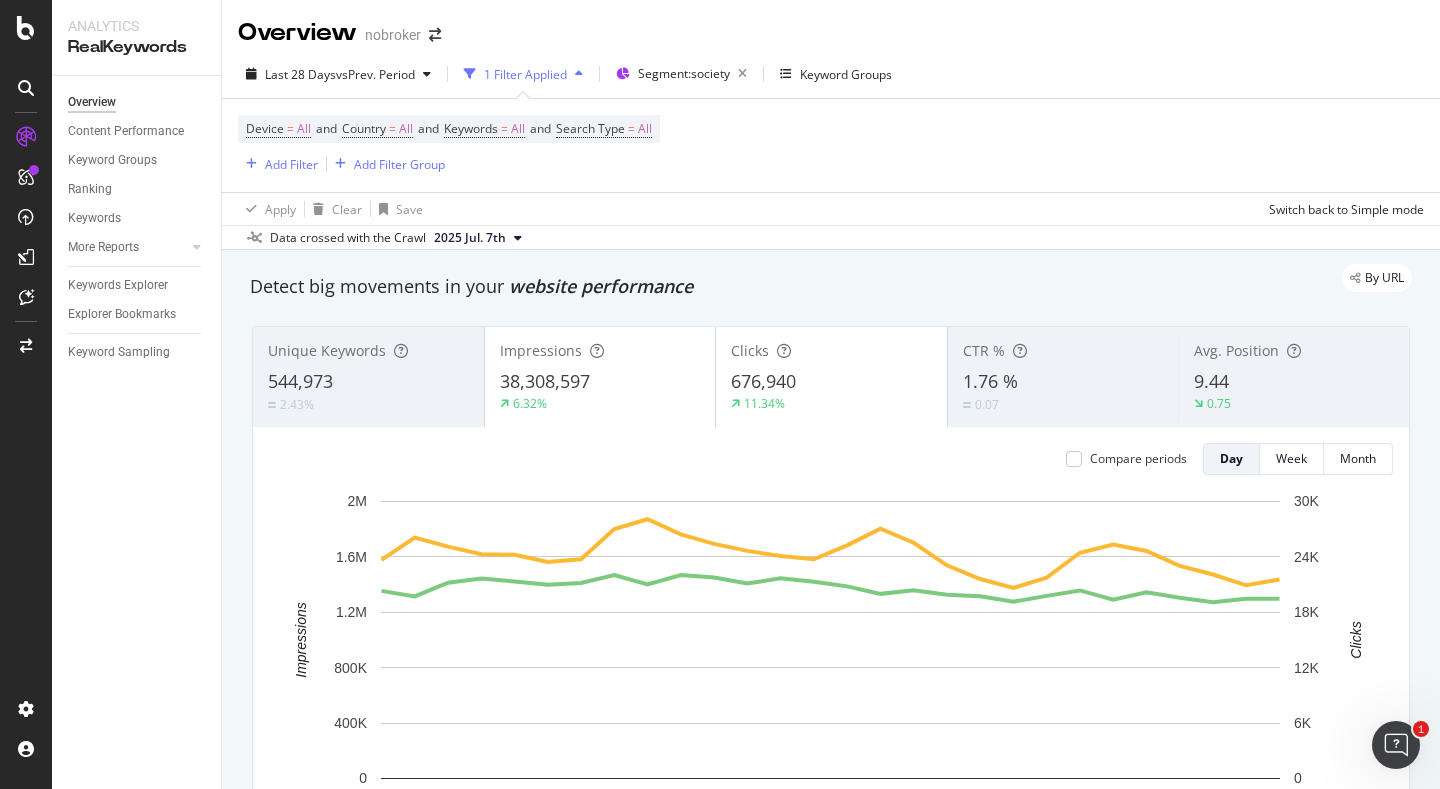 click on "Apply Clear Save Switch back to Simple mode" at bounding box center [831, 208] 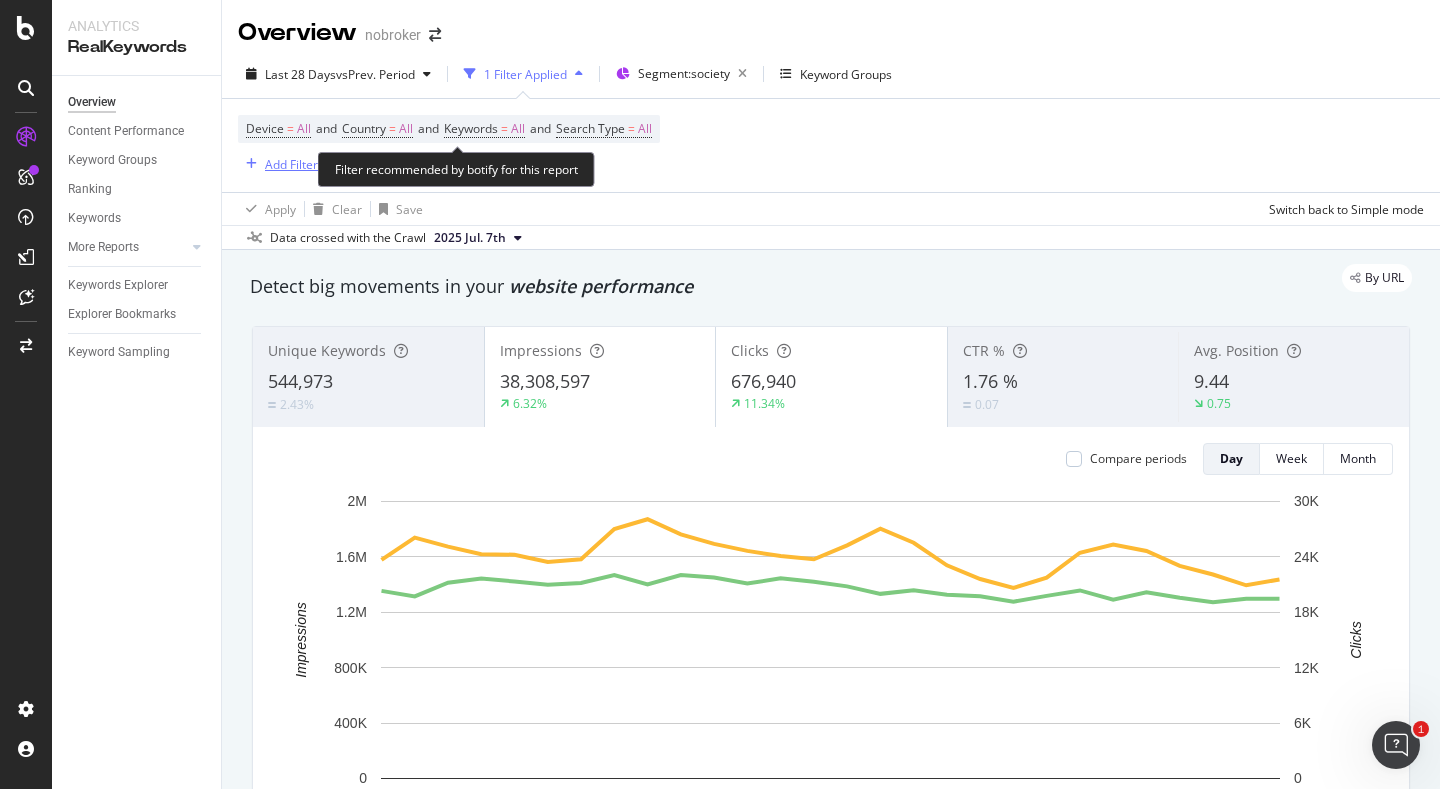 click on "Add Filter" at bounding box center (291, 164) 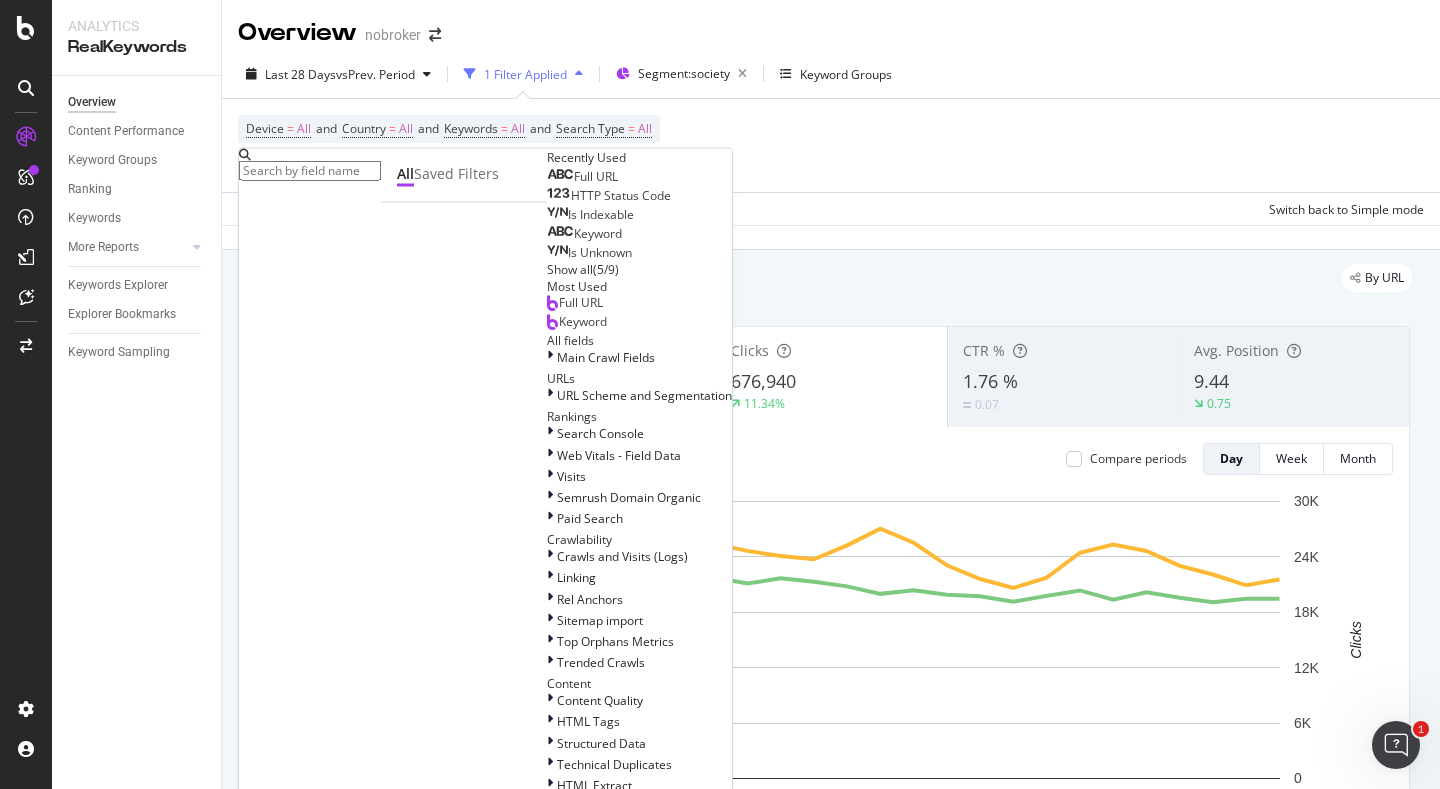 click at bounding box center [310, 171] 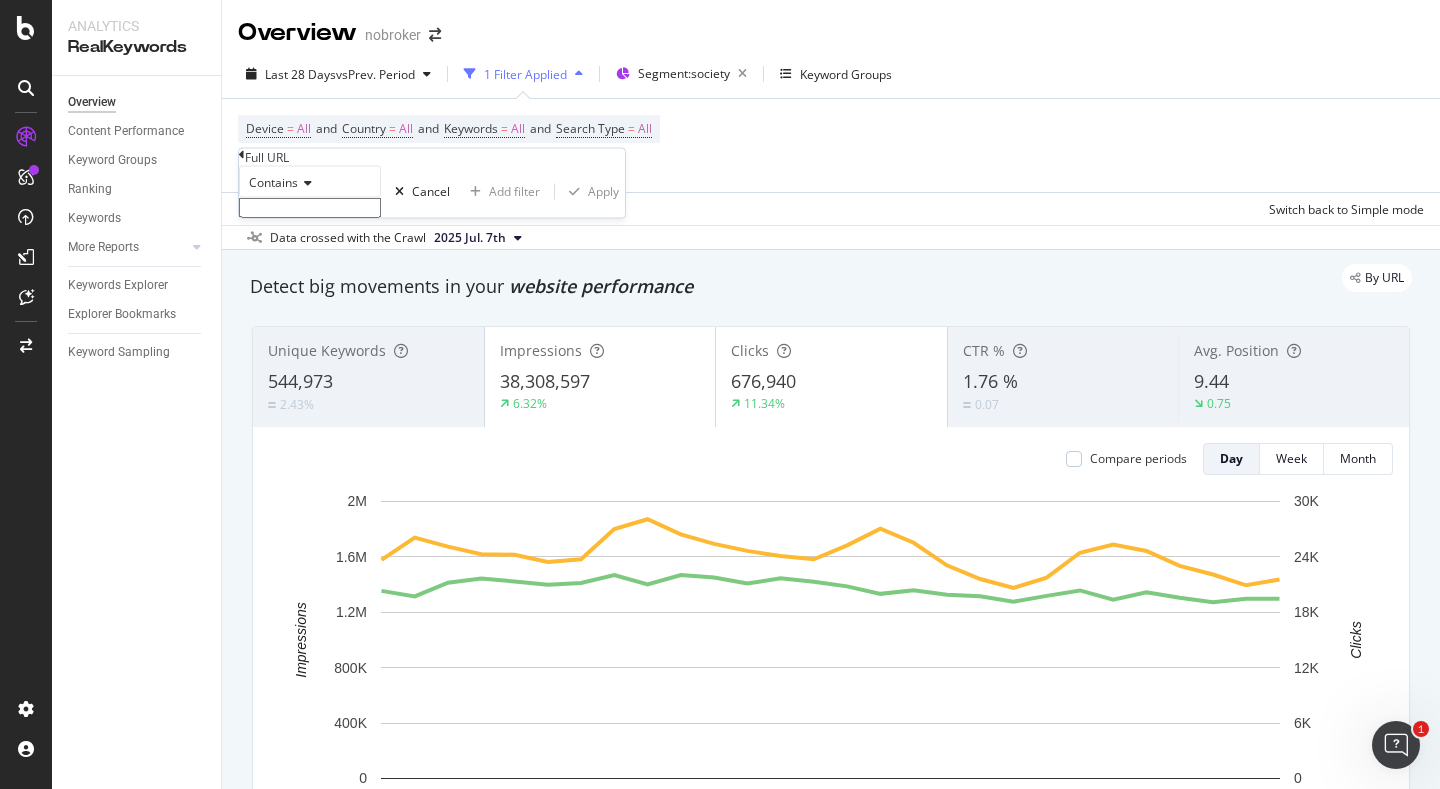 click at bounding box center [310, 208] 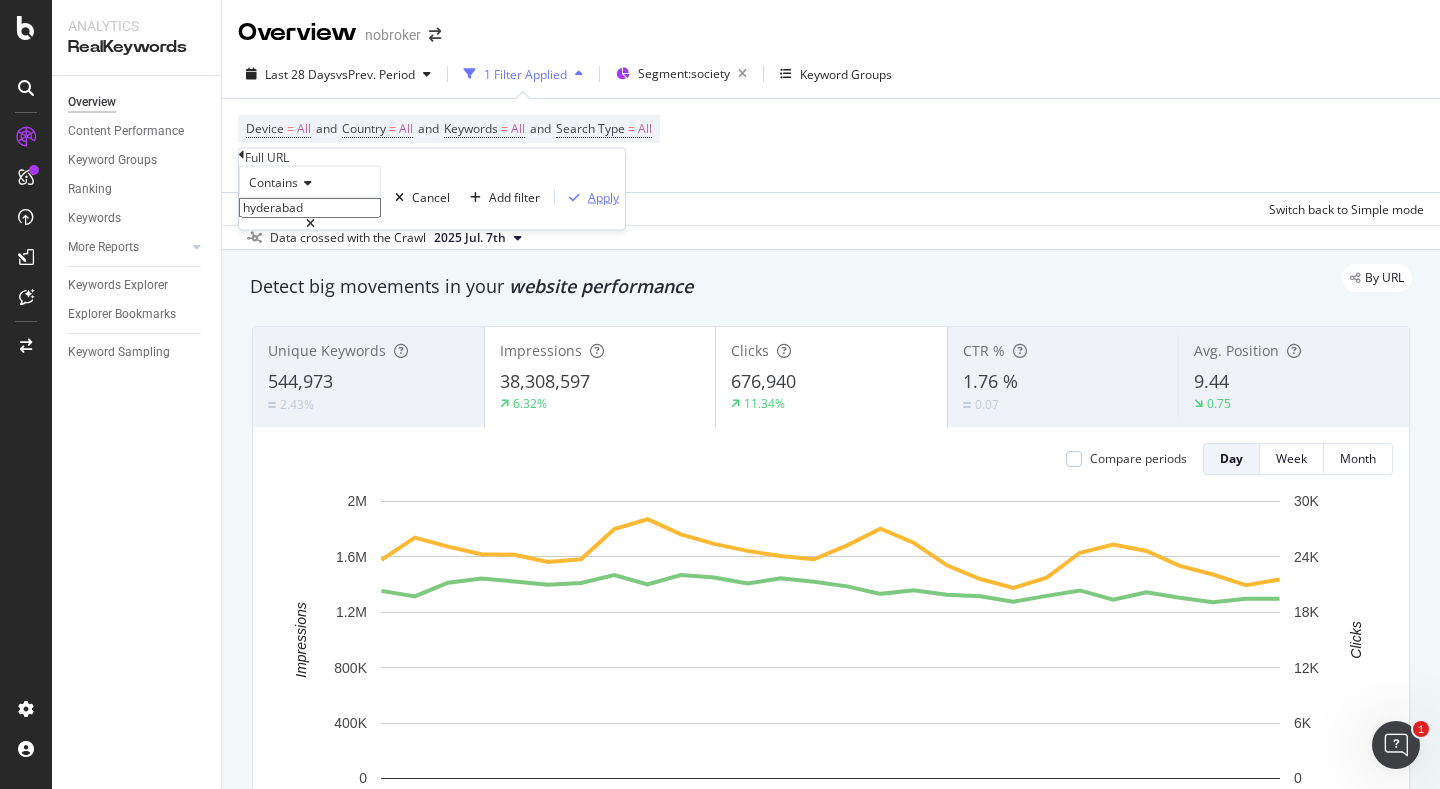 type on "hyderabad" 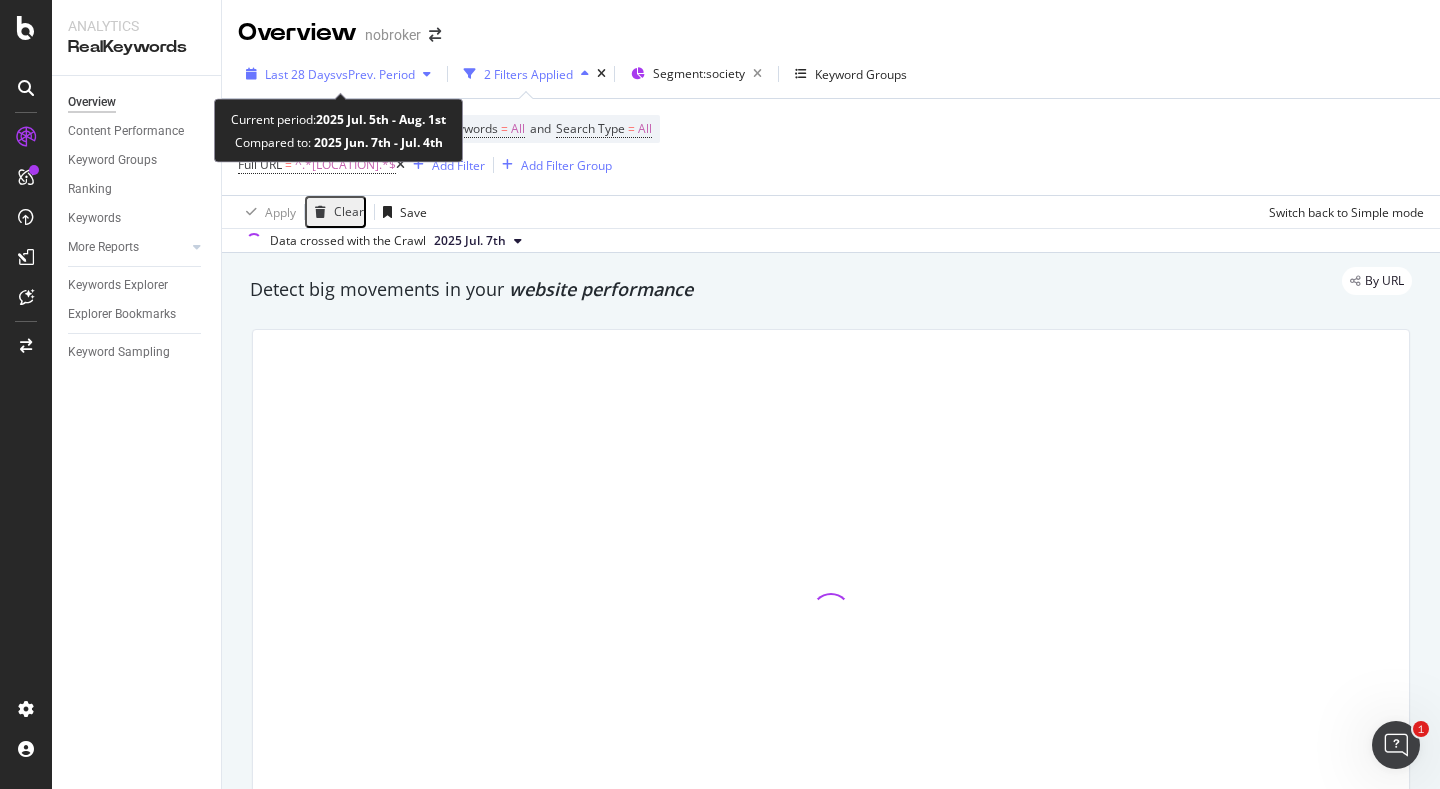 click on "Last 28 Days  vs  Prev. Period" at bounding box center [338, 74] 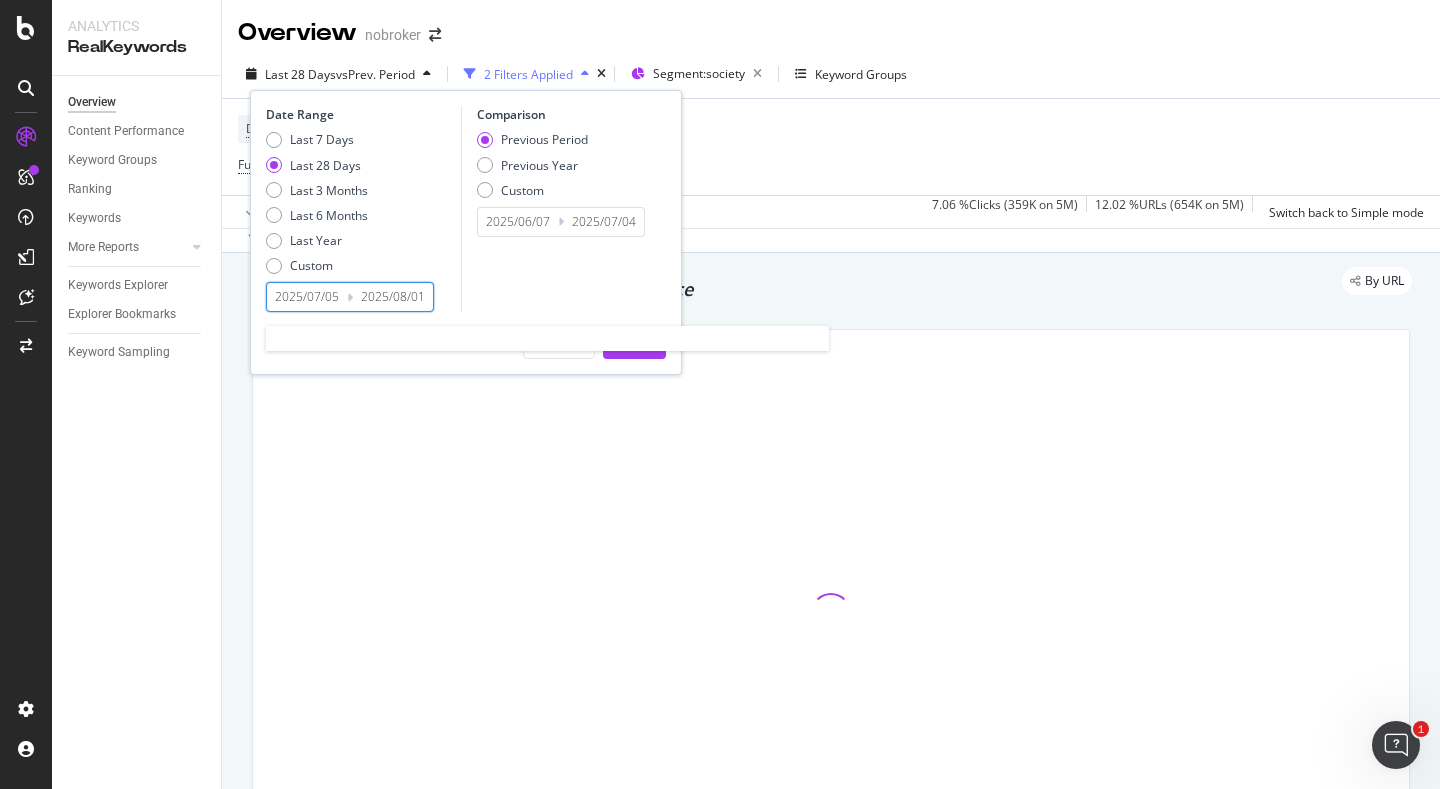 click on "2025/07/05" at bounding box center [307, 297] 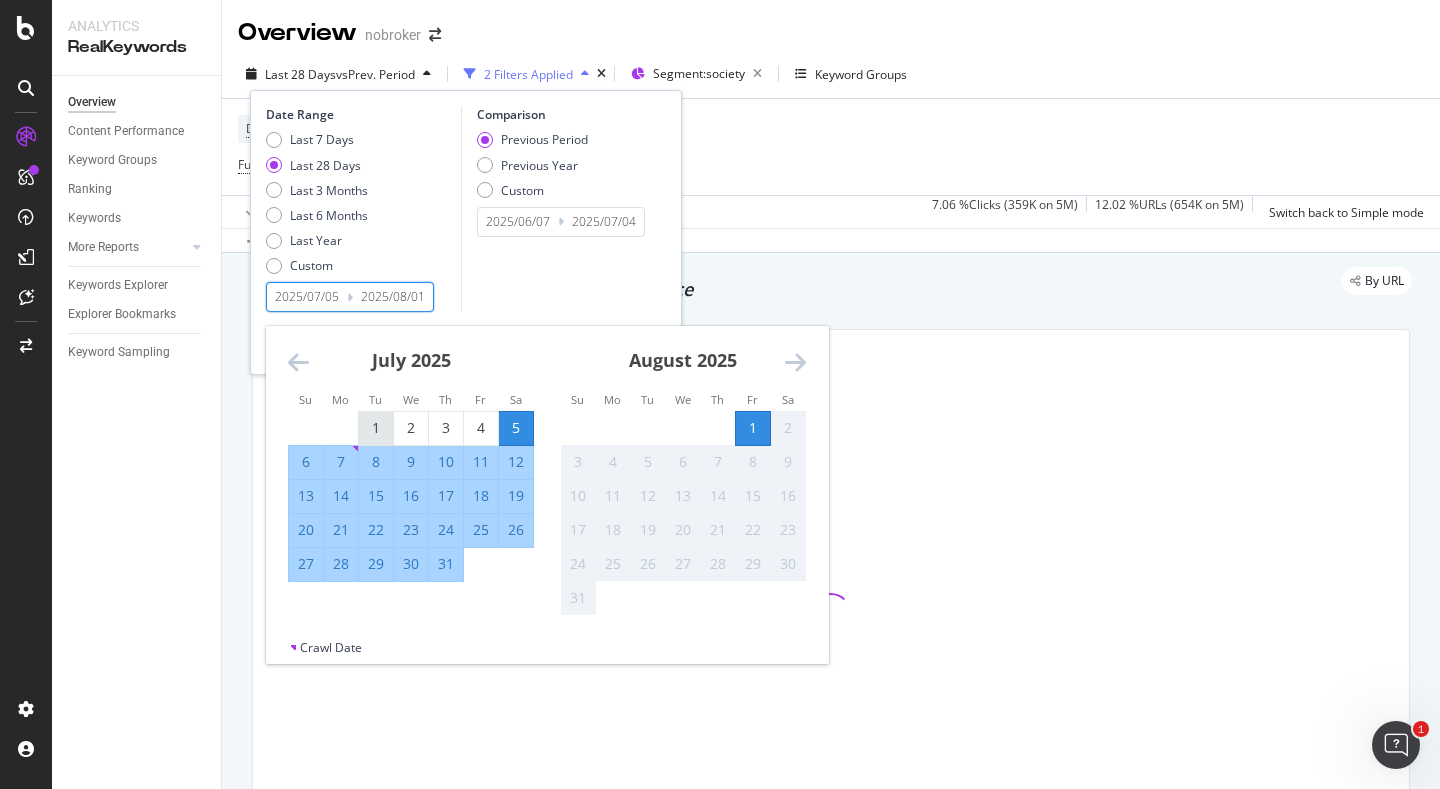 click on "1" at bounding box center (376, 428) 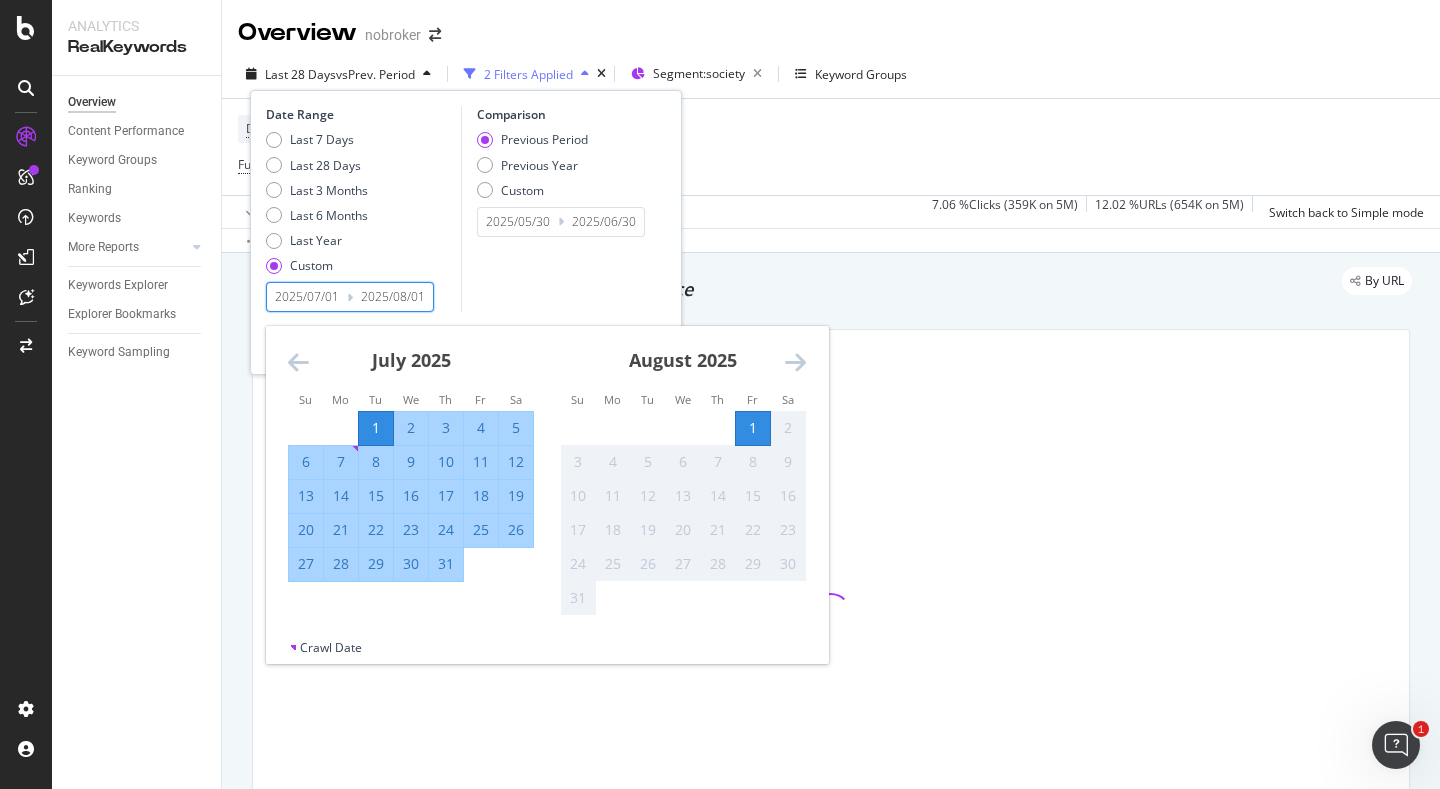 click on "Comparison Previous Period Previous Year Custom [YEAR]/[MONTH]/[DAY] Navigate forward to interact with the calendar and select a date. Press the question mark key to get the keyboard shortcuts for changing dates. [YEAR]/[MONTH]/[DAY] Navigate backward to interact with the calendar and select a date. Press the question mark key to get the keyboard shortcuts for changing dates." at bounding box center [556, 209] 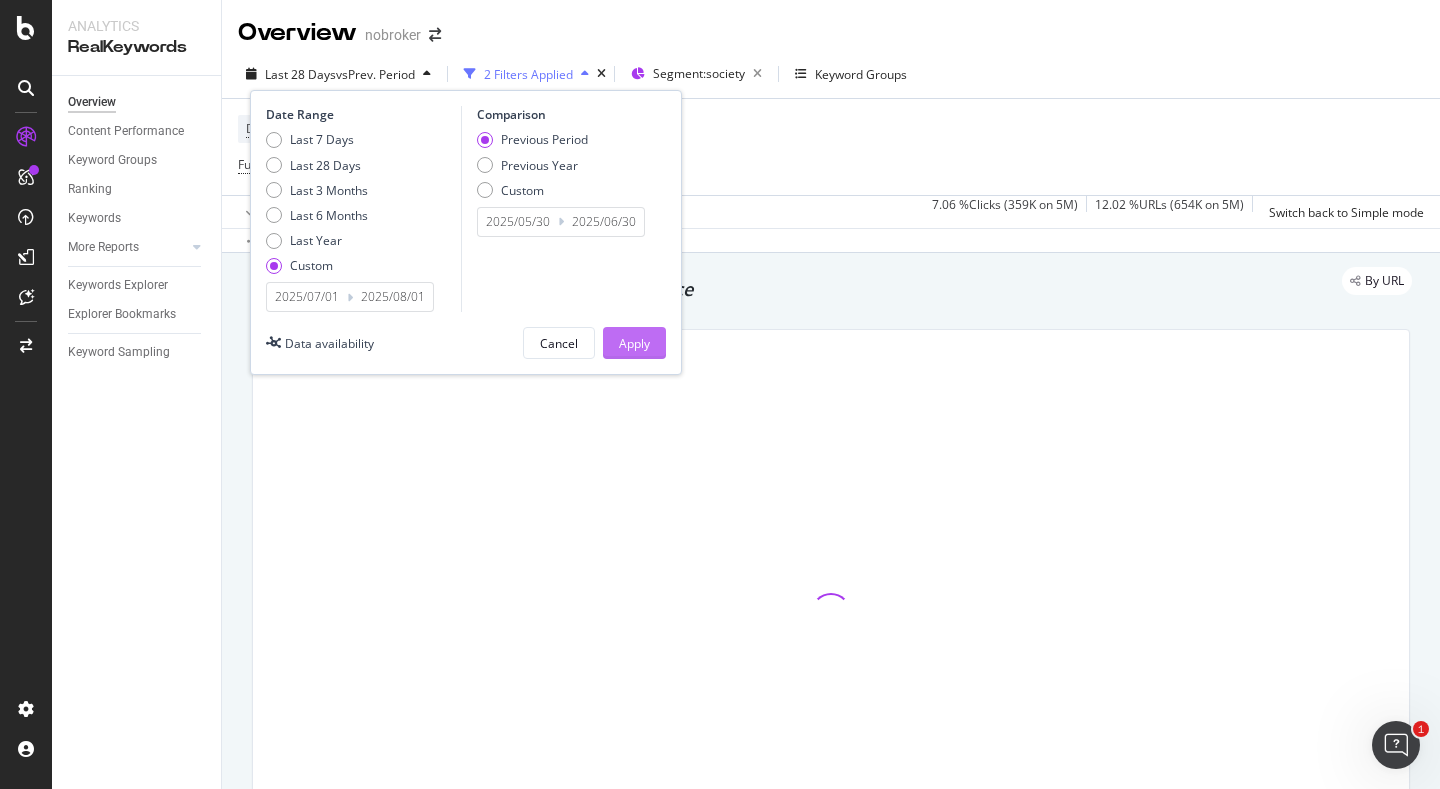 click on "Apply" at bounding box center (634, 343) 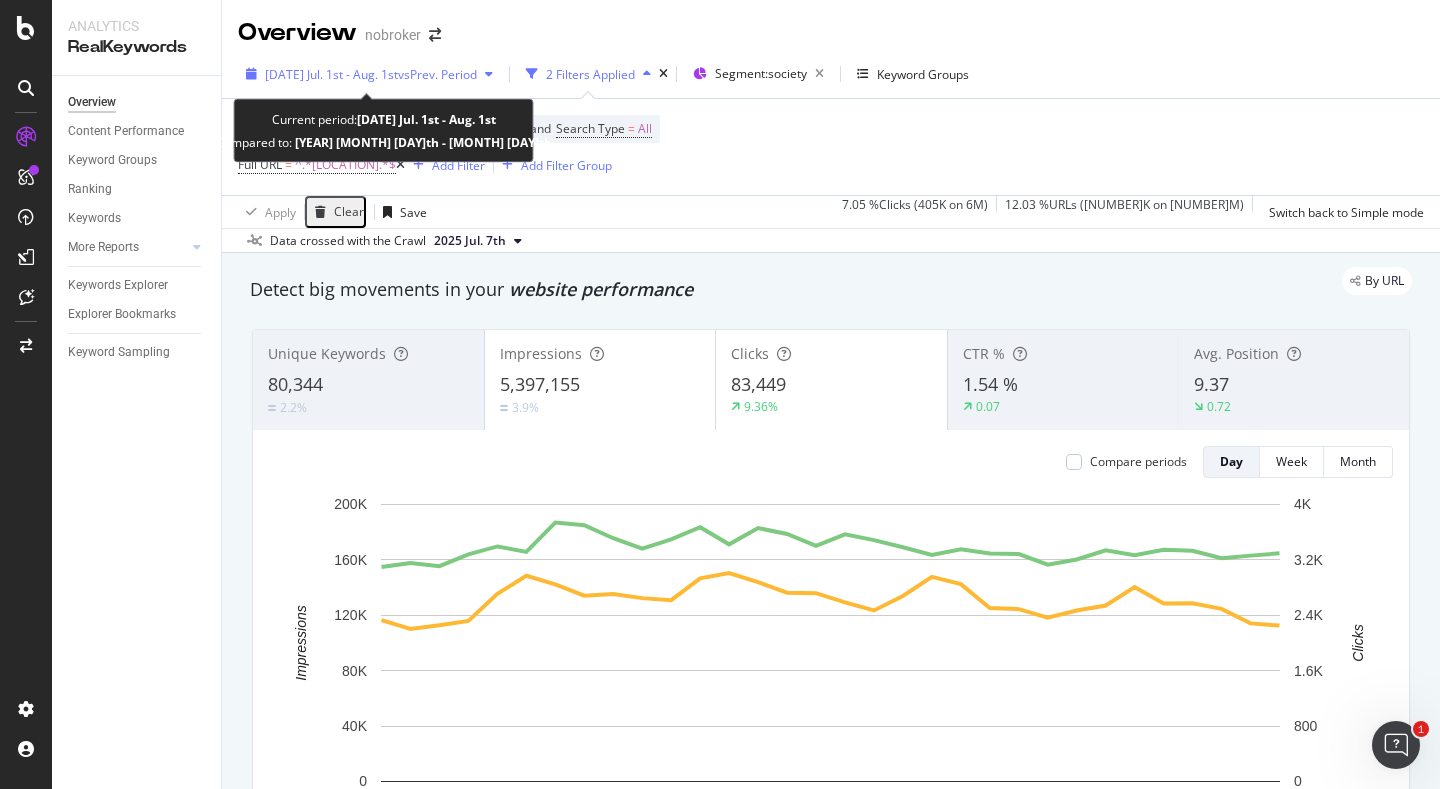 click on "[DATE] Jul. 1st - Aug. 1st" at bounding box center [331, 74] 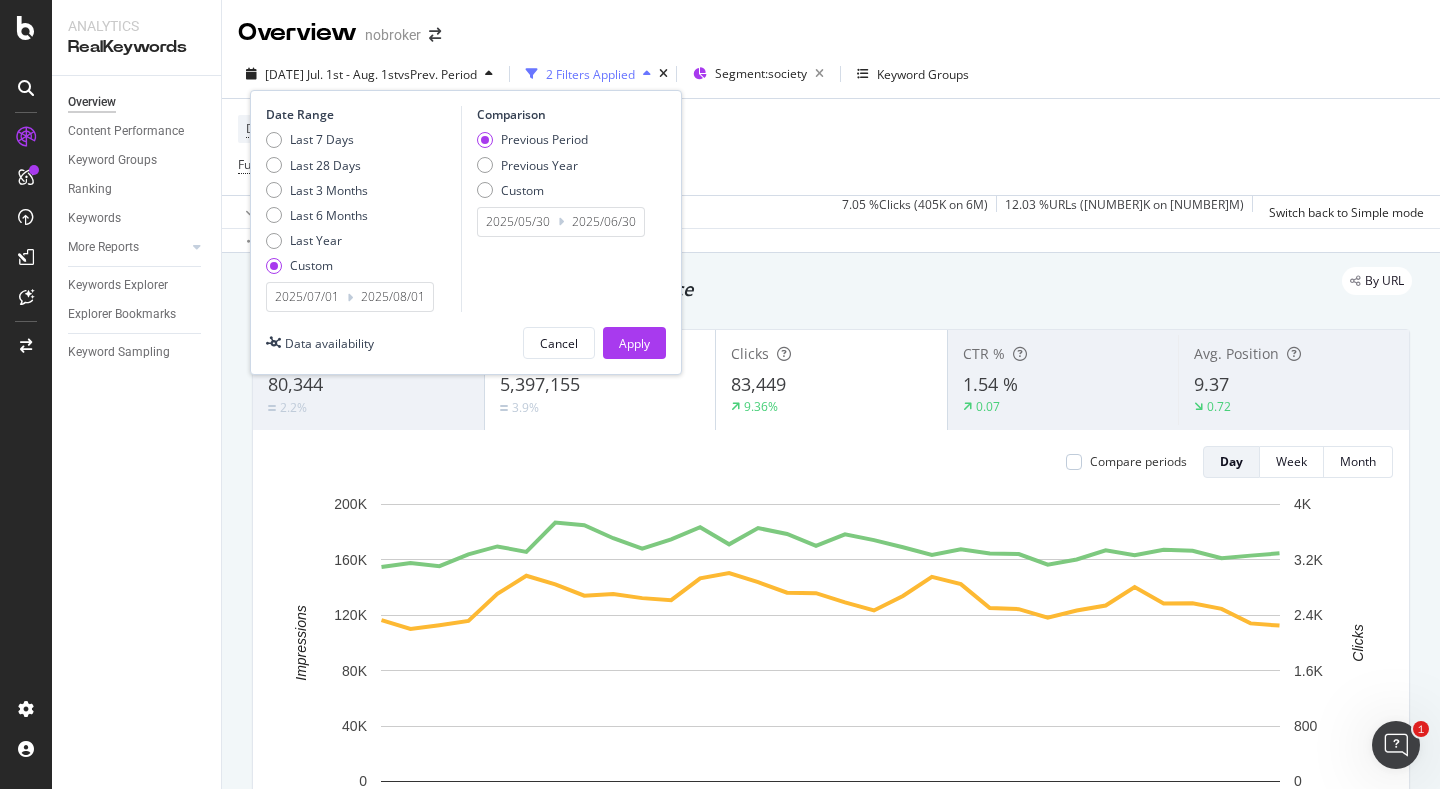 click on "2025/07/01" at bounding box center (307, 297) 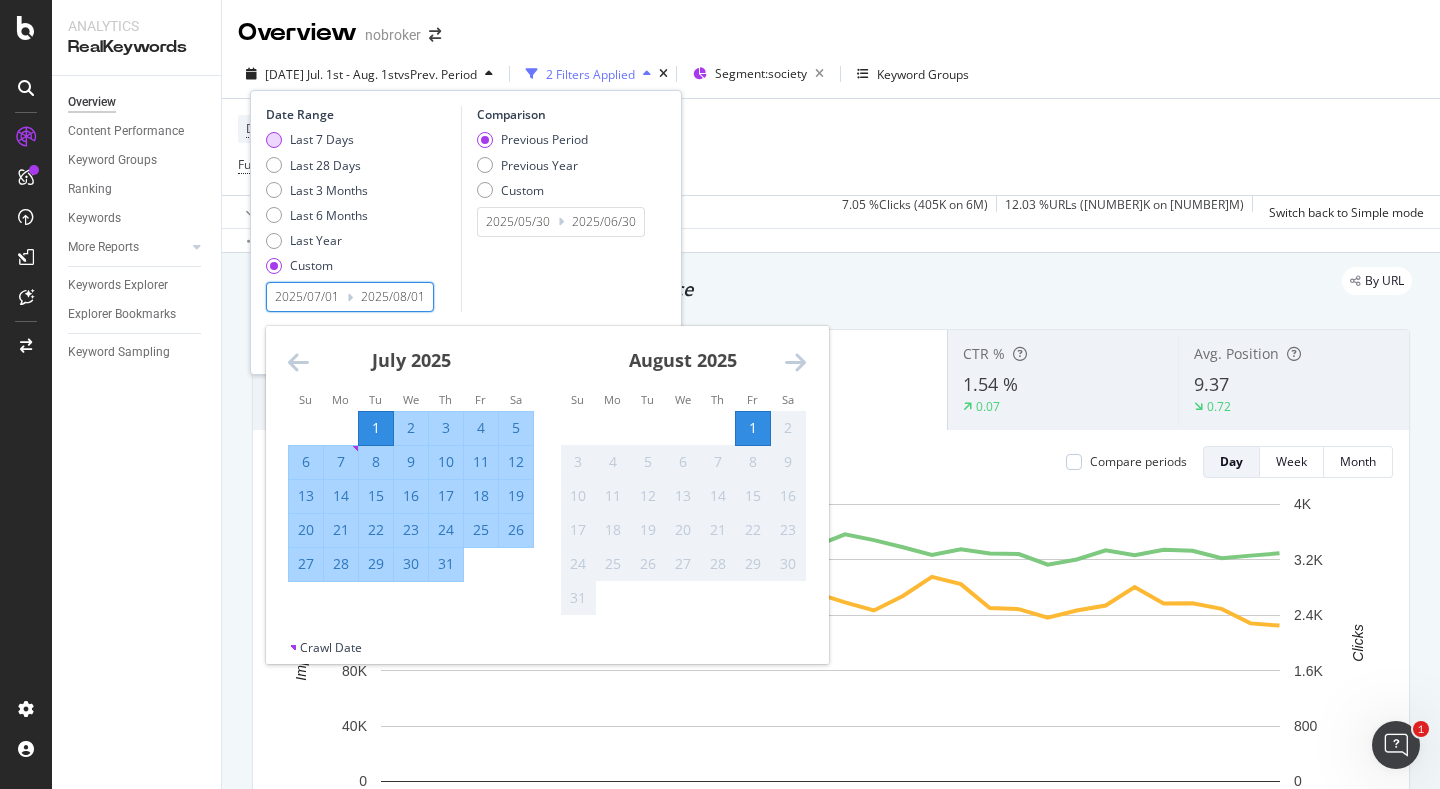 click on "Last 7 Days" at bounding box center [322, 139] 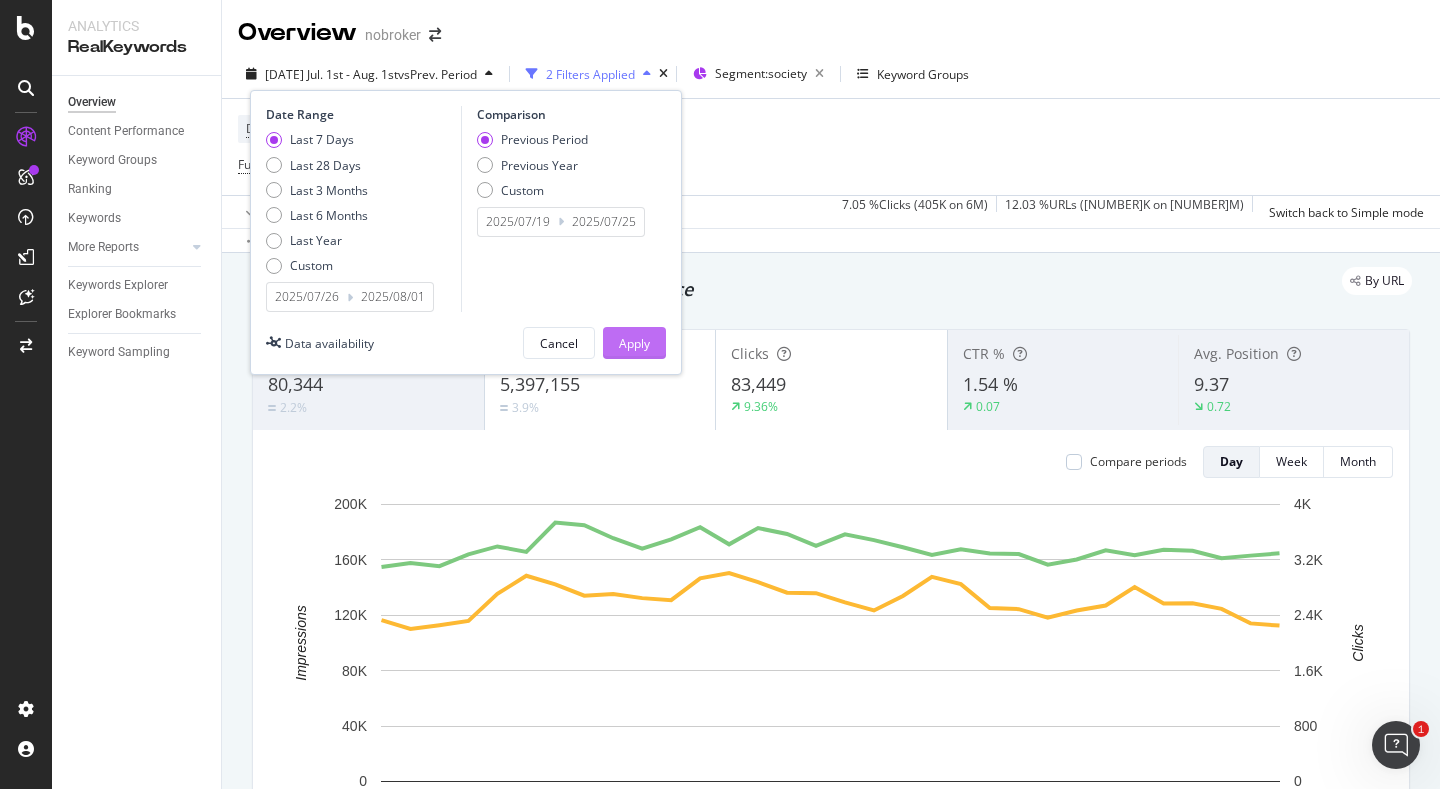 click on "Apply" at bounding box center (634, 343) 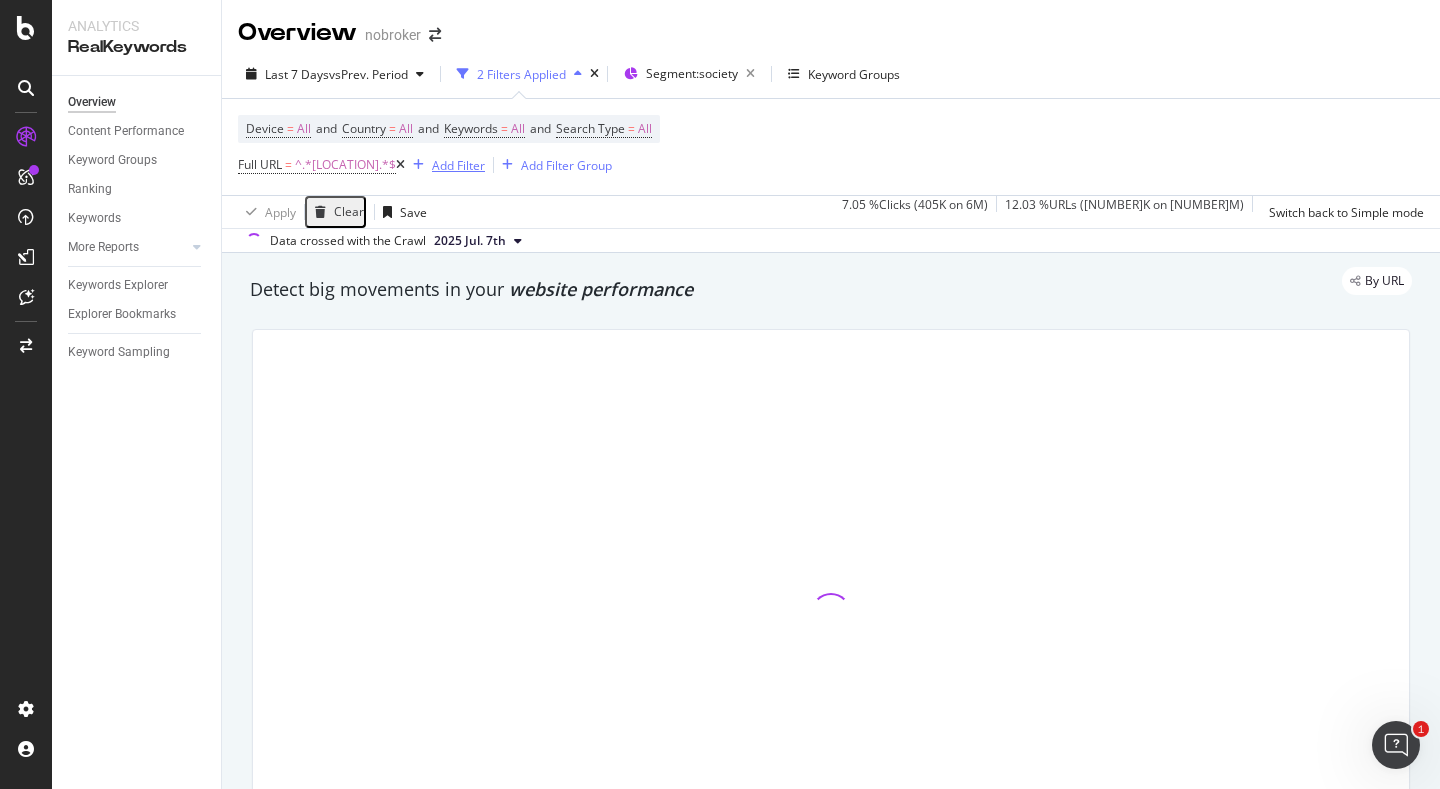 click on "Add Filter" at bounding box center [458, 165] 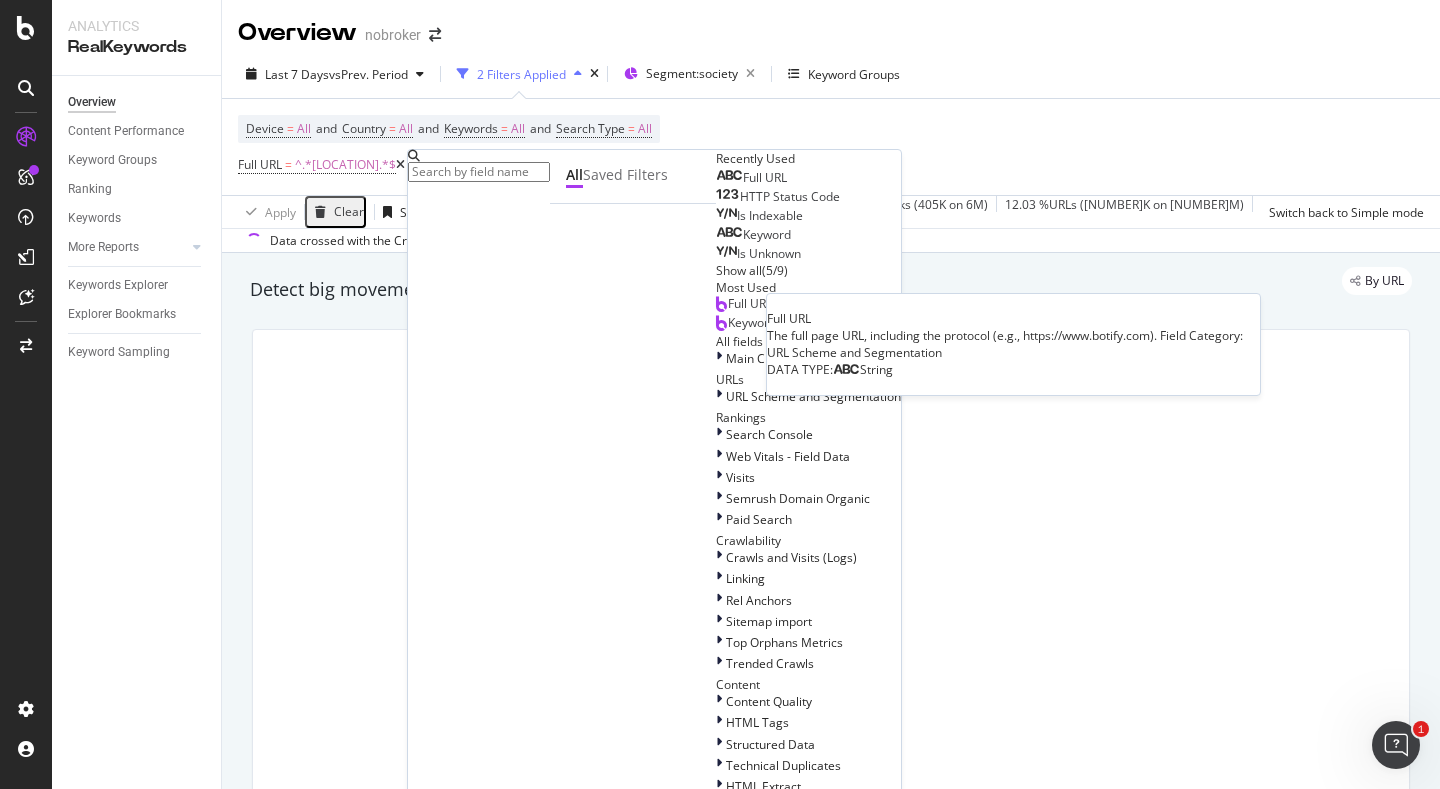 click on "Full URL" at bounding box center (751, 178) 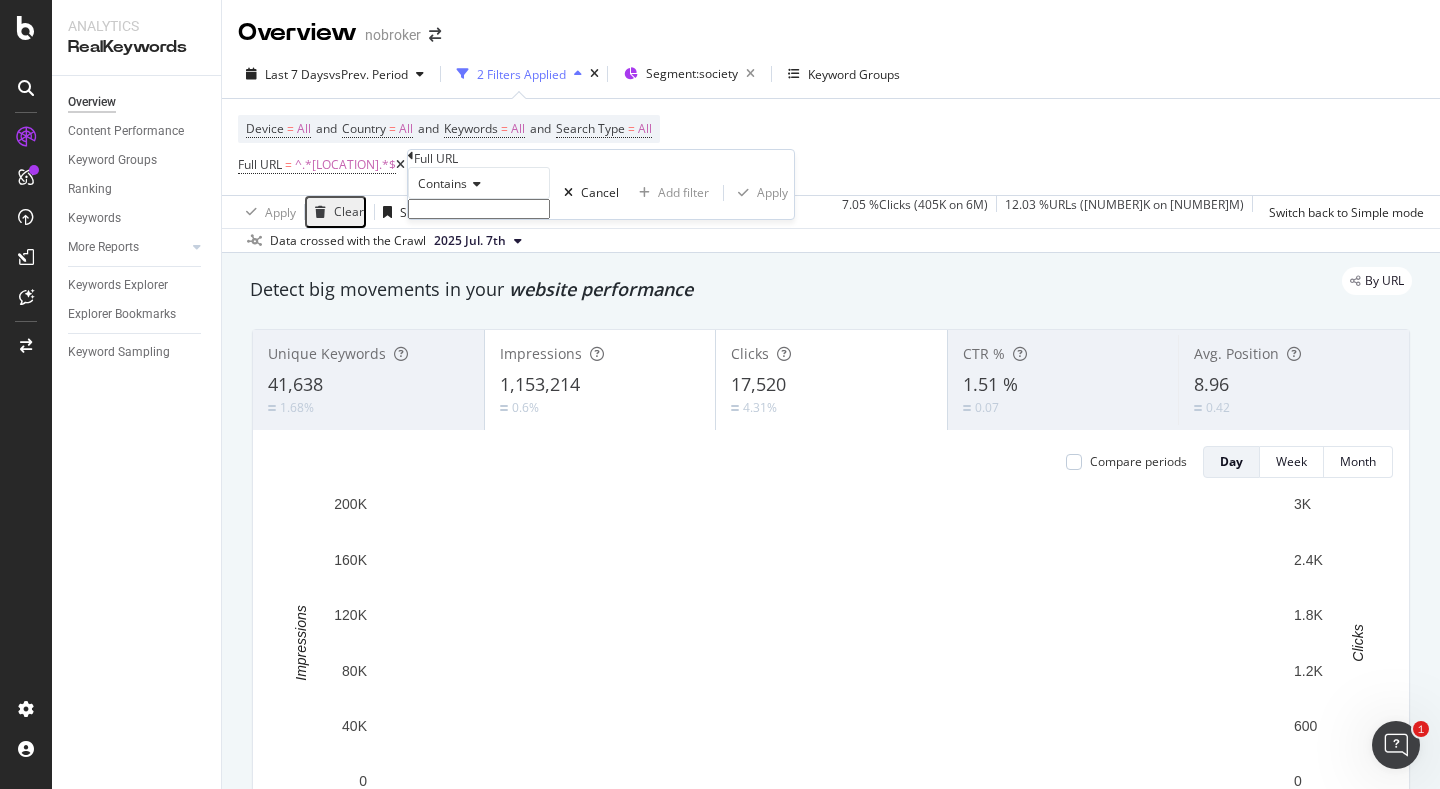 click on "Contains" at bounding box center (442, 183) 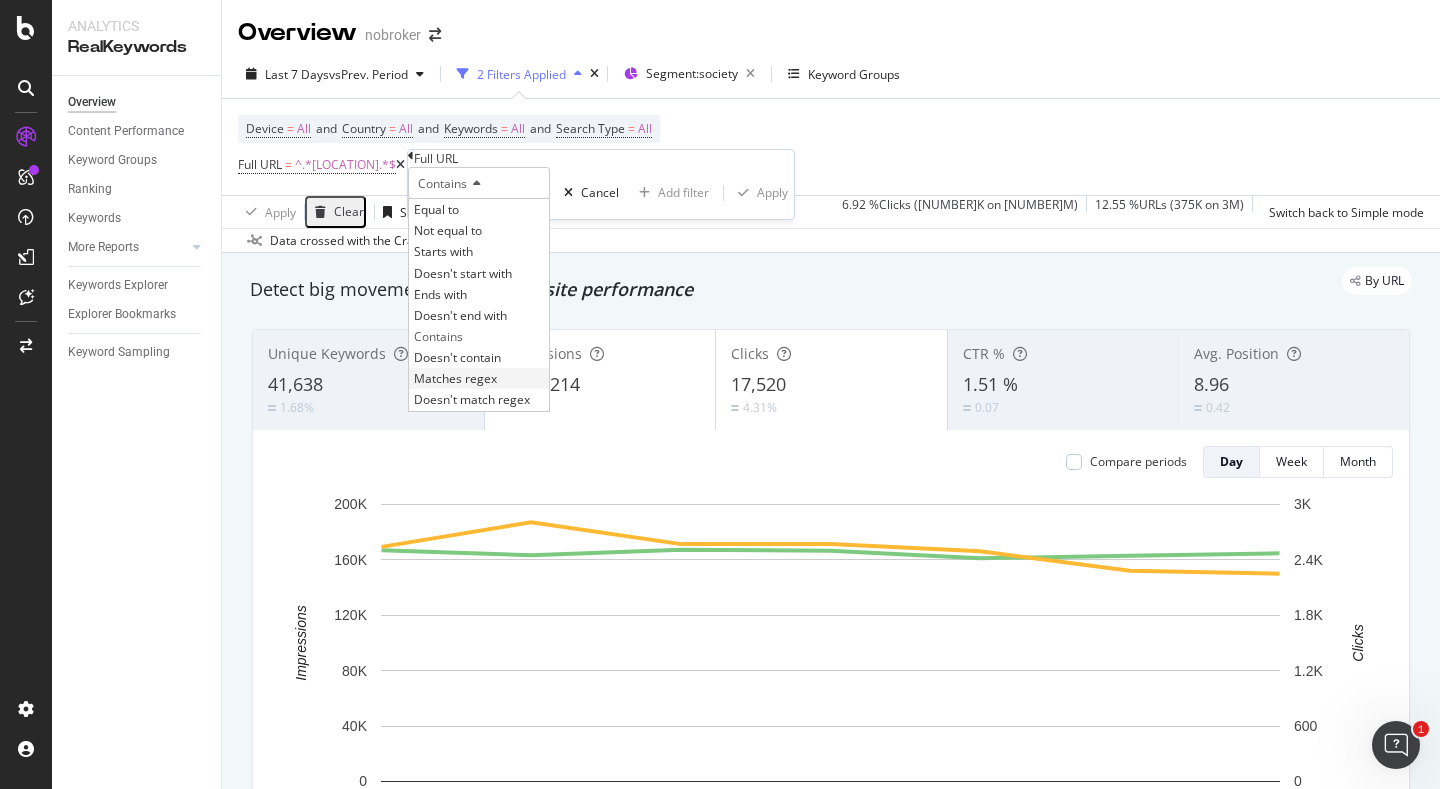 click on "Matches regex" at bounding box center [455, 378] 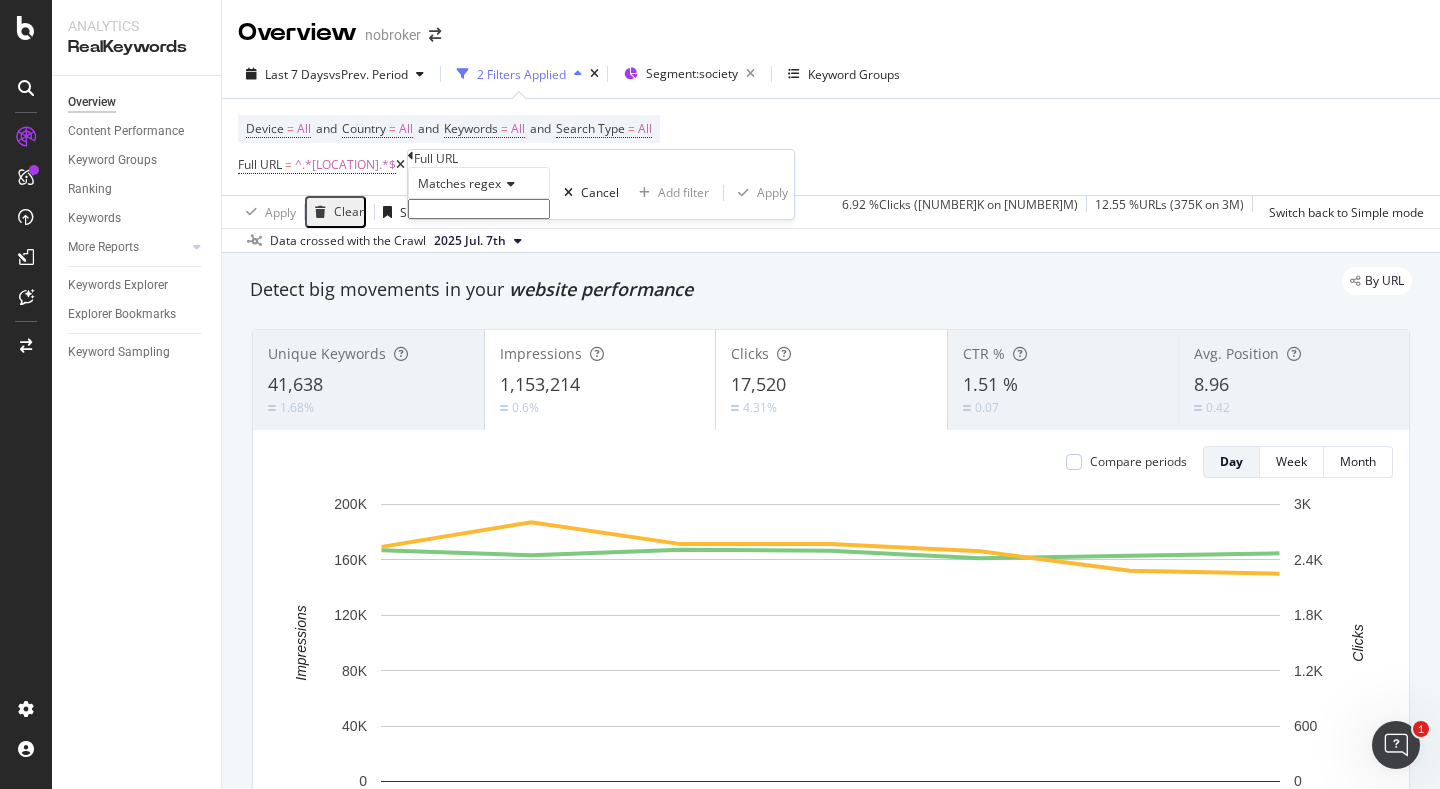 click at bounding box center (479, 209) 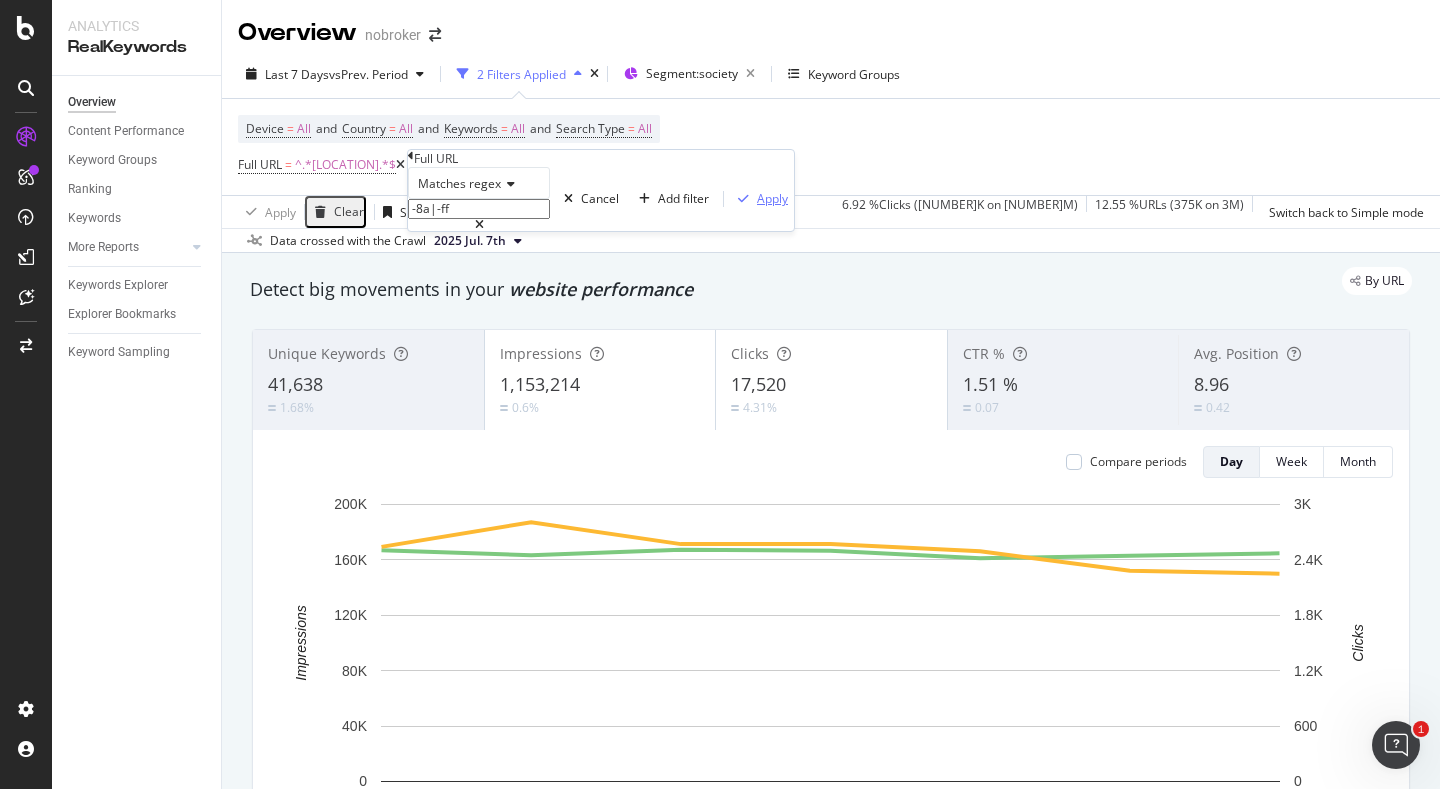 type on "-8a|-ff" 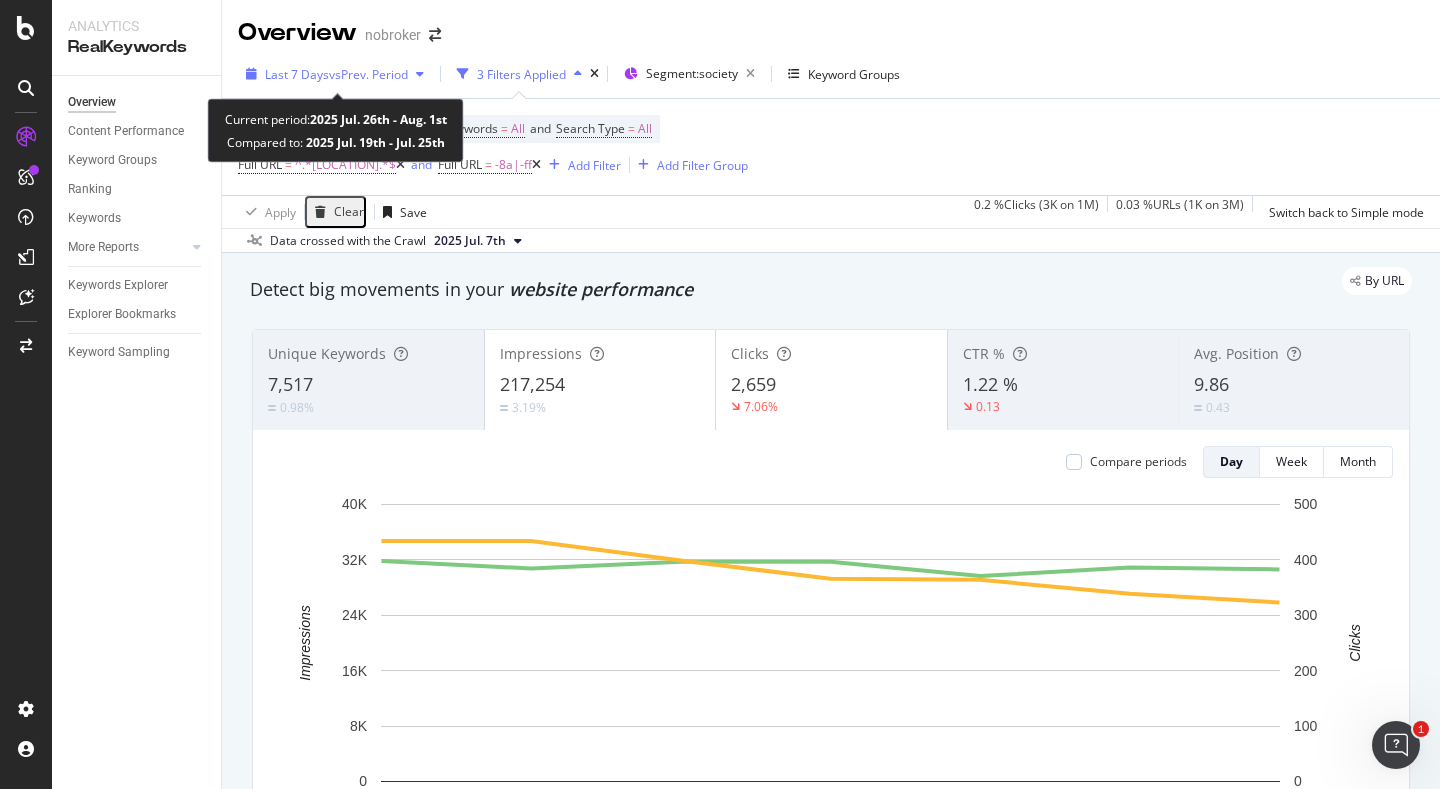 click on "Last 7 Days  vs  Prev. Period" at bounding box center (335, 74) 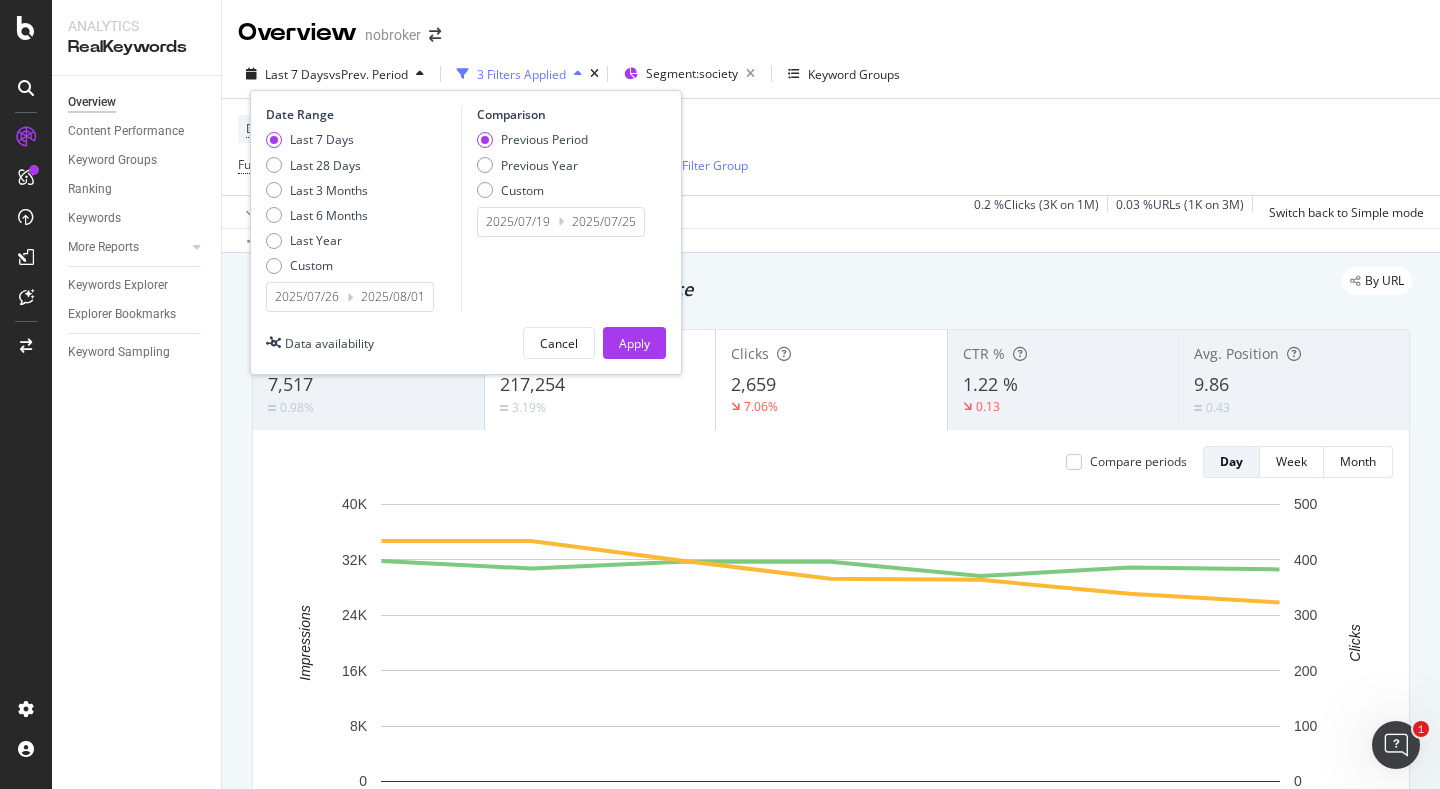 click on "2025/07/26" at bounding box center [307, 297] 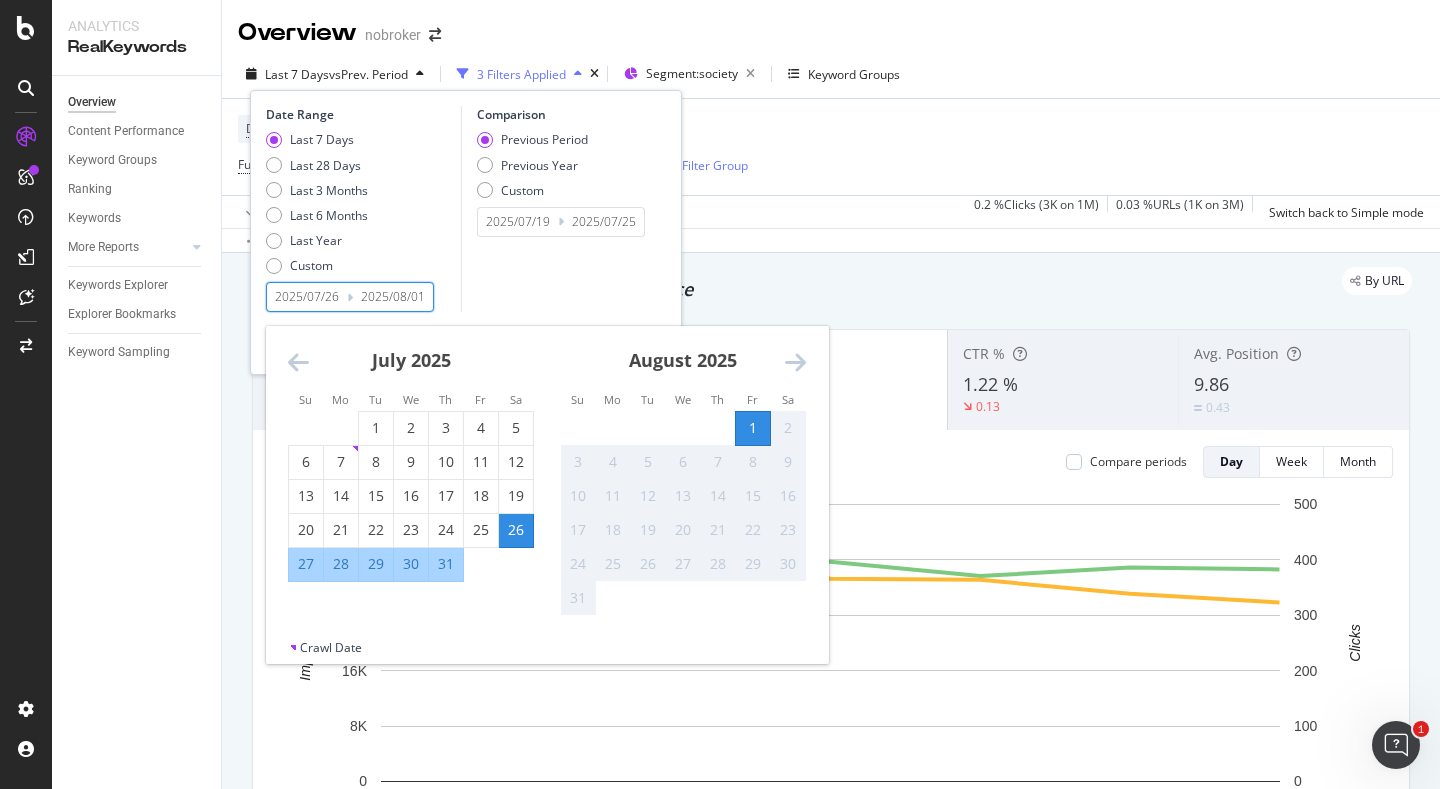 click on "26" at bounding box center (516, 530) 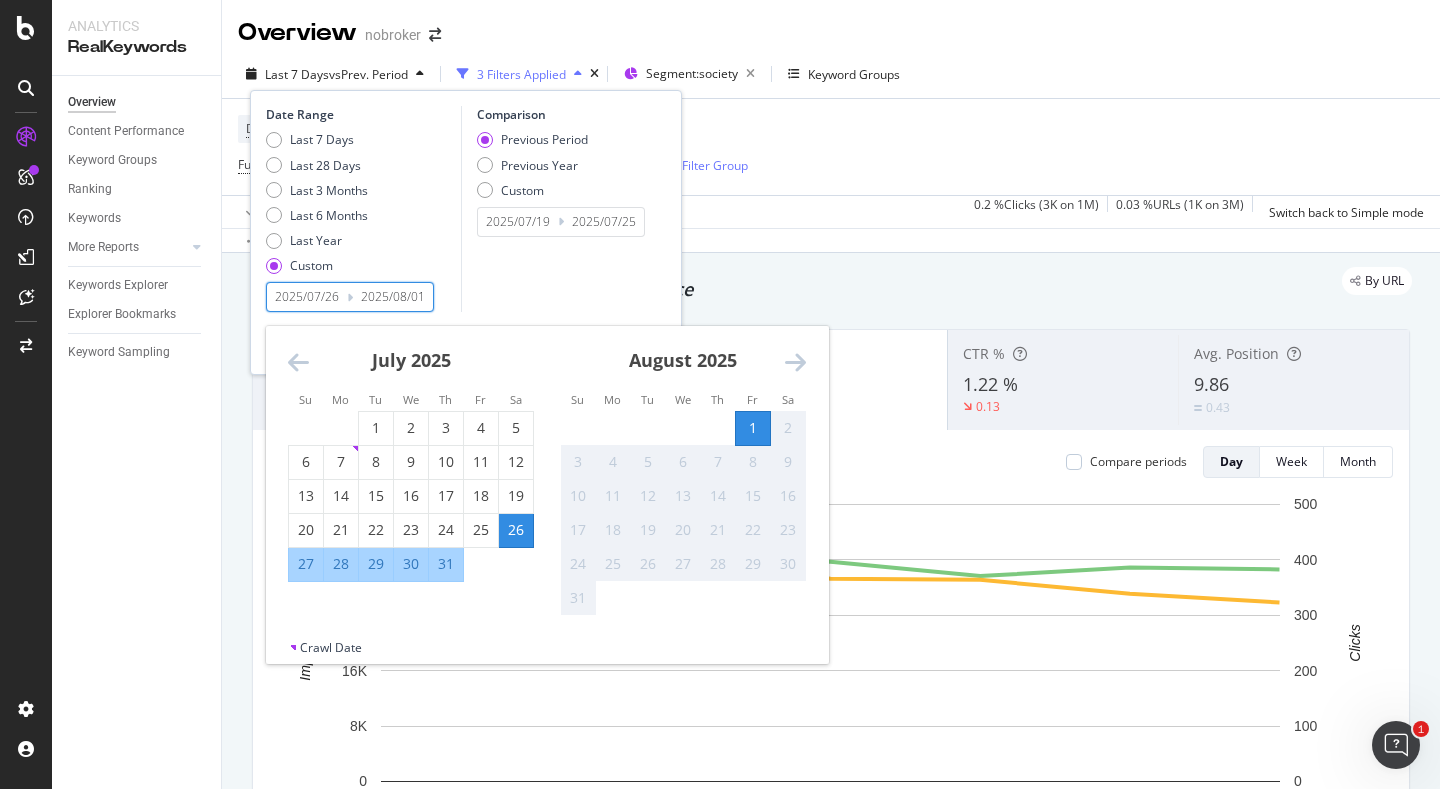 click on "1" at bounding box center [753, 428] 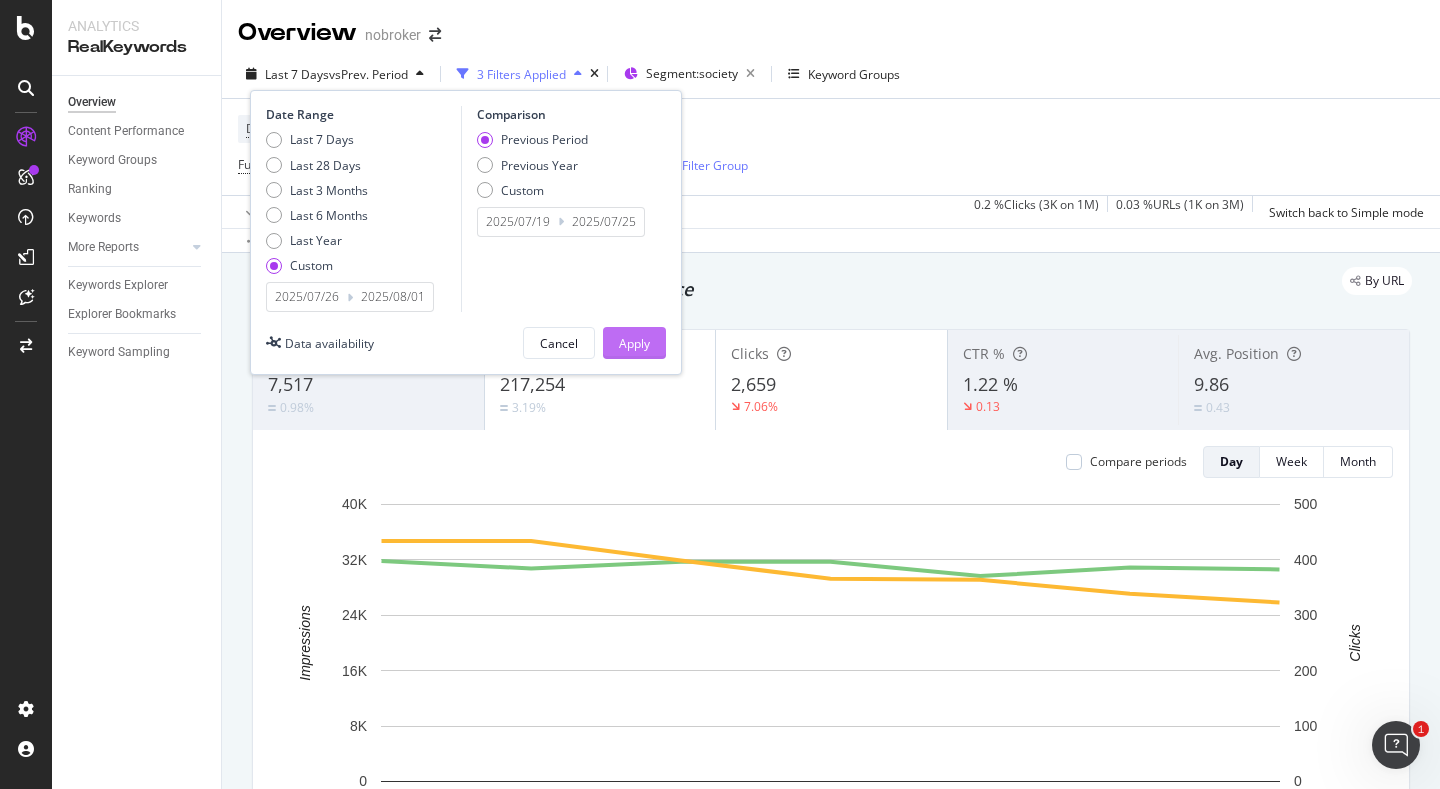 click on "Apply" at bounding box center (634, 343) 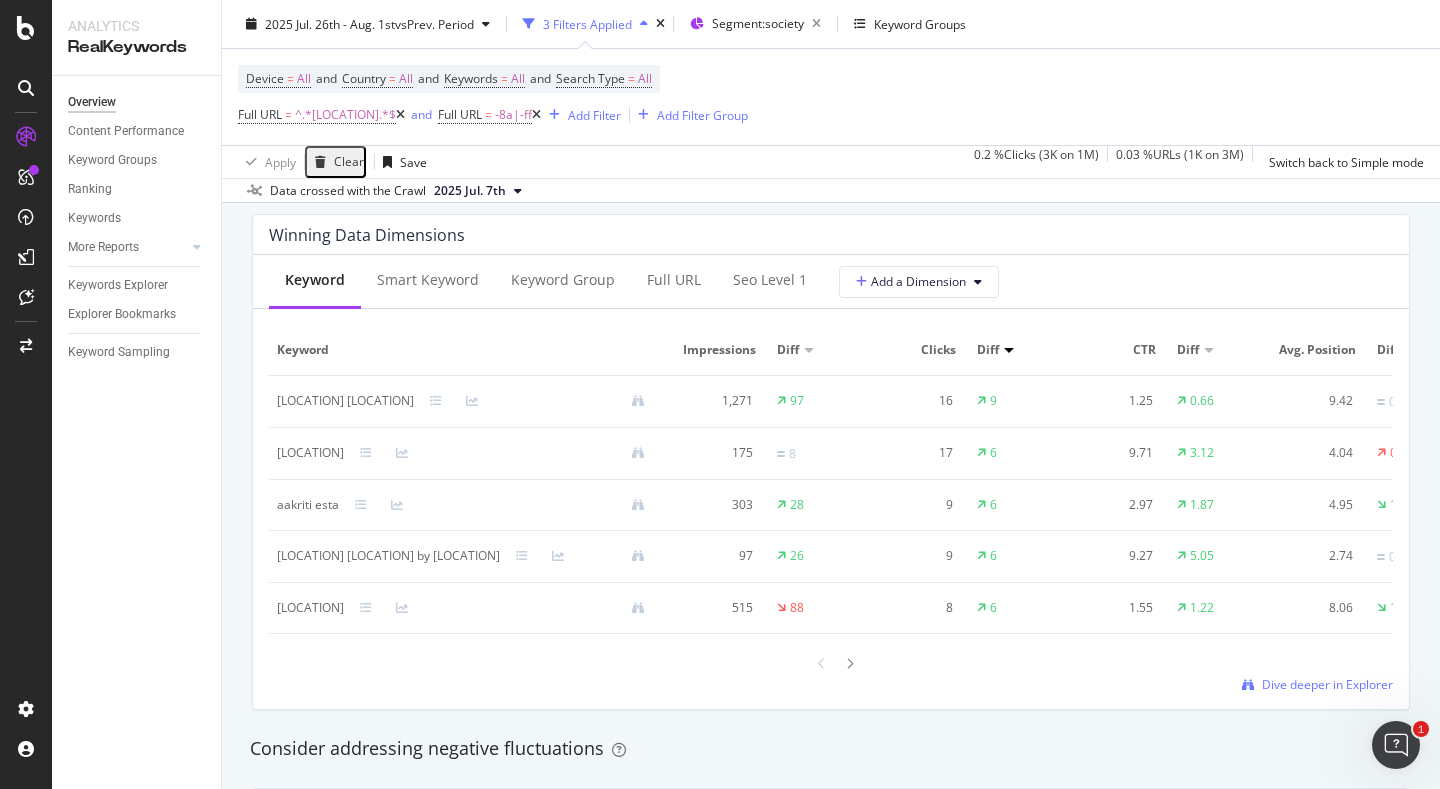 scroll, scrollTop: 1801, scrollLeft: 0, axis: vertical 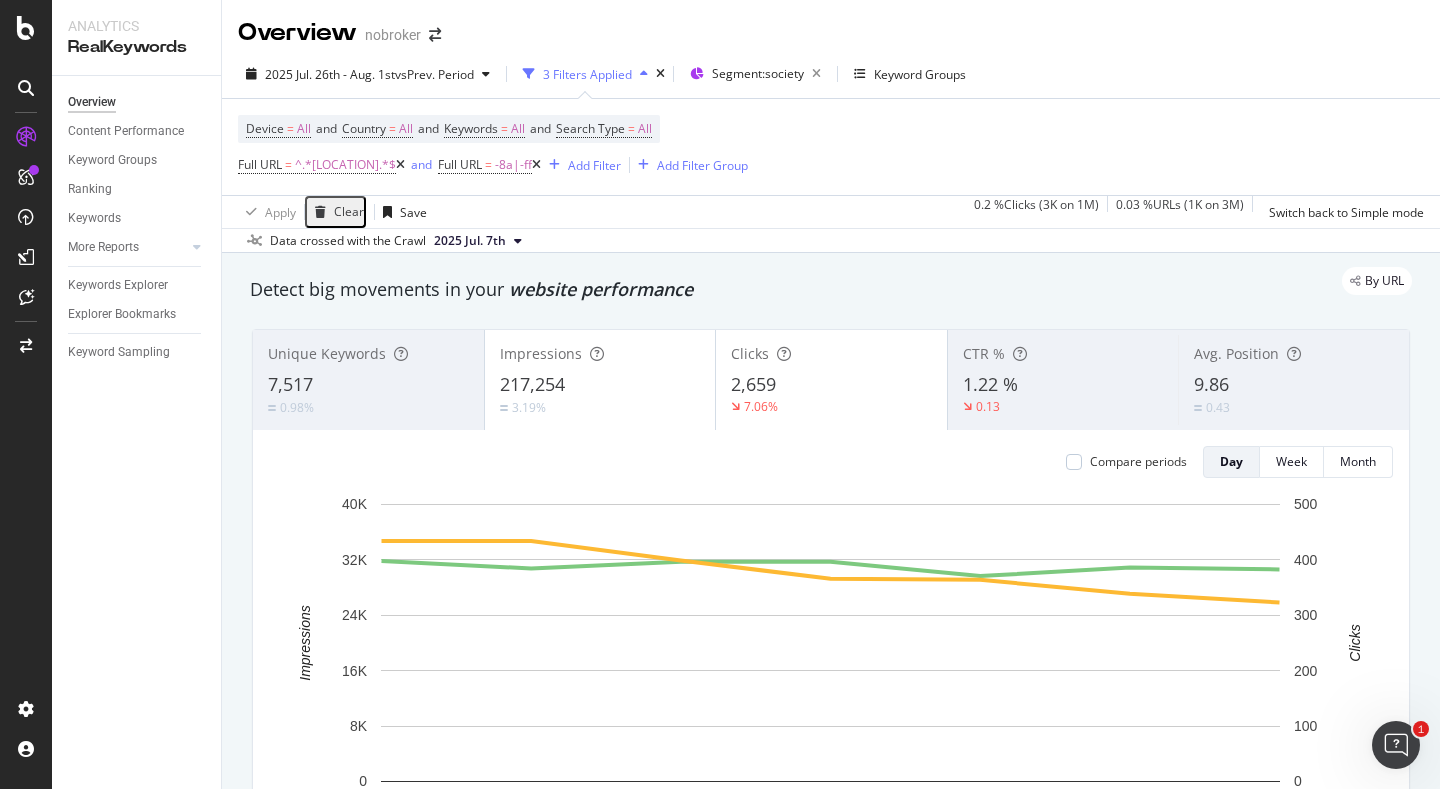 click on "Device   =     All  and  Country   =     All  and  Keywords   =     All  and  Search Type   =     All Full URL   =     ^.*[LOCATION].*$ and Full URL   =     -[NUMBER]- Add Filter Add Filter Group" at bounding box center (831, 147) 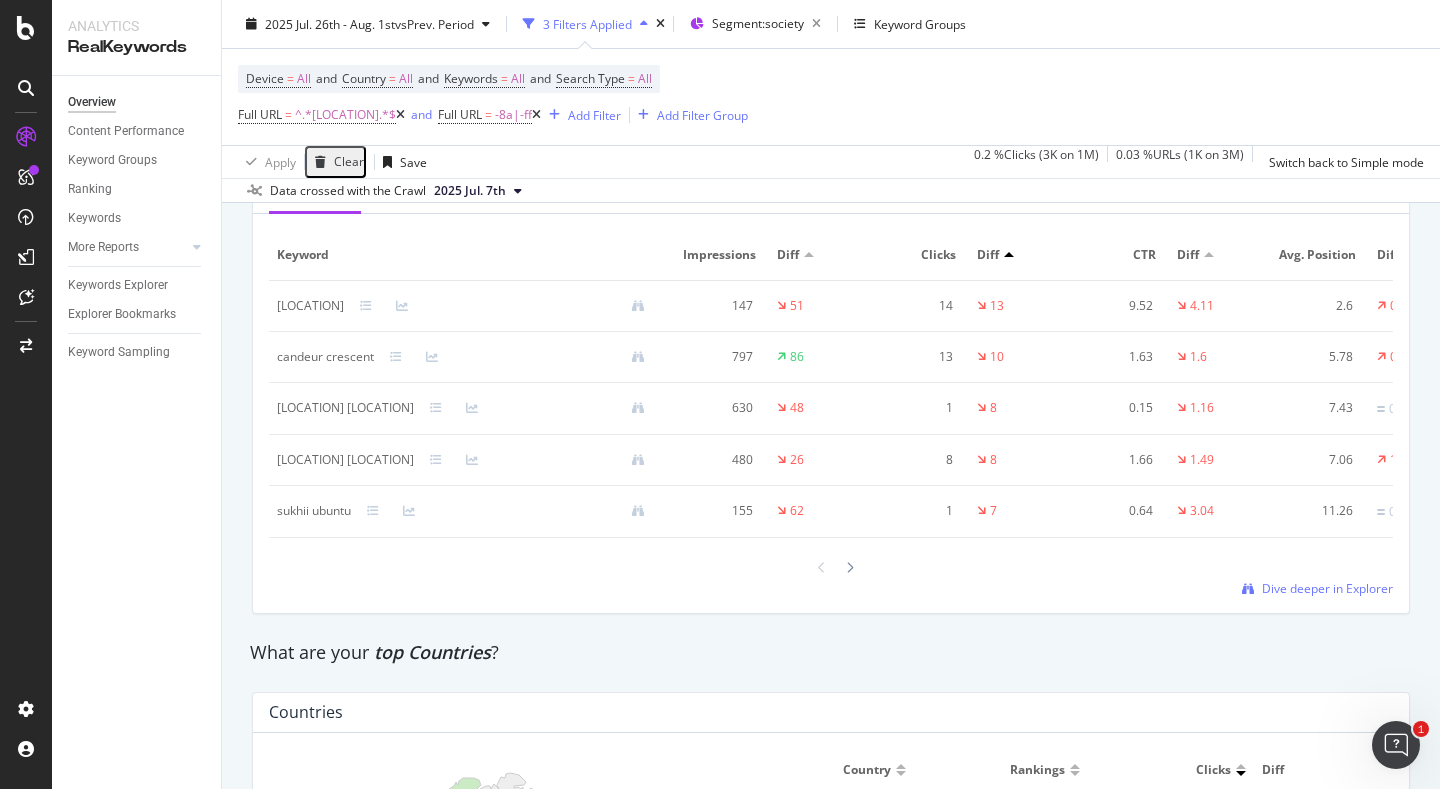 scroll, scrollTop: 2466, scrollLeft: 0, axis: vertical 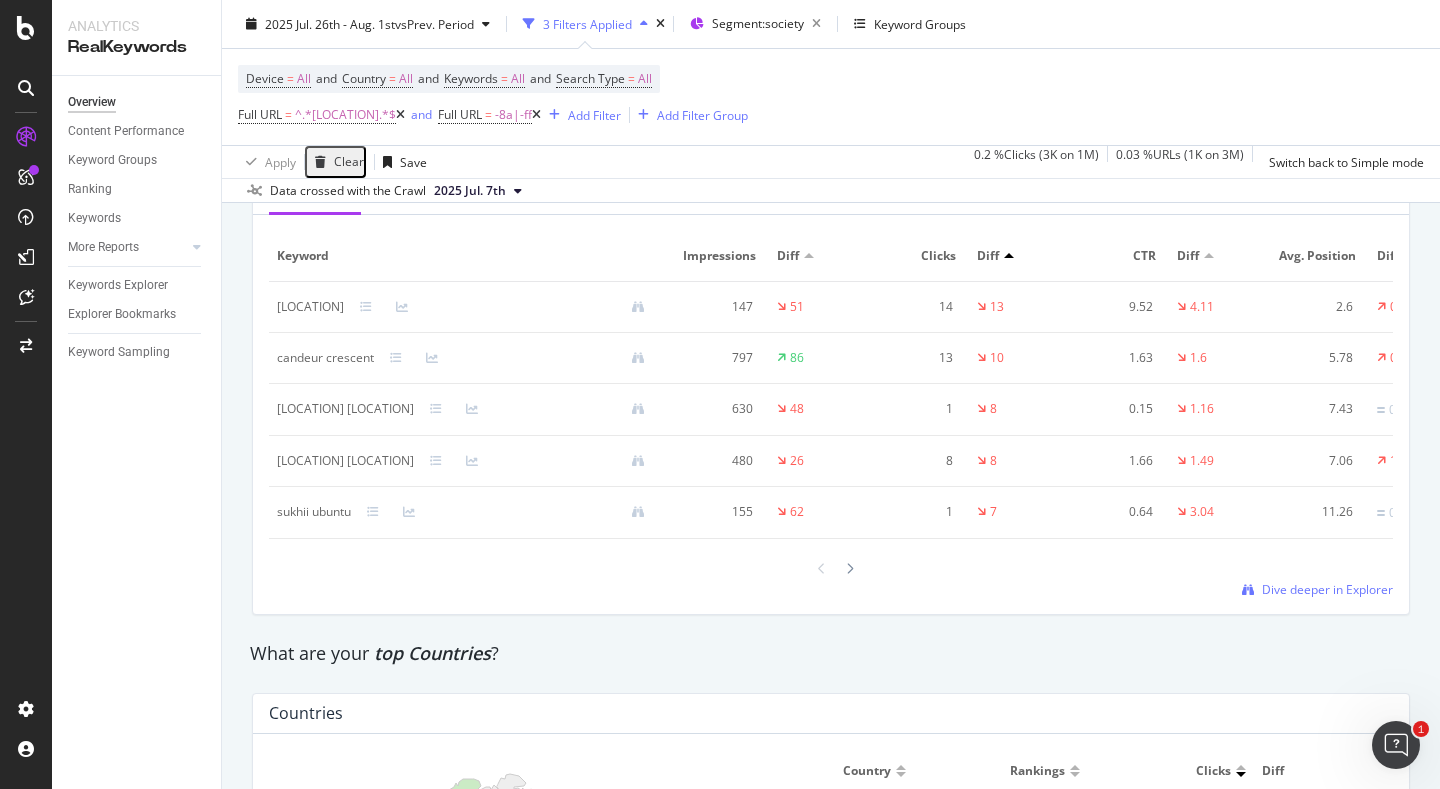 click on "Keyword Smart Keyword Keyword Group Full URL seo Level 1  Add a Dimension Keyword Impressions Diff Clicks Diff CTR Diff Avg. Position Diff [LOCATION] [LOCATION] [NUMBER] [NUMBER] [NUMBER] [NUMBER] [NUMBER] [NUMBER] [NUMBER] [NUMBER] candeur crescent [NUMBER] [NUMBER] [NUMBER] [NUMBER] [NUMBER] [NUMBER] [NUMBER] [NUMBER] pacifica hillcrest [NUMBER] [NUMBER] [NUMBER] [NUMBER] [NUMBER] [NUMBER] [NUMBER] [NUMBER] vasavi urban [NUMBER] [NUMBER] [NUMBER] [NUMBER] [NUMBER] [NUMBER] [NUMBER] [NUMBER] sukhii ubuntu [NUMBER] [NUMBER] [NUMBER] [NUMBER] [NUMBER] [NUMBER] [NUMBER] [NUMBER] Dive deeper in Explorer" at bounding box center [831, 387] 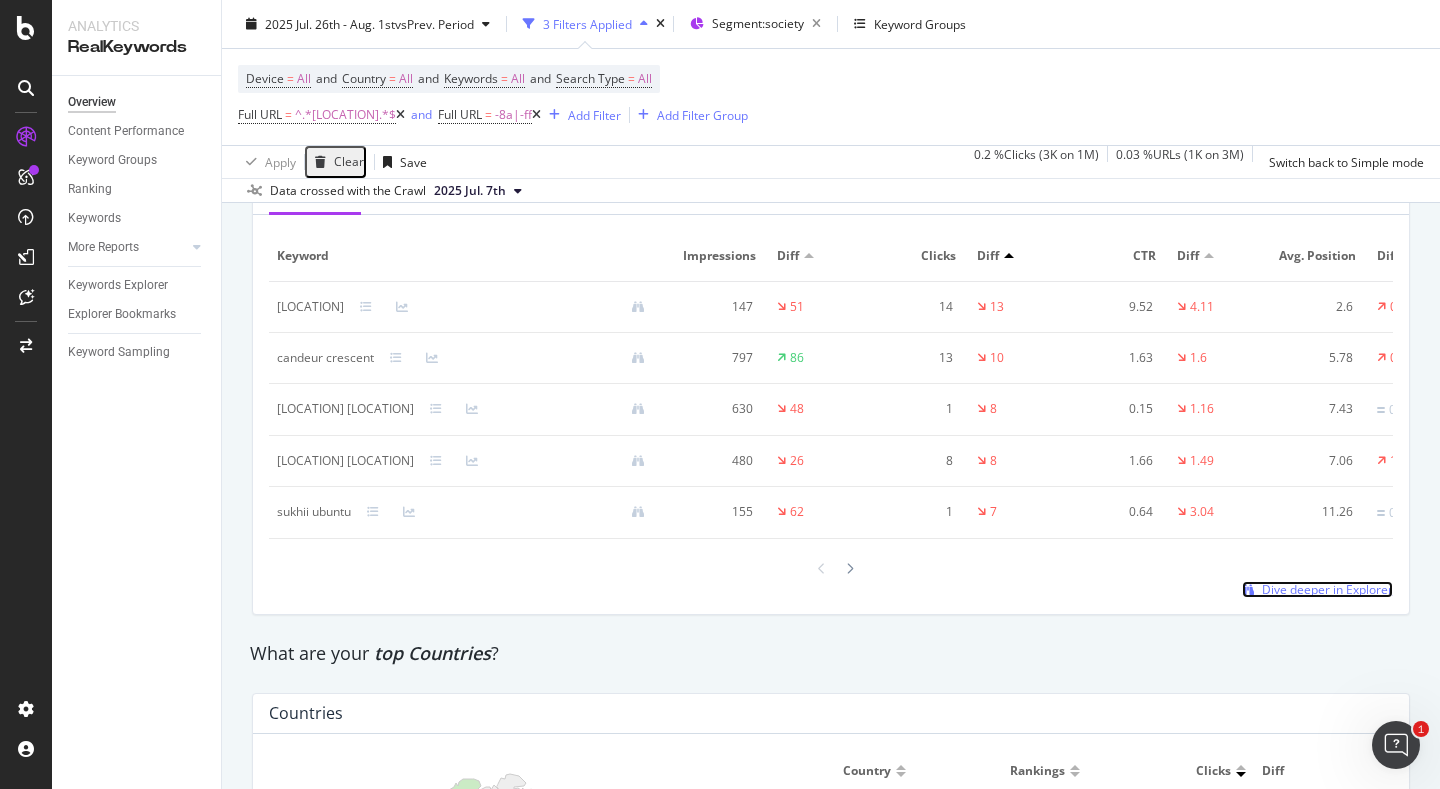 click on "Dive deeper in Explorer" at bounding box center [1327, 589] 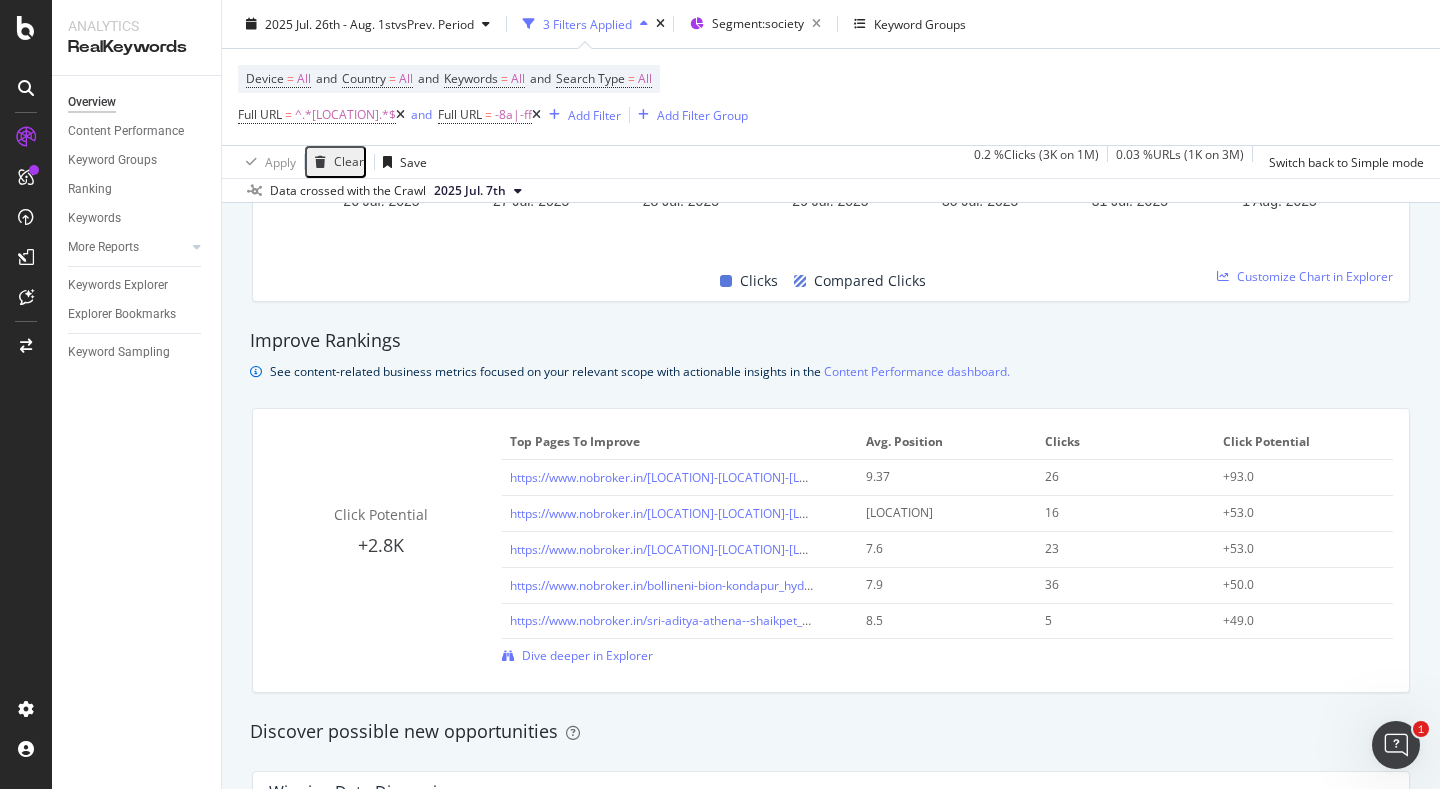 scroll, scrollTop: 1164, scrollLeft: 0, axis: vertical 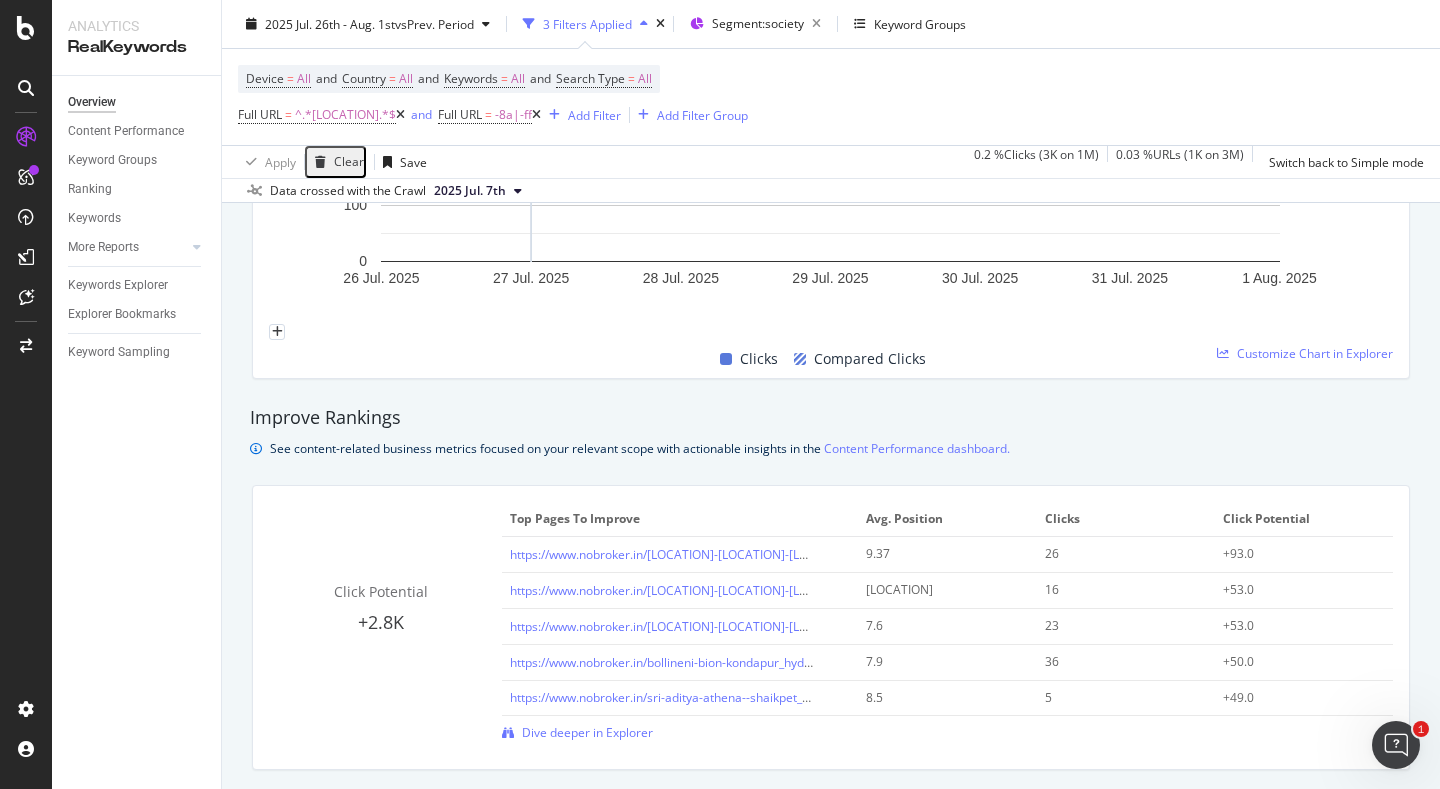 click at bounding box center (536, 115) 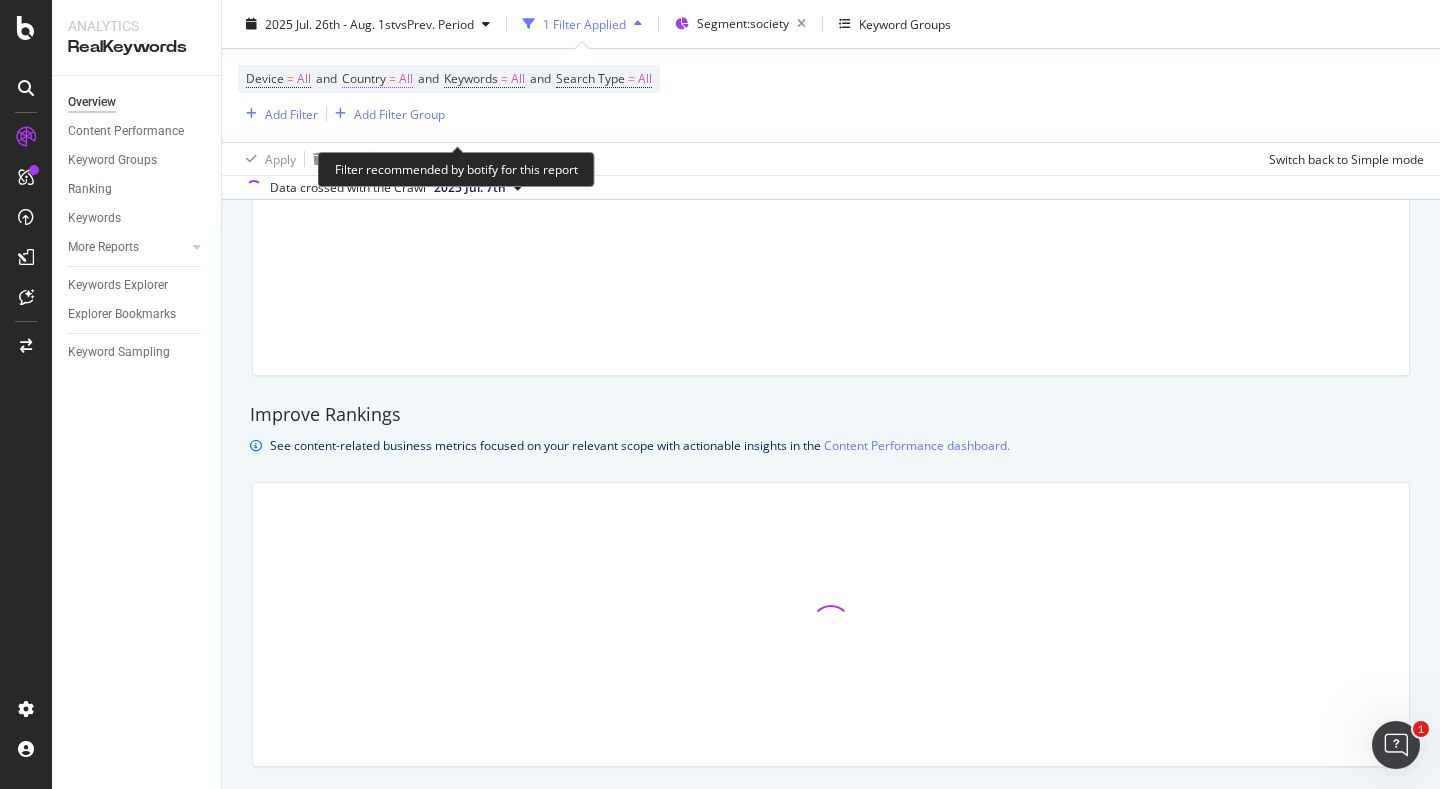 scroll, scrollTop: 0, scrollLeft: 0, axis: both 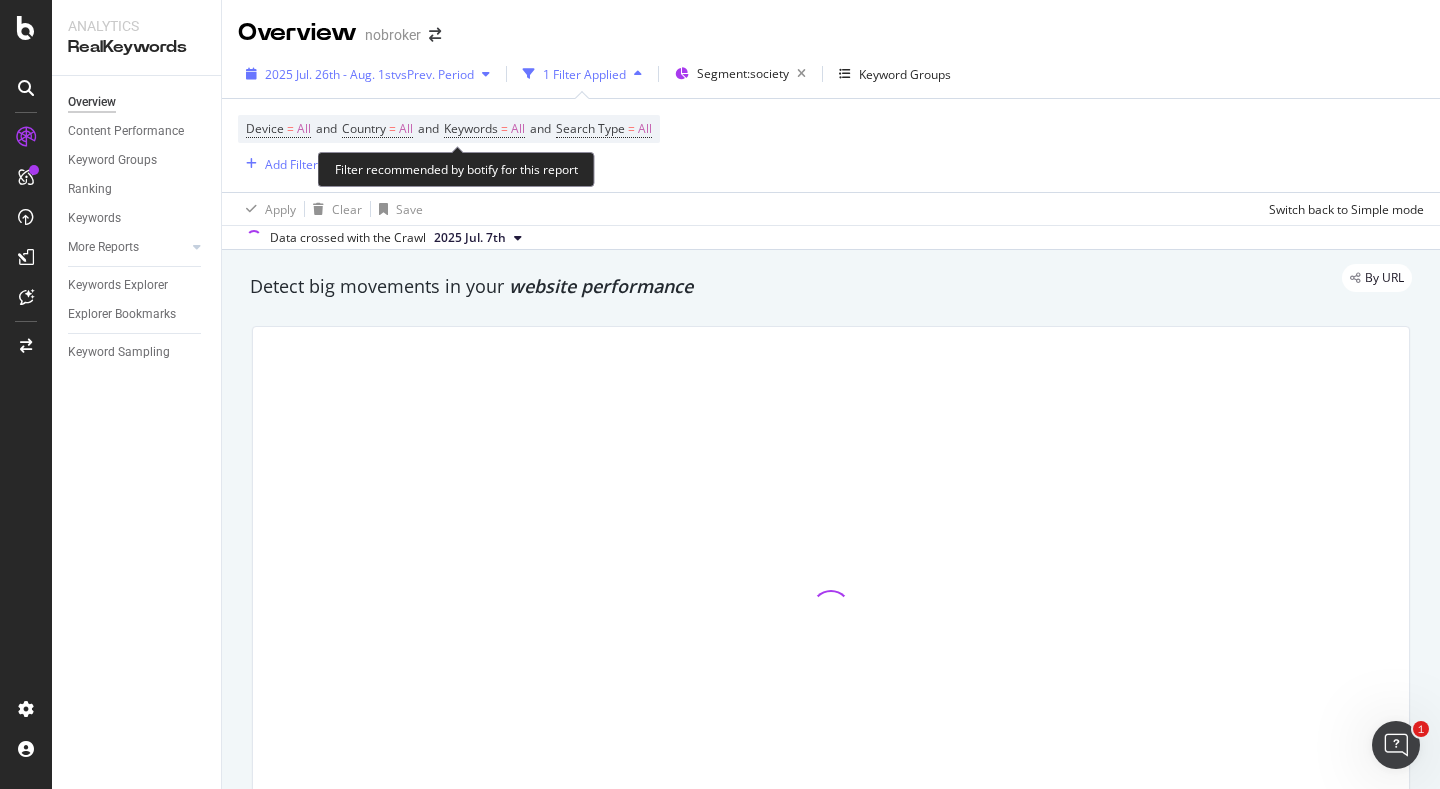 click on "2025 Jul. 26th - Aug. 1st" at bounding box center [330, 74] 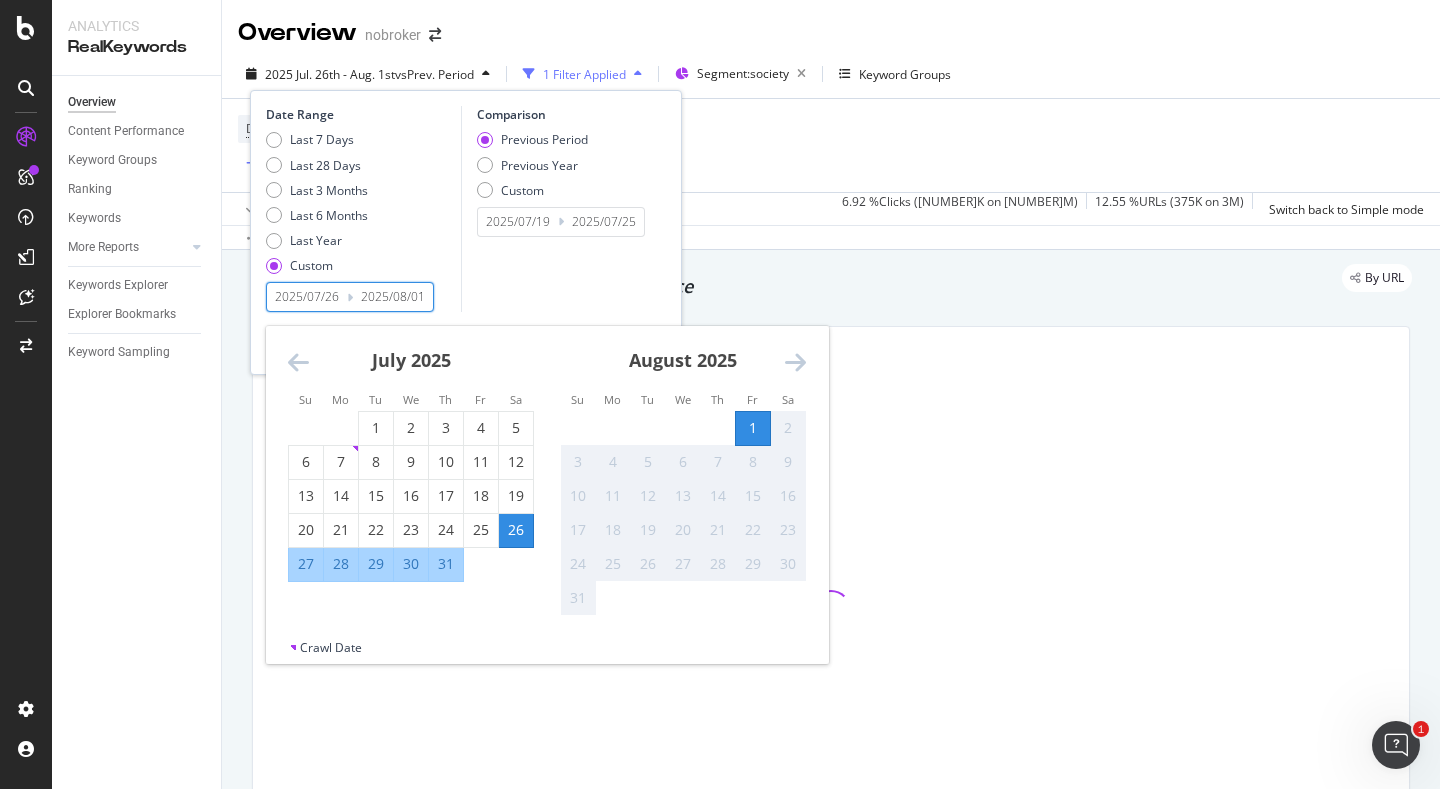 click on "2025/07/26" at bounding box center [307, 297] 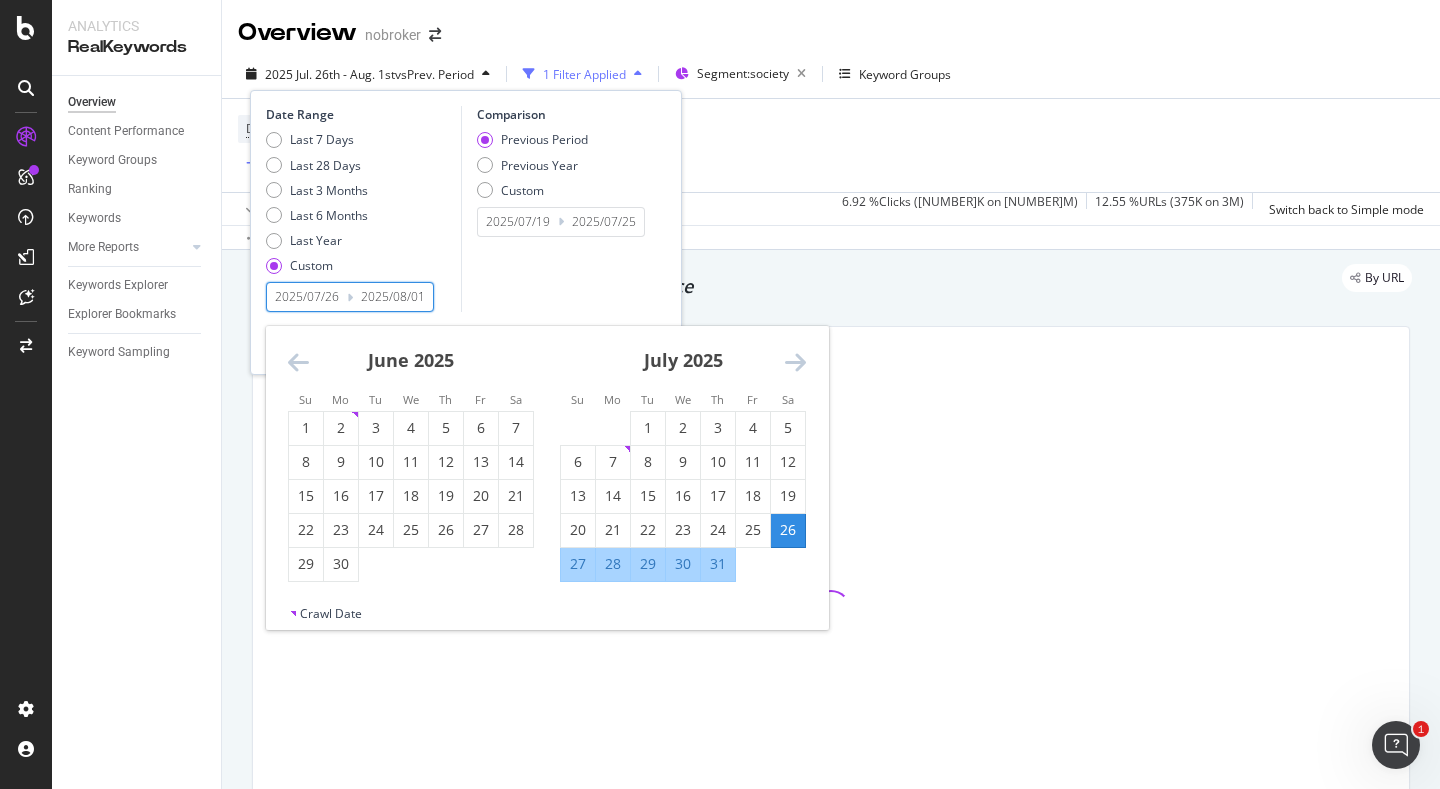 click at bounding box center [298, 362] 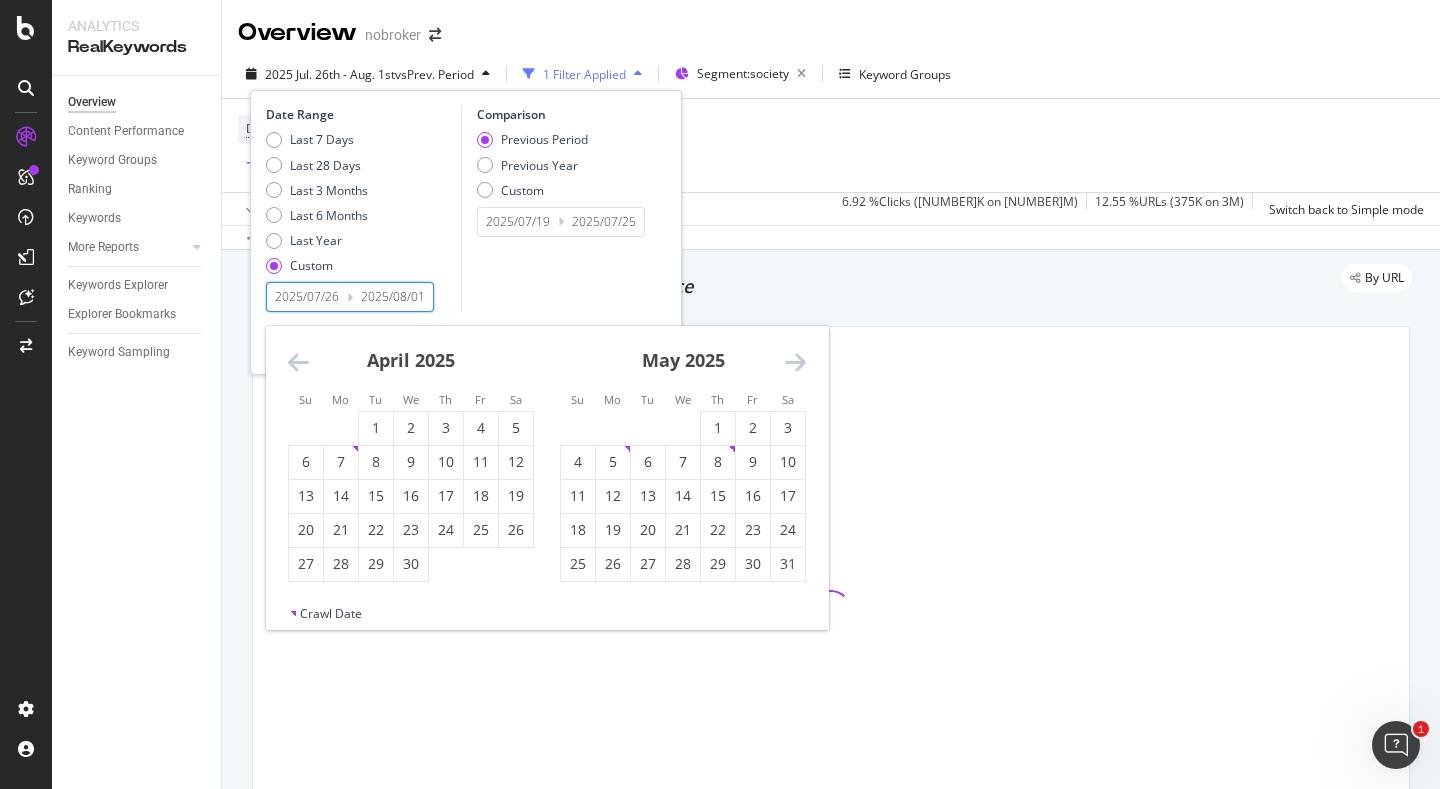 click at bounding box center [298, 362] 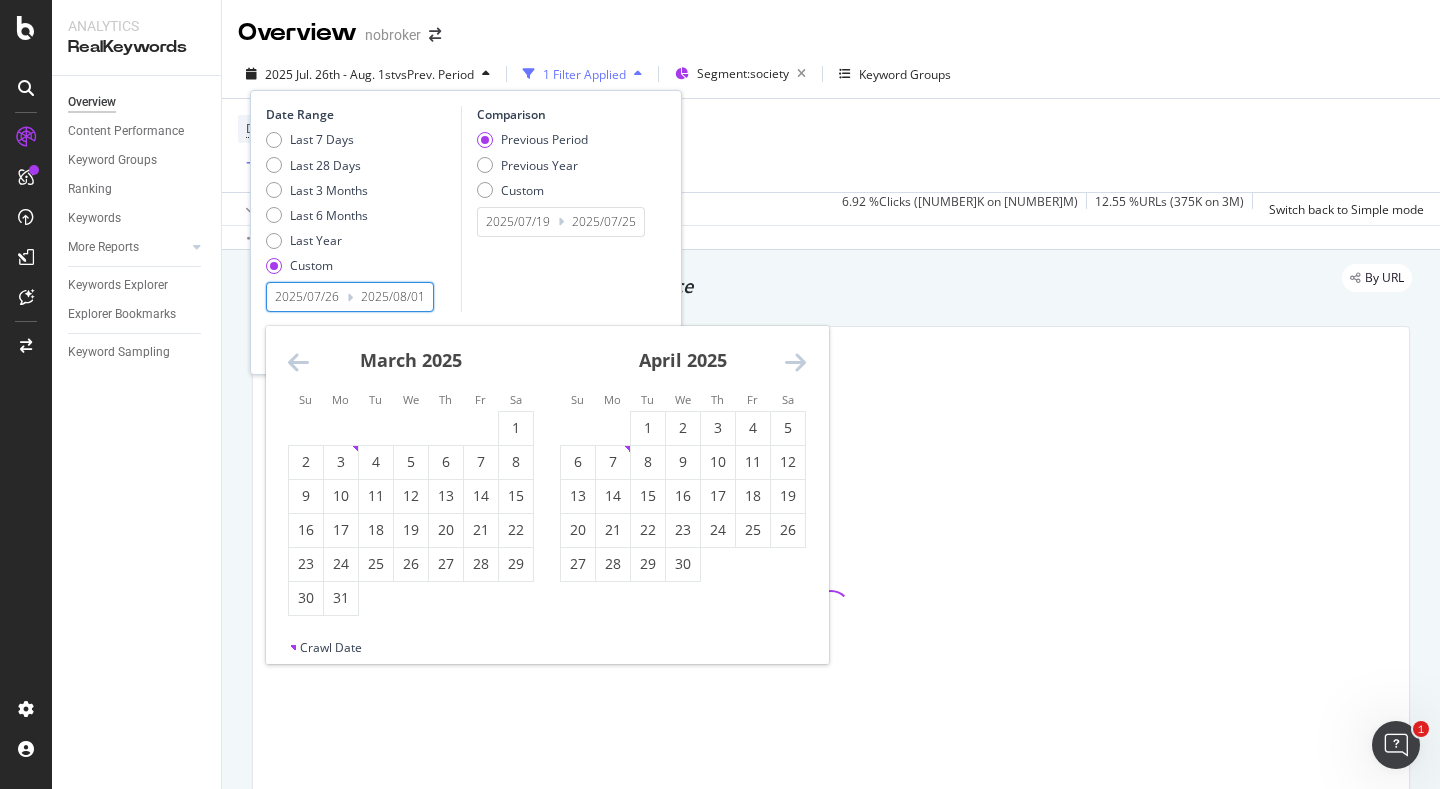 click at bounding box center (298, 362) 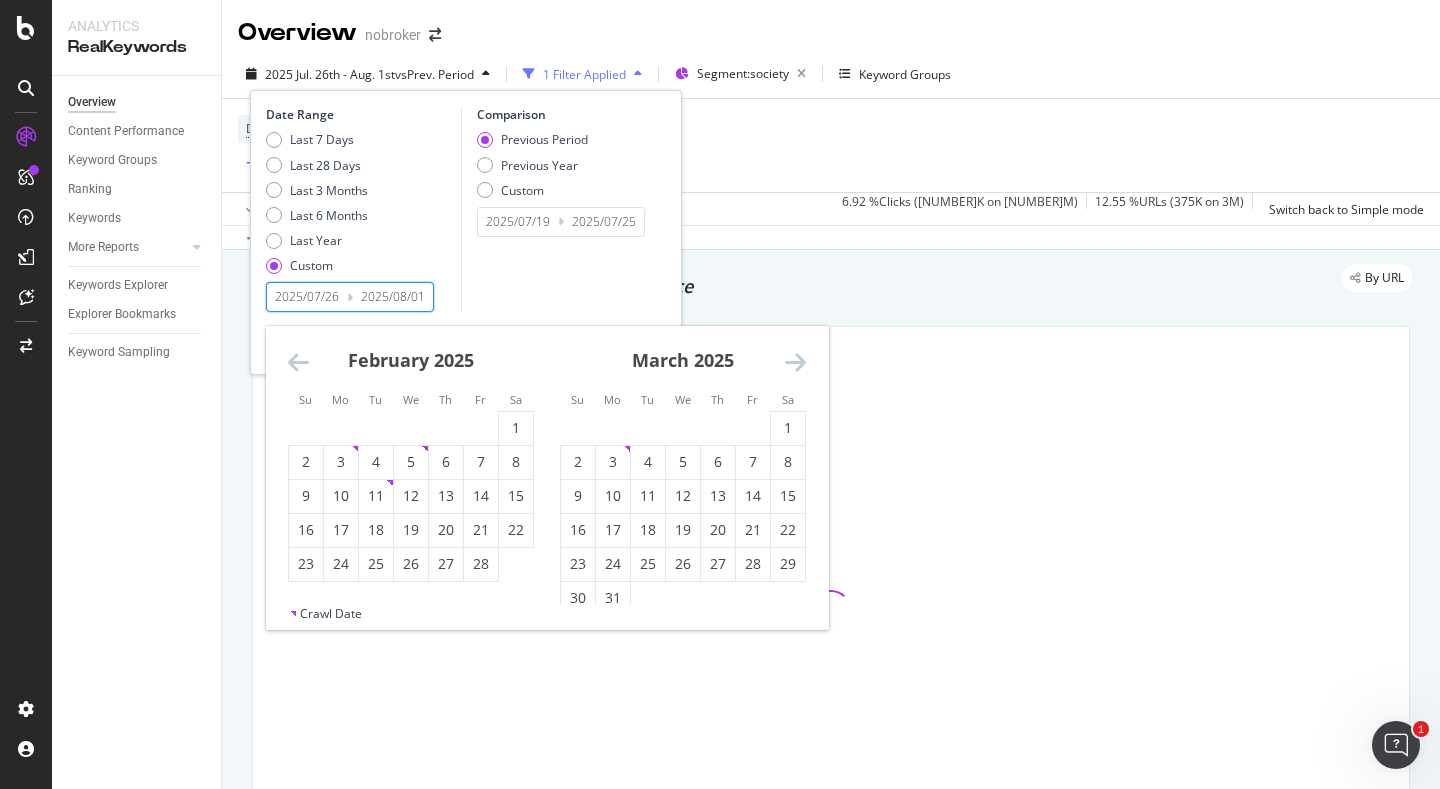 click at bounding box center (298, 362) 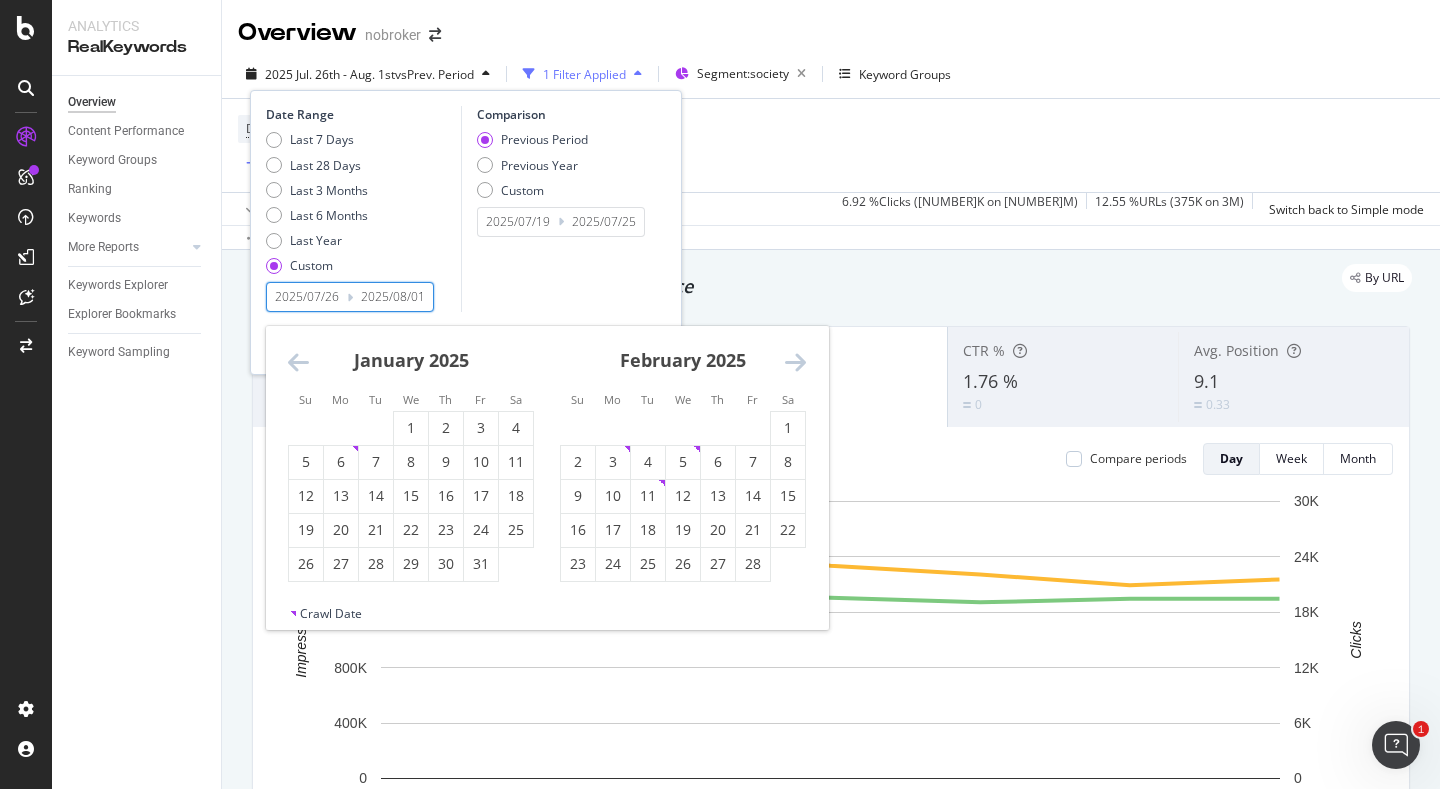 click at bounding box center (298, 362) 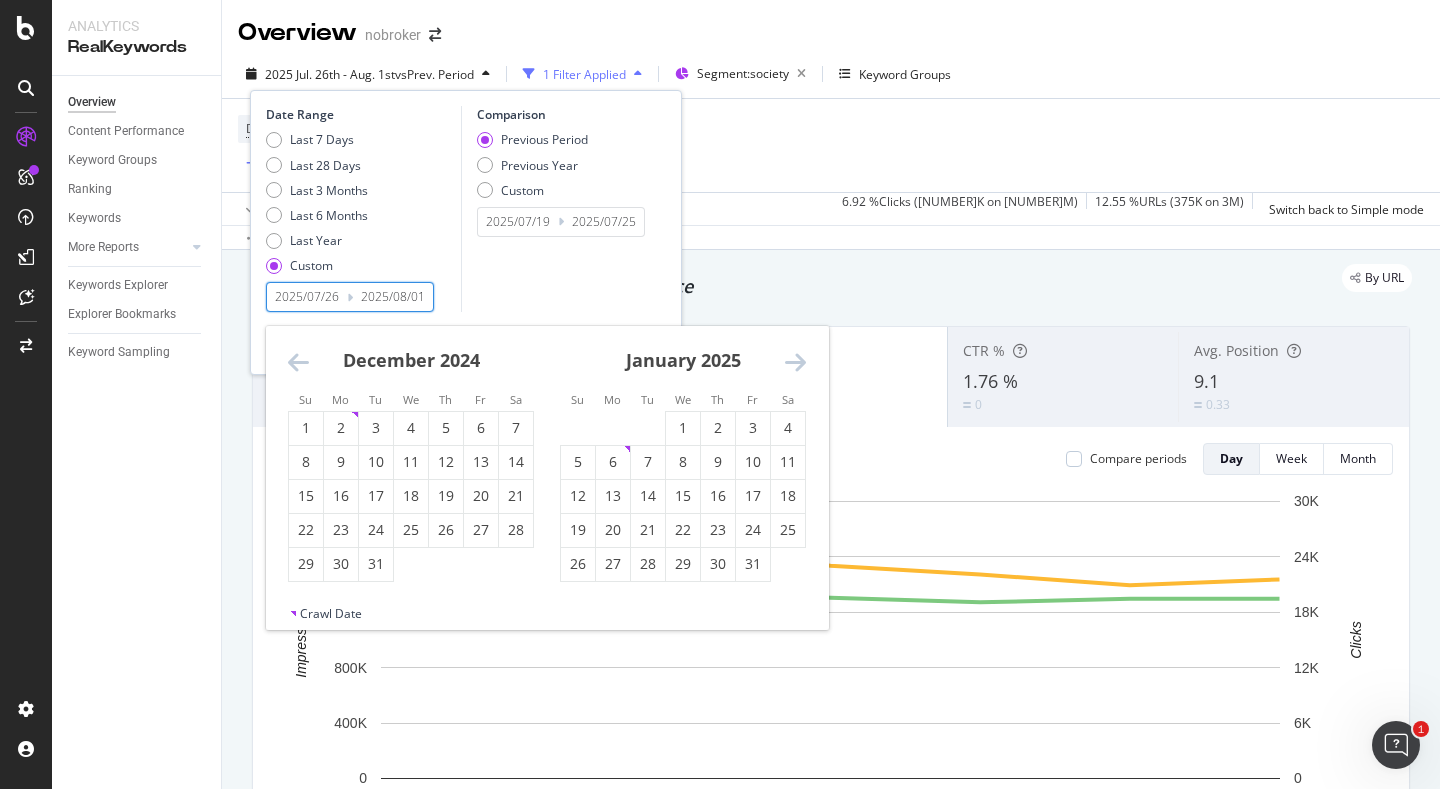 click at bounding box center (298, 362) 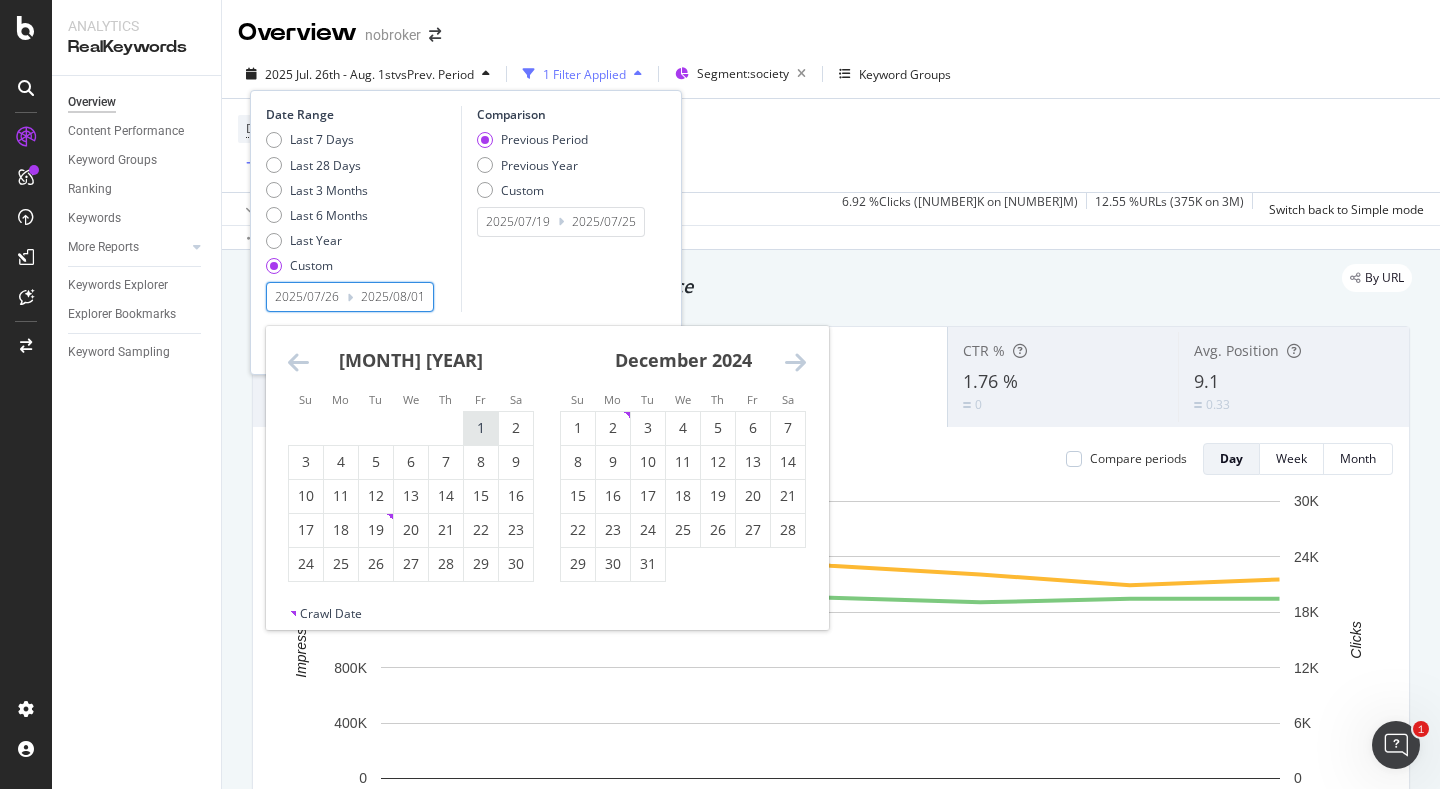 click on "1" at bounding box center (481, 428) 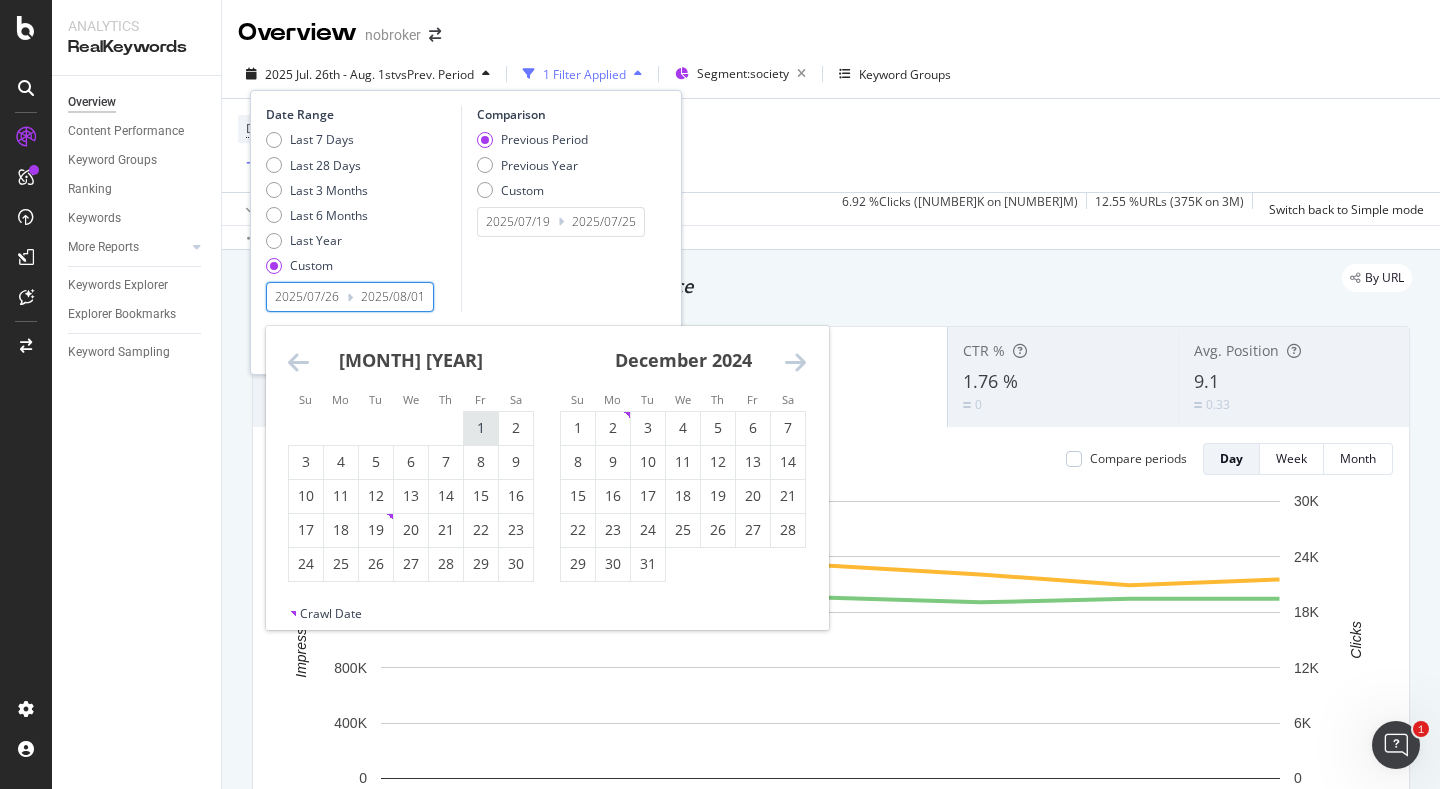 type on "[YEAR]/[MONTH]/[DAY]" 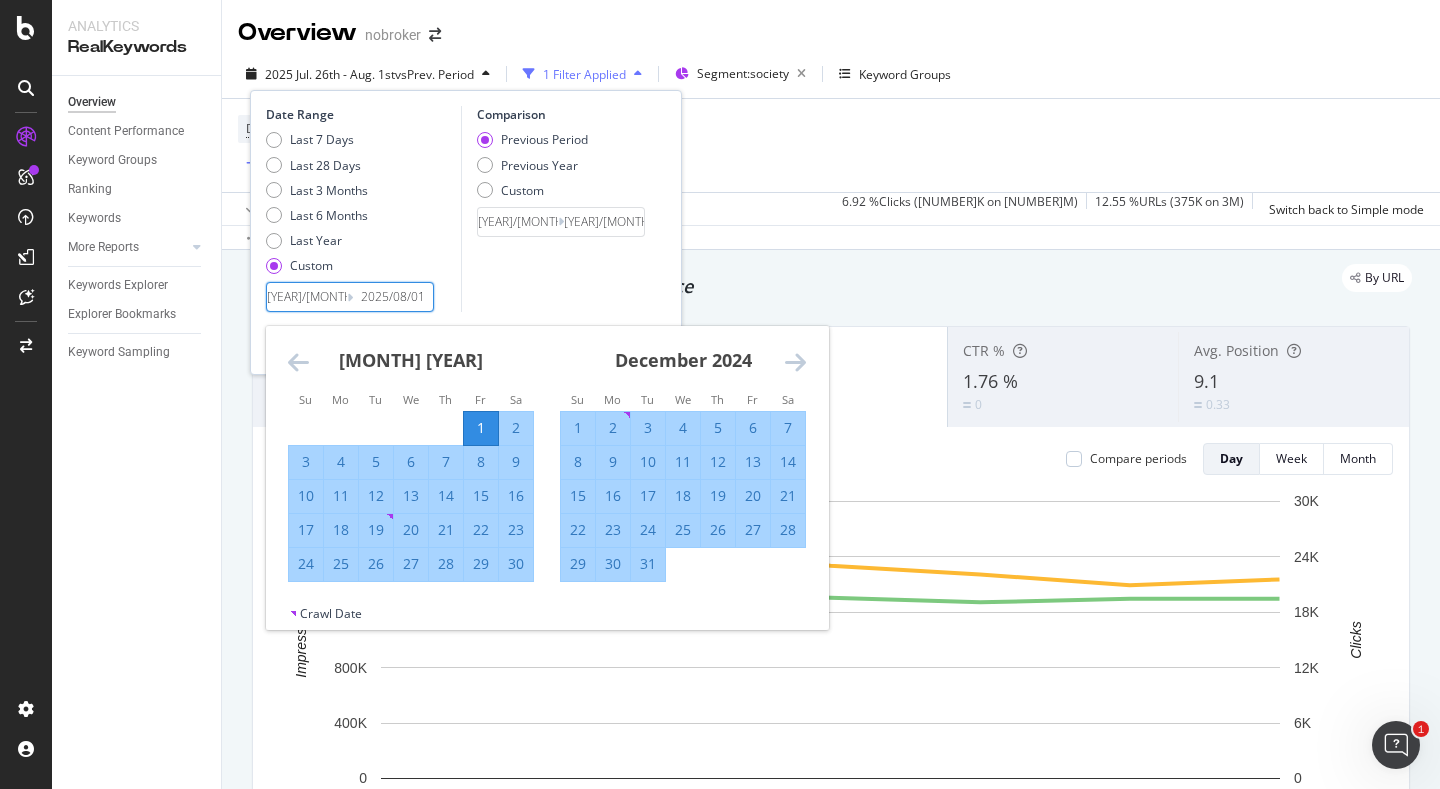 click at bounding box center (795, 362) 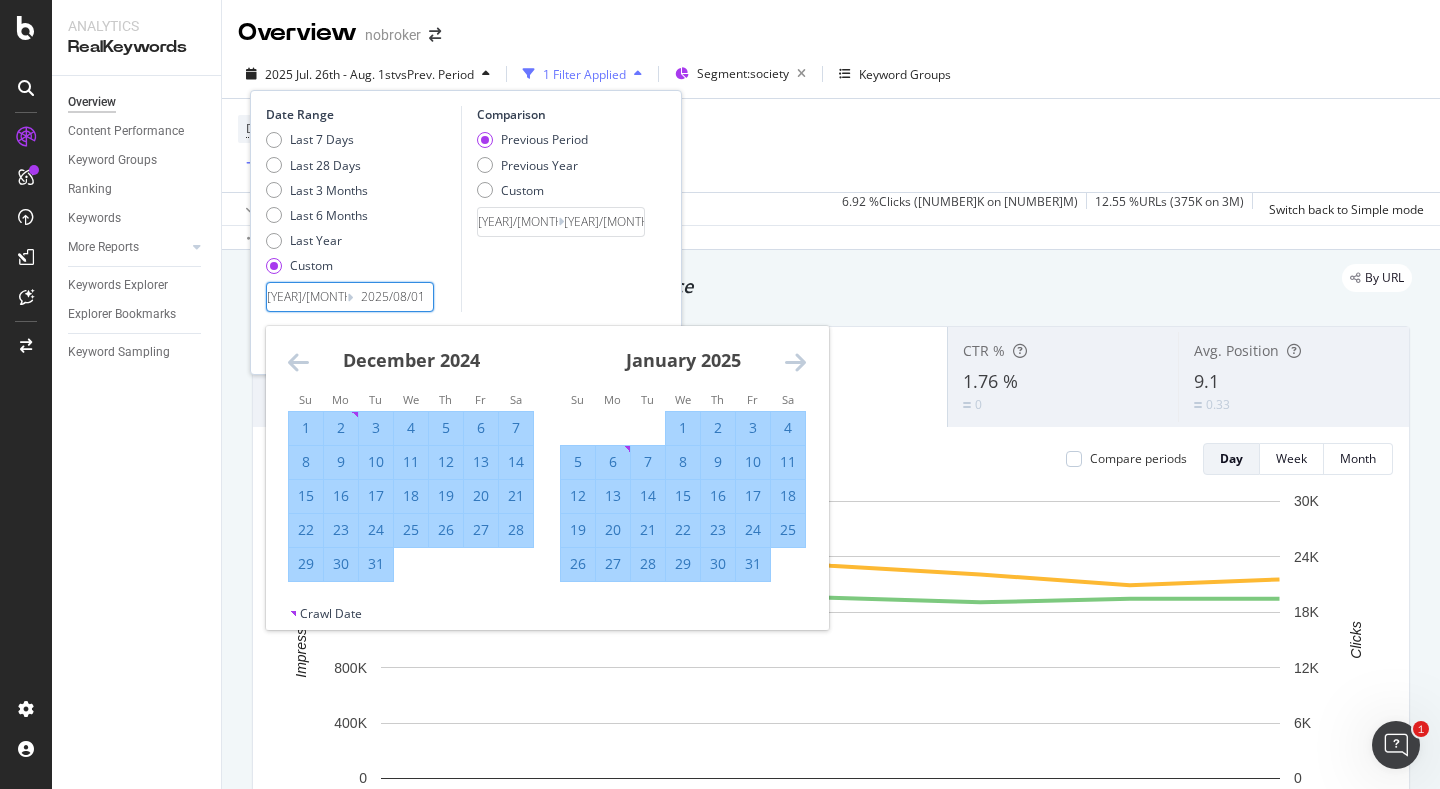 click at bounding box center (795, 362) 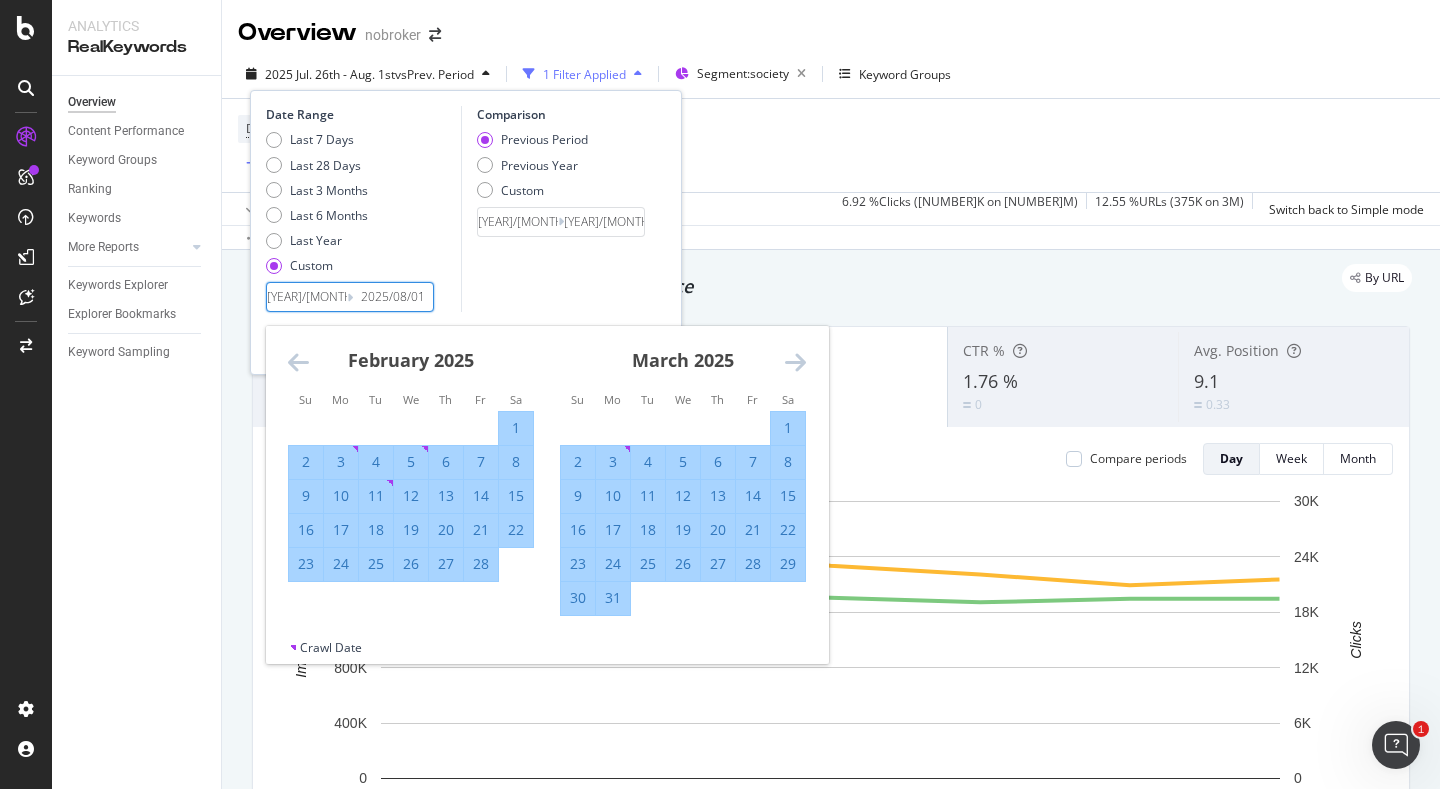 click at bounding box center (795, 362) 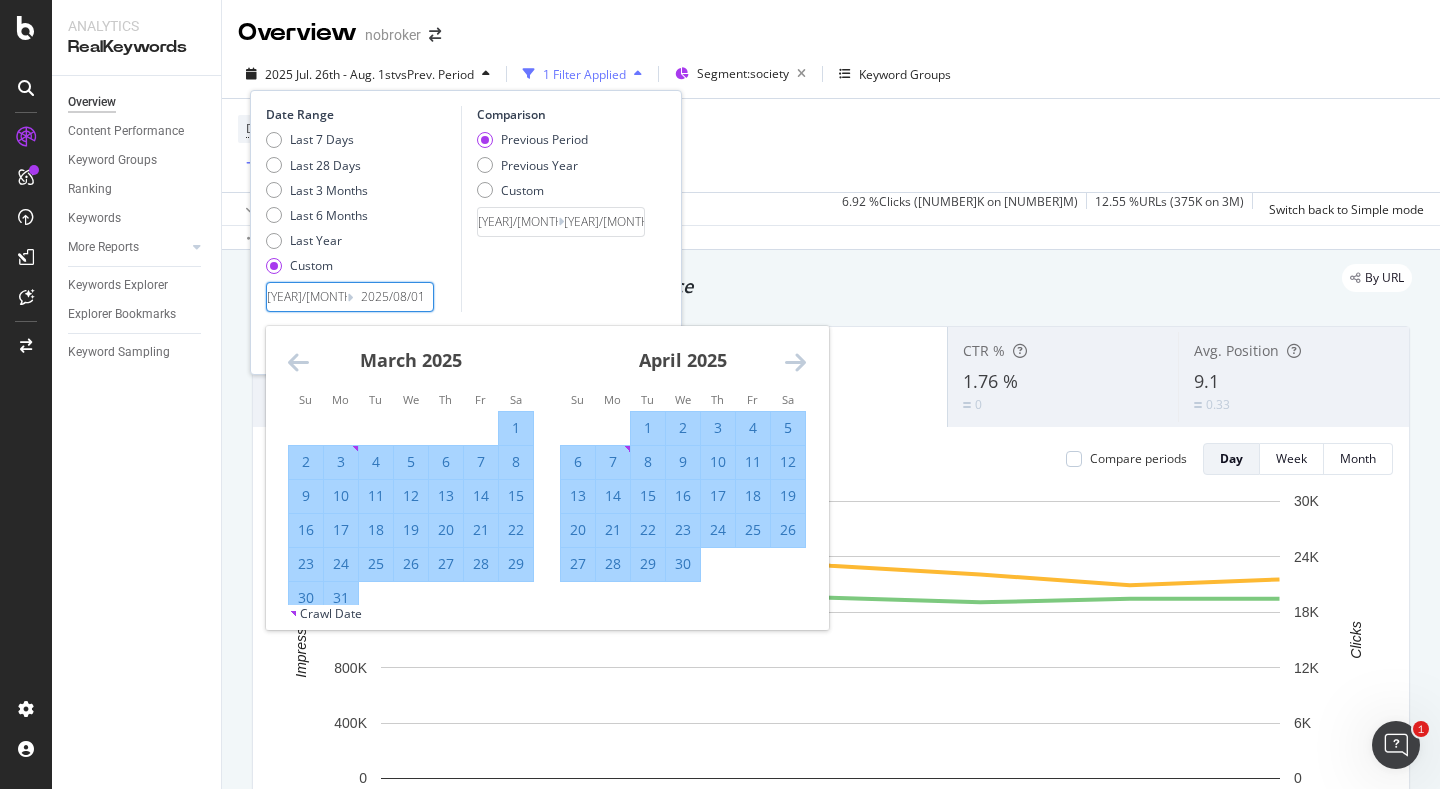click at bounding box center (795, 362) 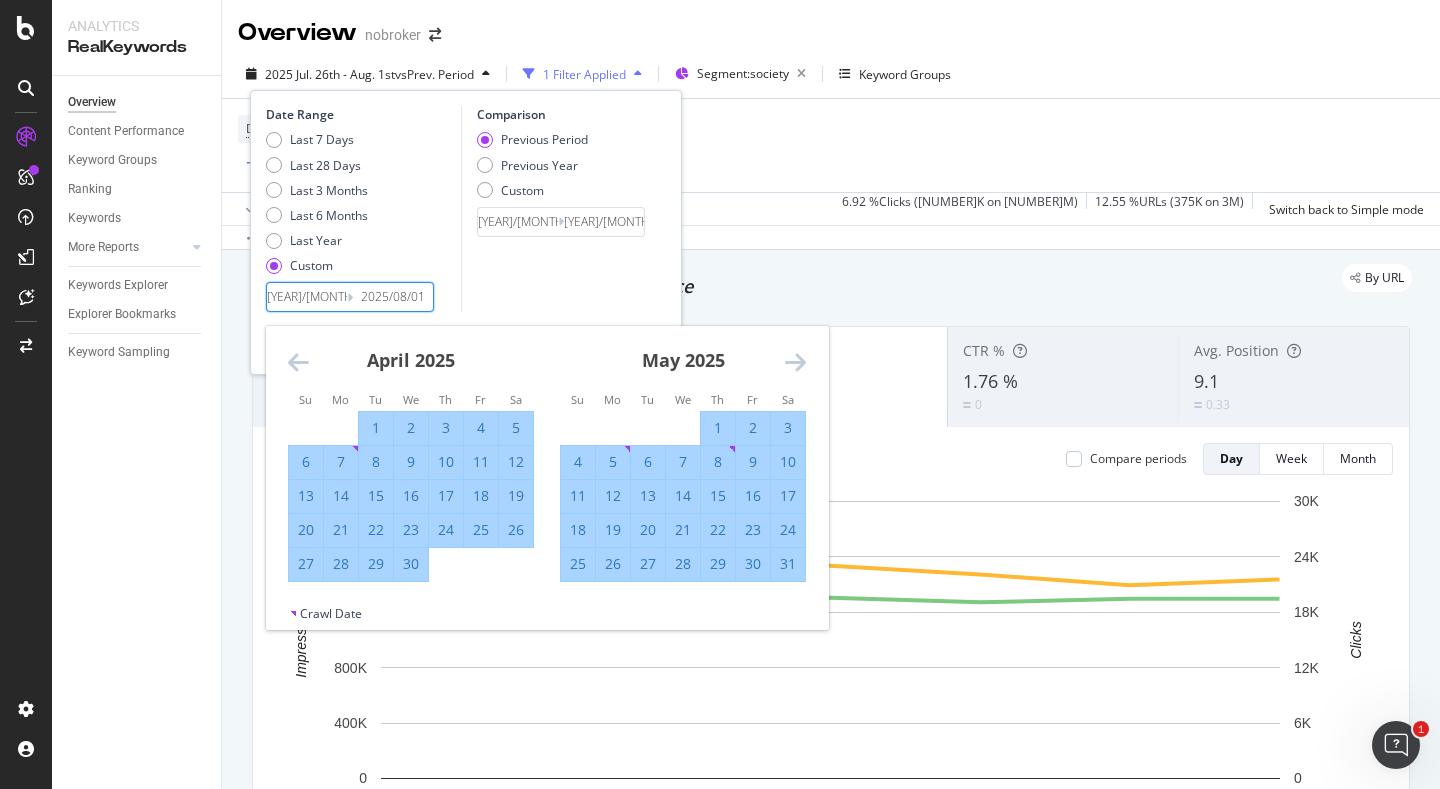 click at bounding box center (795, 362) 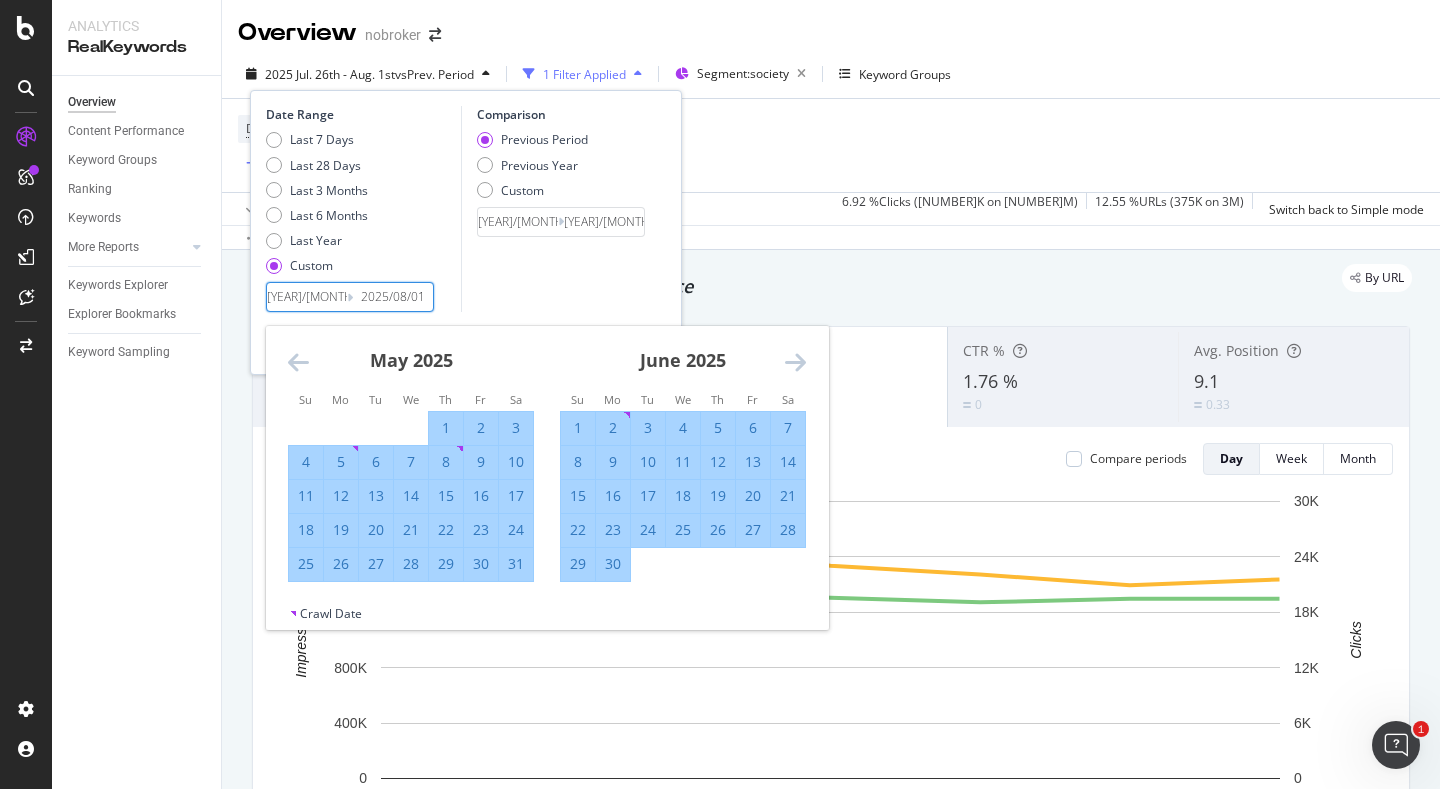 click at bounding box center (795, 362) 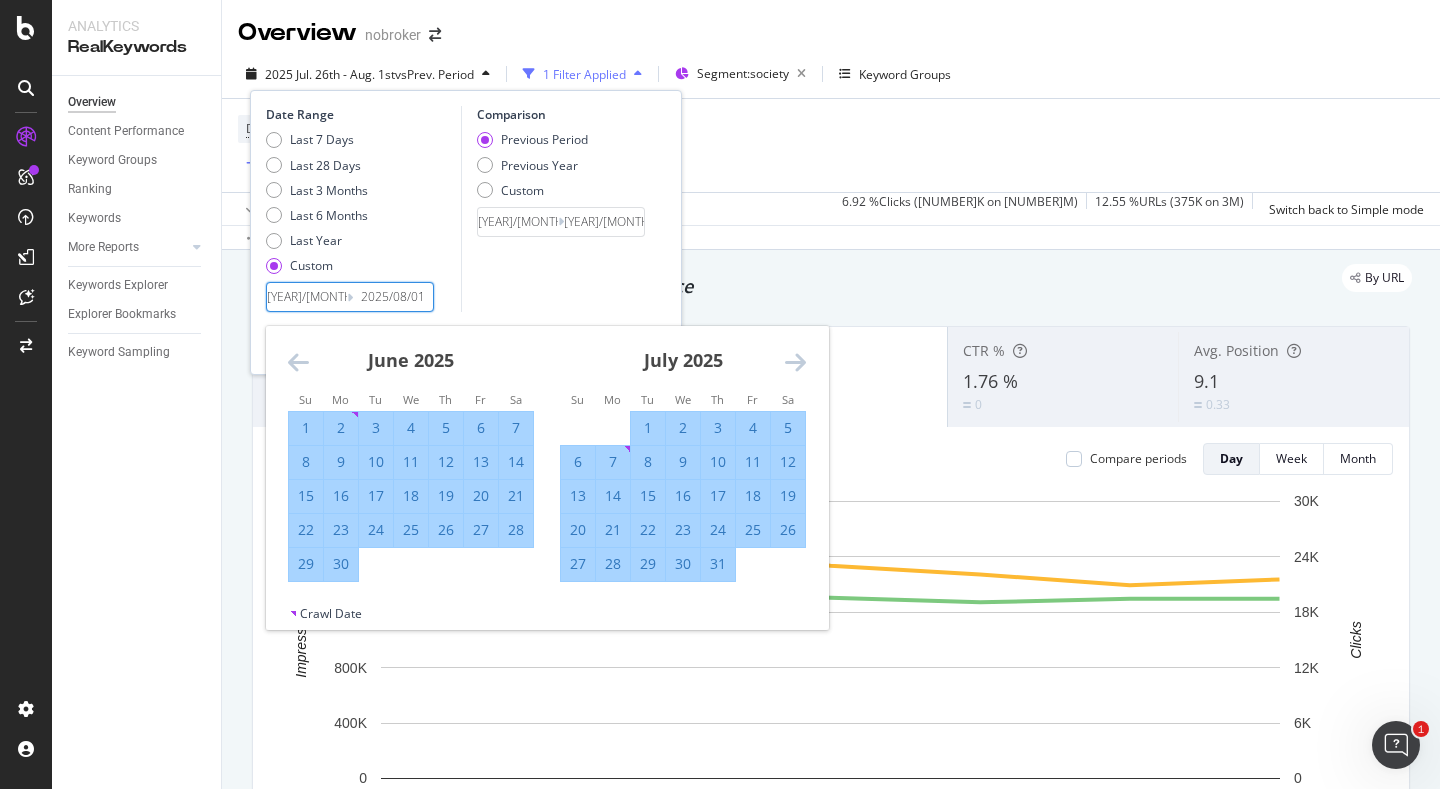 click at bounding box center (795, 362) 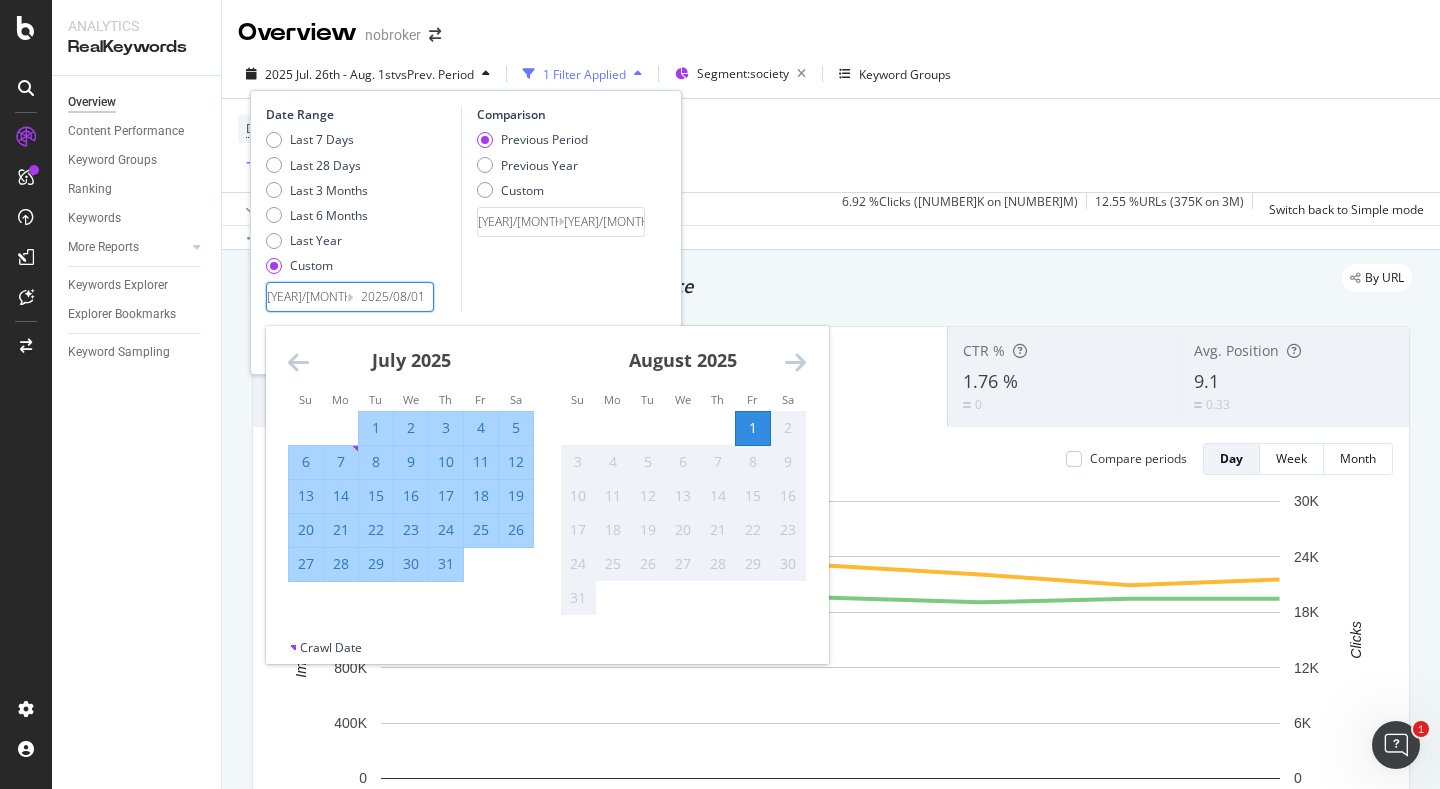click on "31" at bounding box center (446, 564) 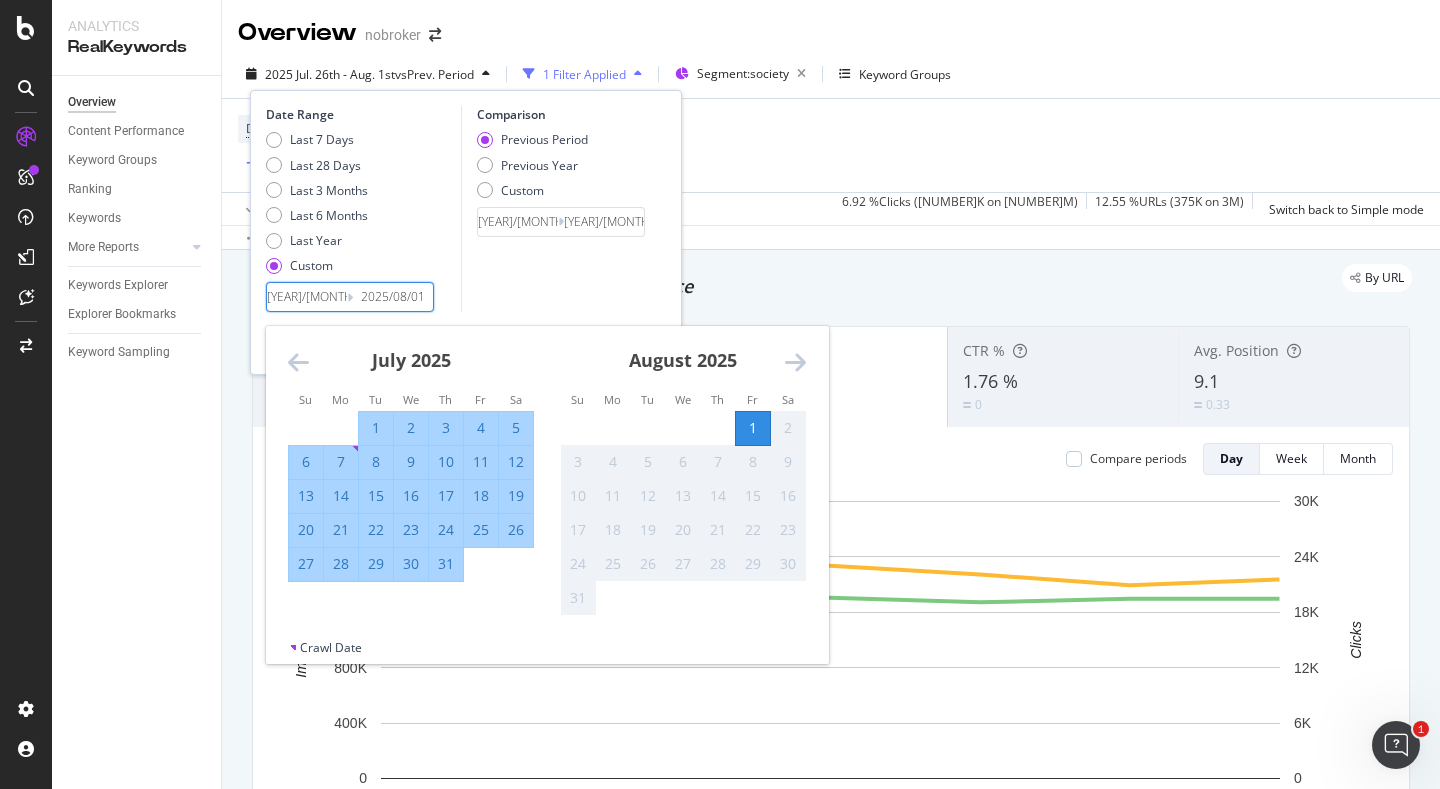 type on "[YEAR]/[MONTH]/[DAY]" 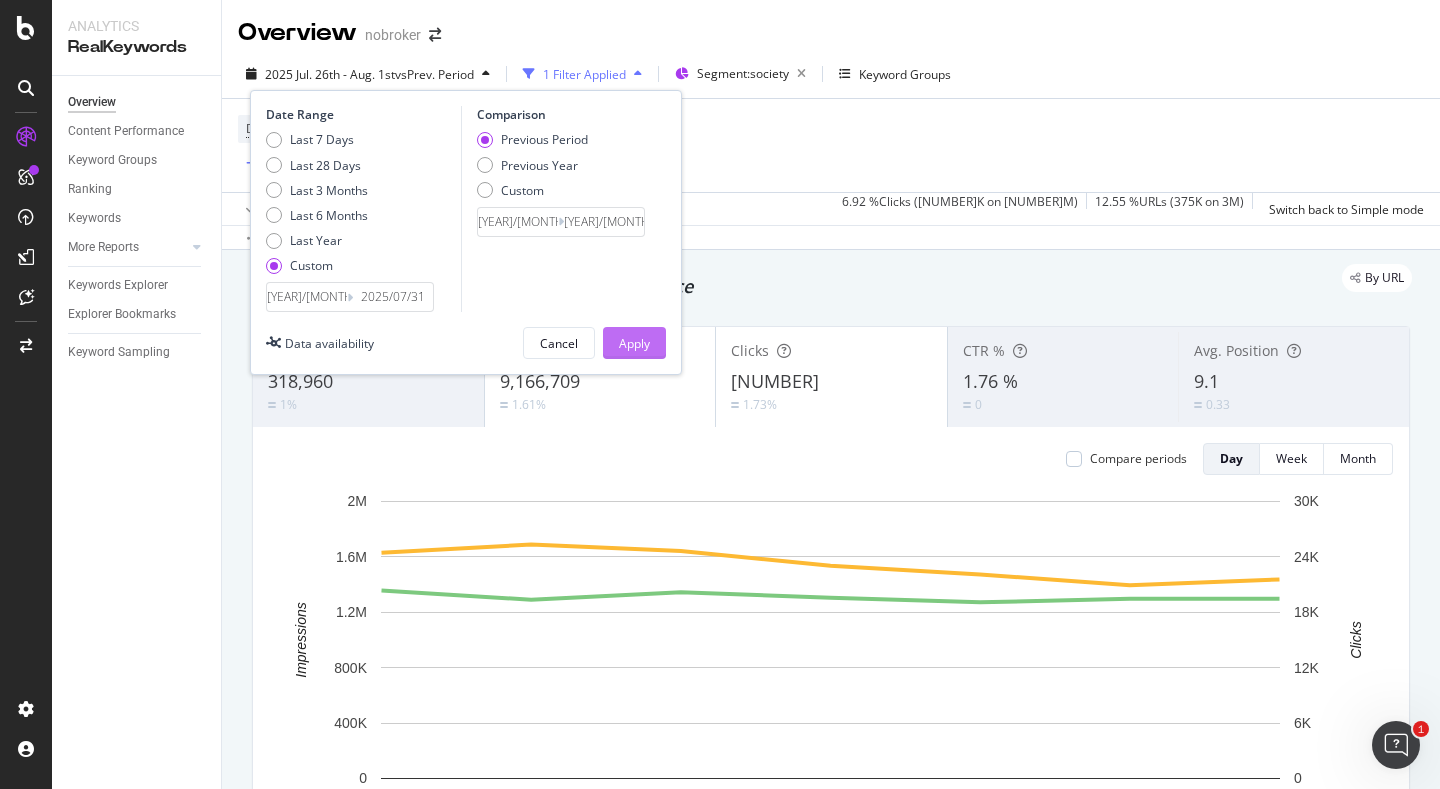 click on "Apply" at bounding box center (634, 343) 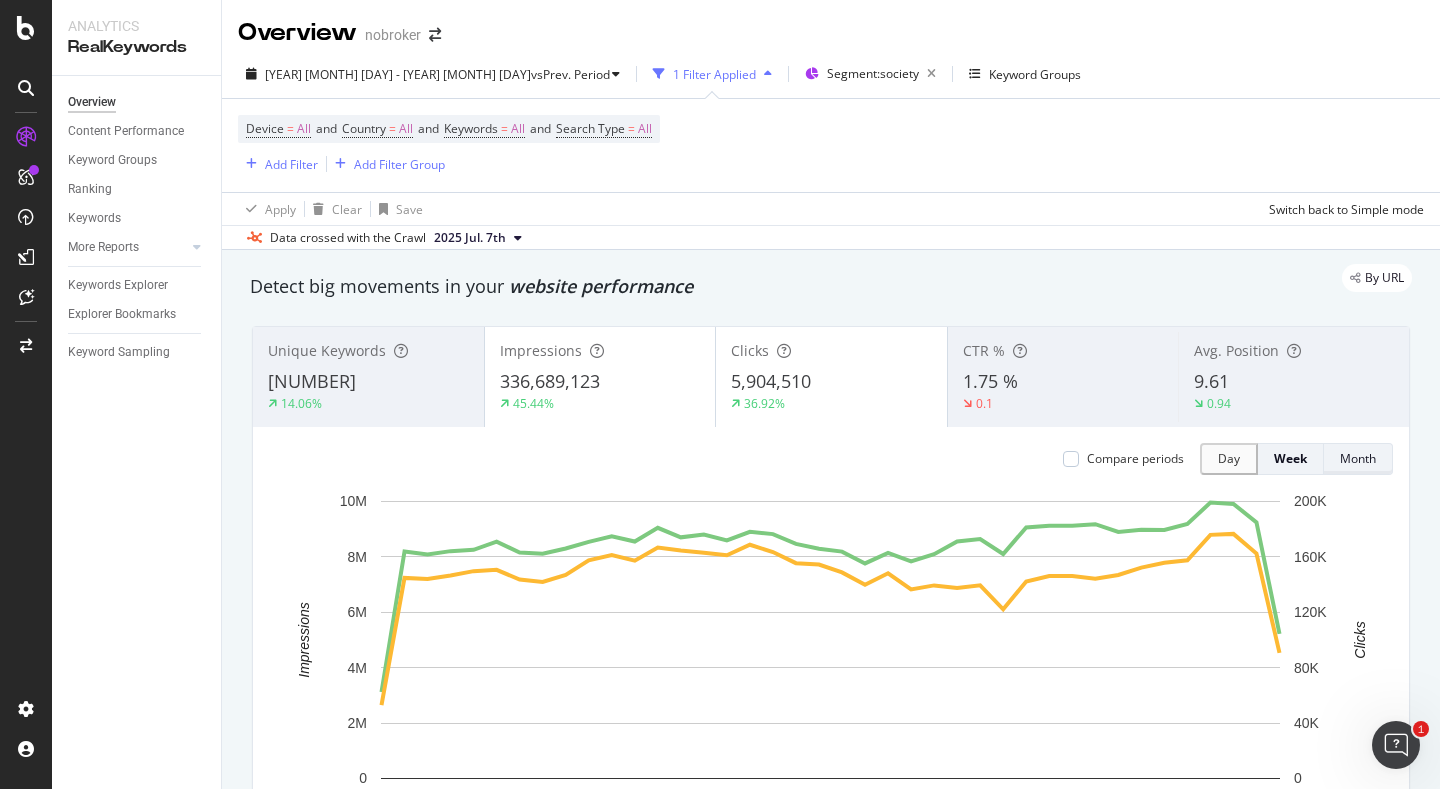 click on "Month" at bounding box center (1358, 458) 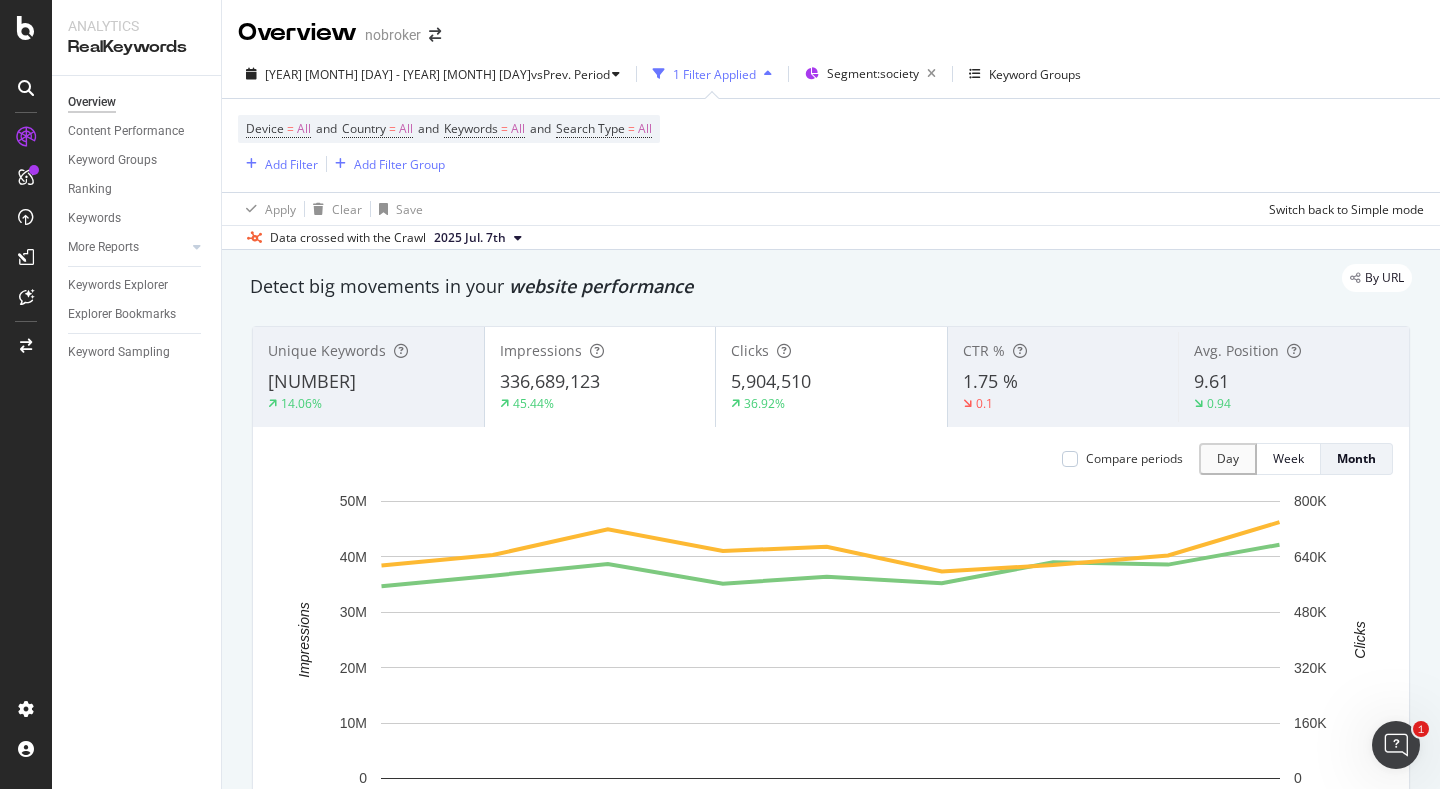 click on "9.61" at bounding box center (1211, 381) 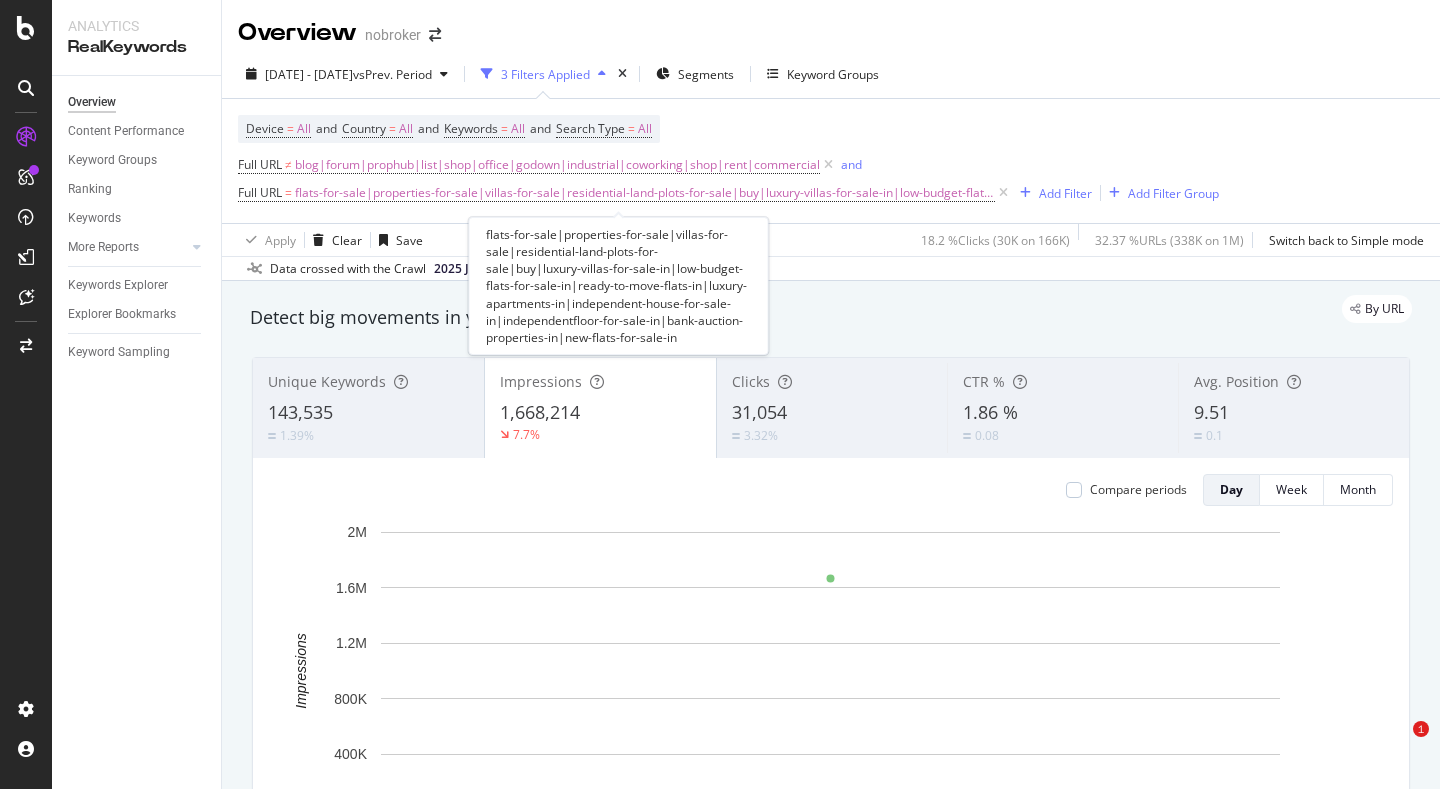 scroll, scrollTop: 0, scrollLeft: 0, axis: both 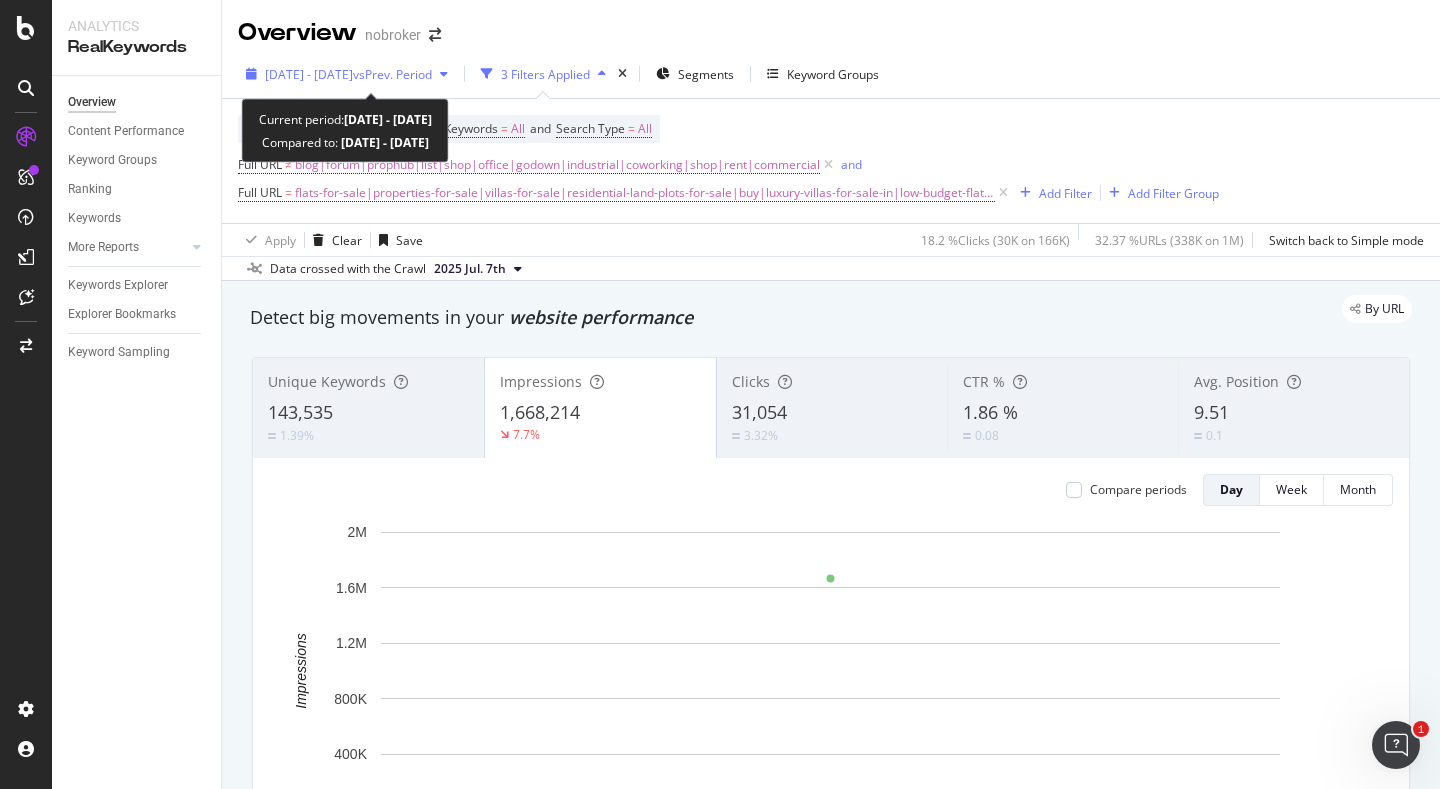 click on "2025 Jun. 24th - 2025 Jun. 30th" at bounding box center (309, 74) 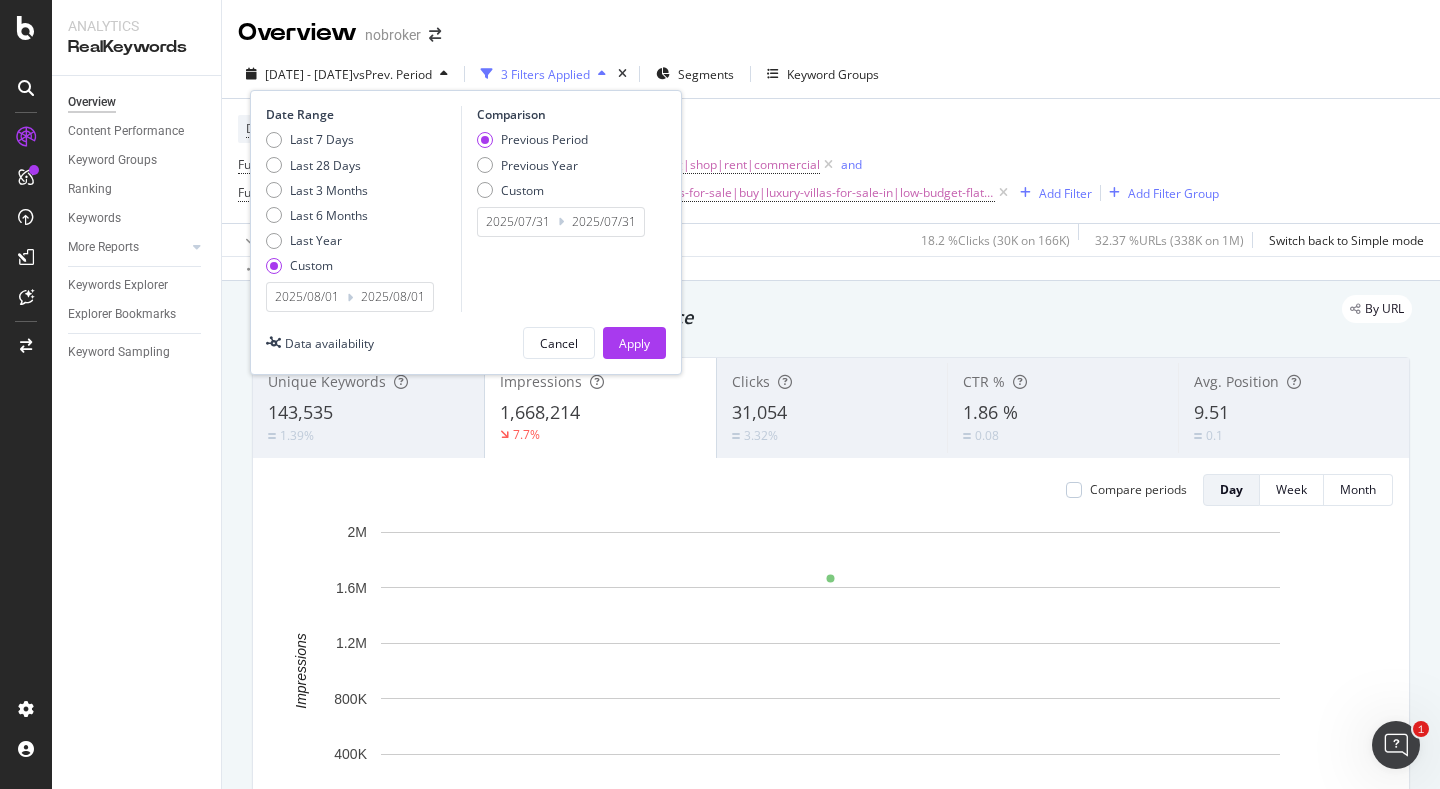 click on "2025/08/01" at bounding box center [307, 297] 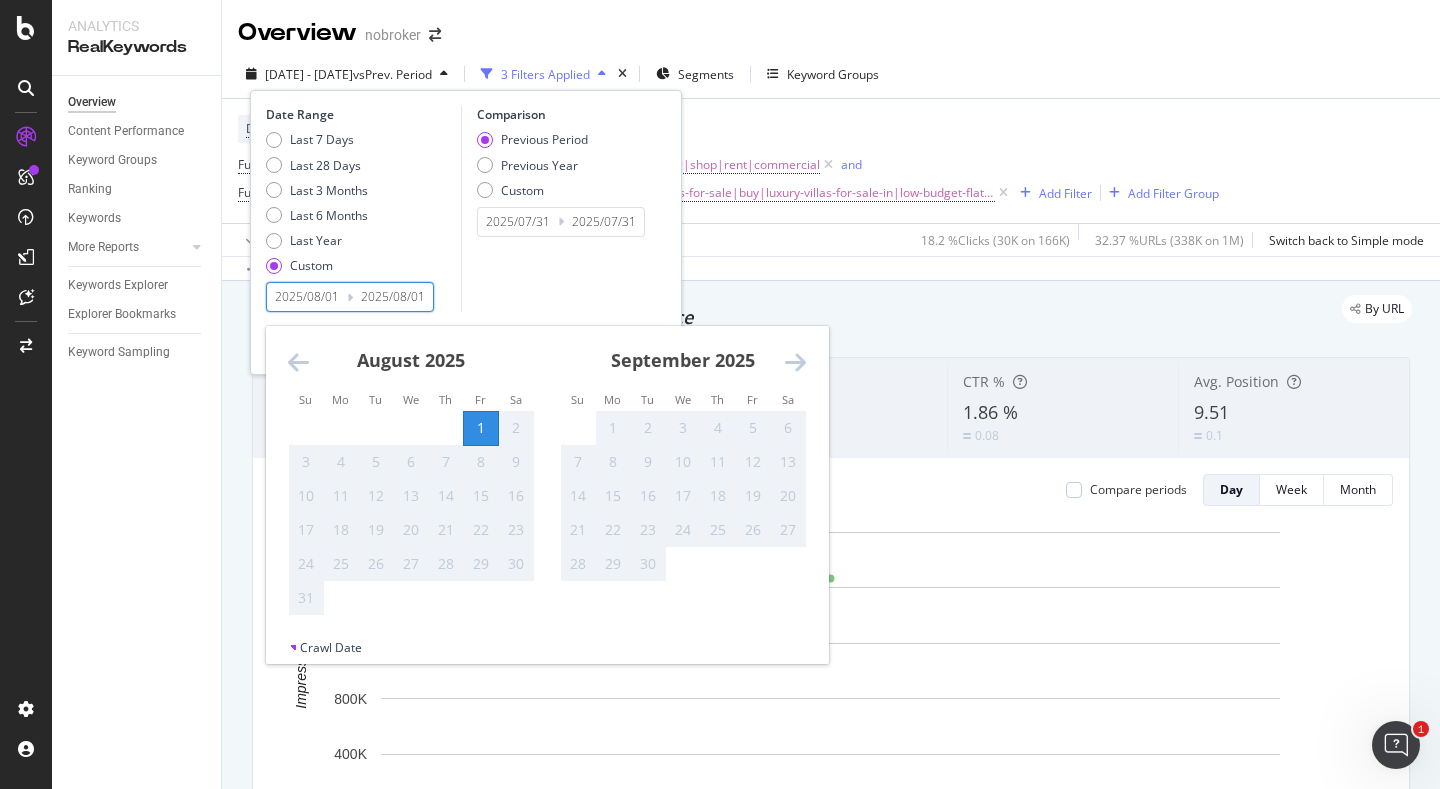 click on "August 2025" at bounding box center [411, 368] 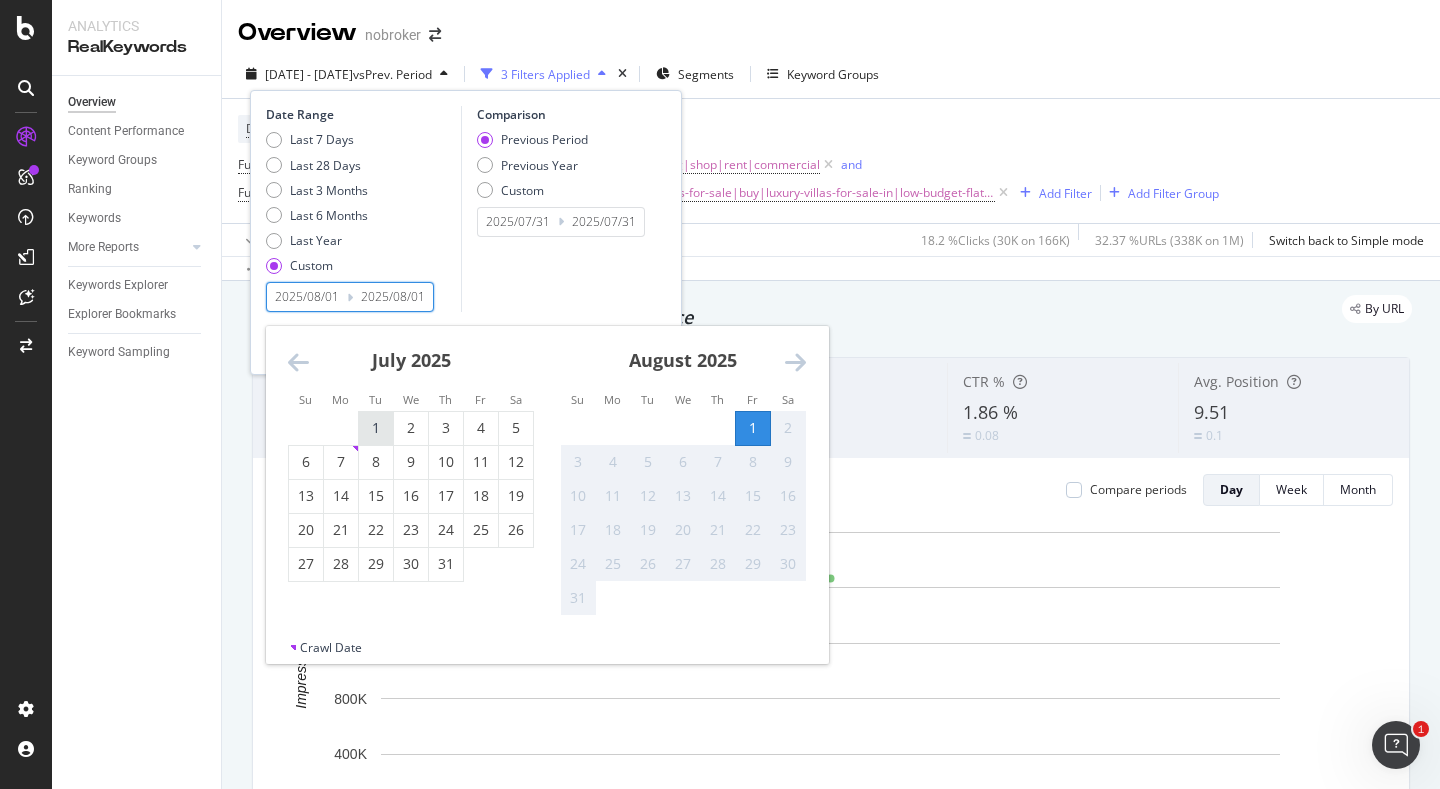 click on "1" at bounding box center (376, 428) 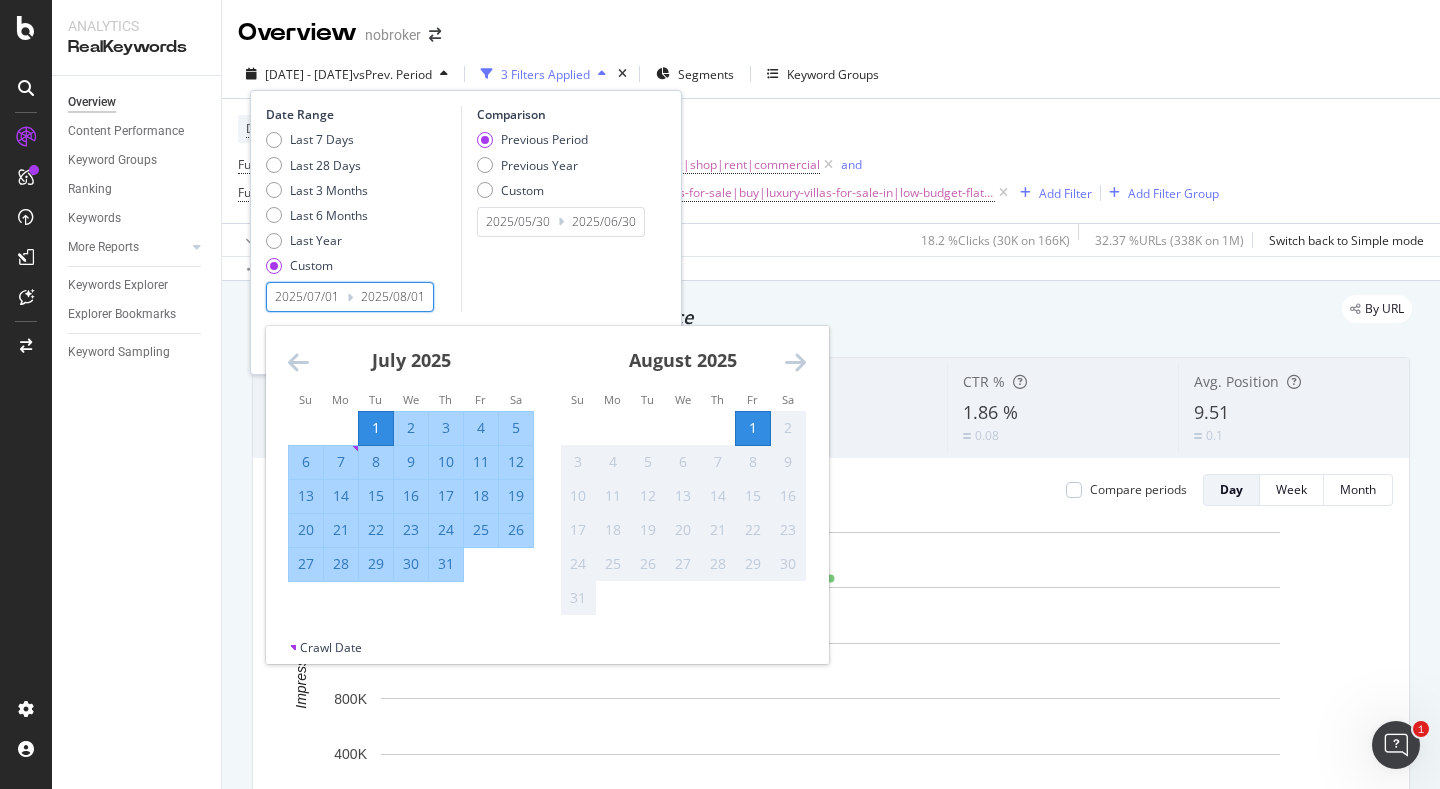 click on "31" at bounding box center (446, 564) 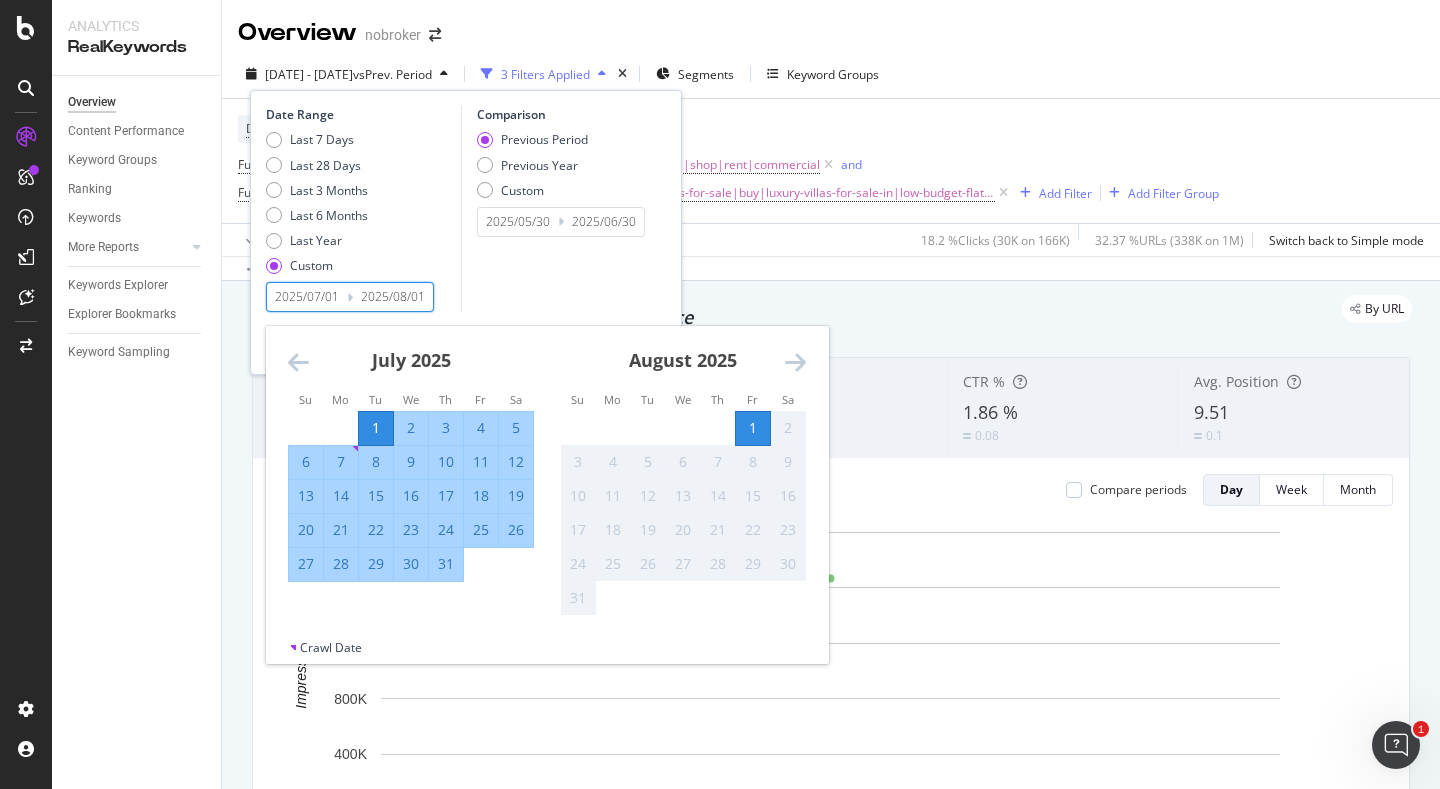 type on "2025/07/31" 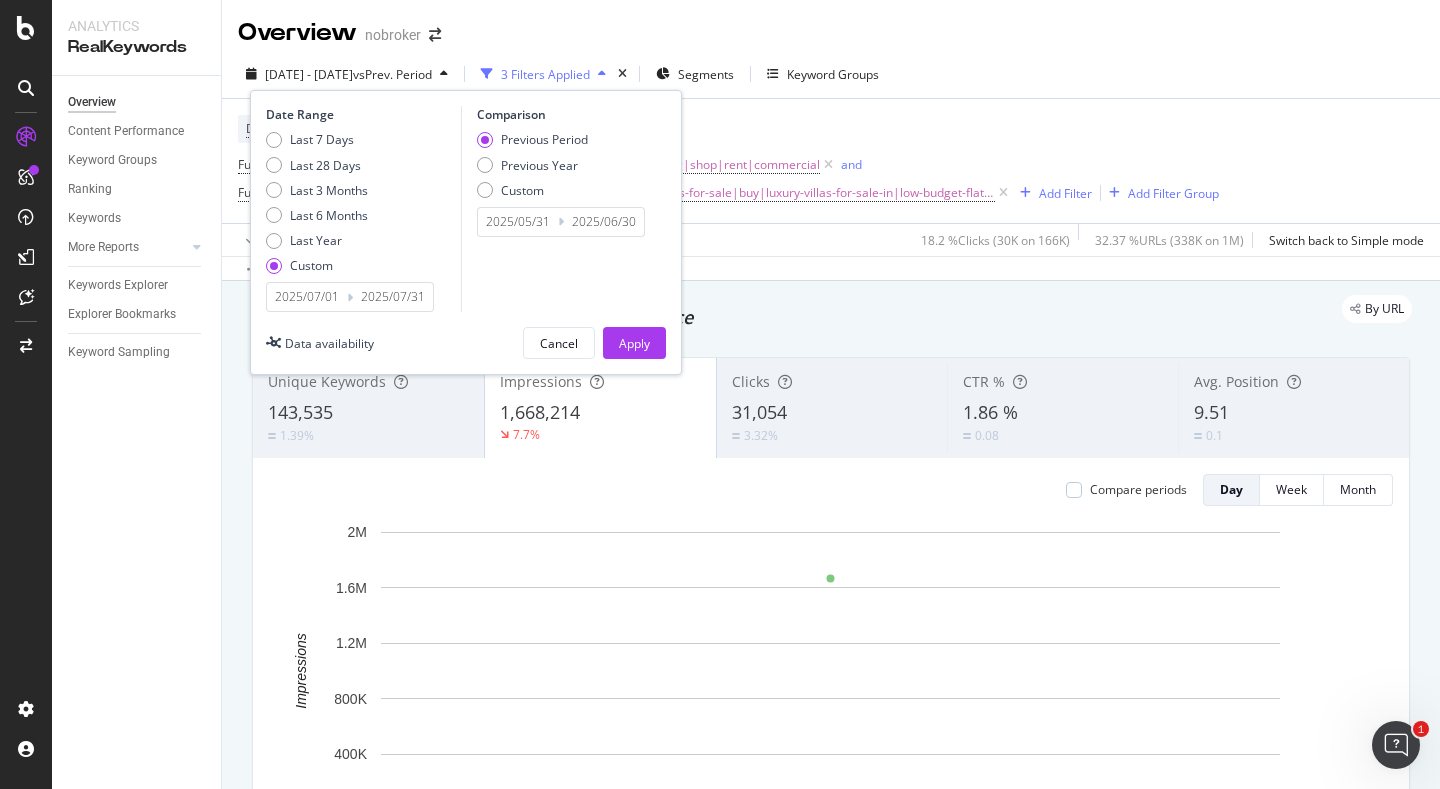 drag, startPoint x: 632, startPoint y: 346, endPoint x: 781, endPoint y: 294, distance: 157.81319 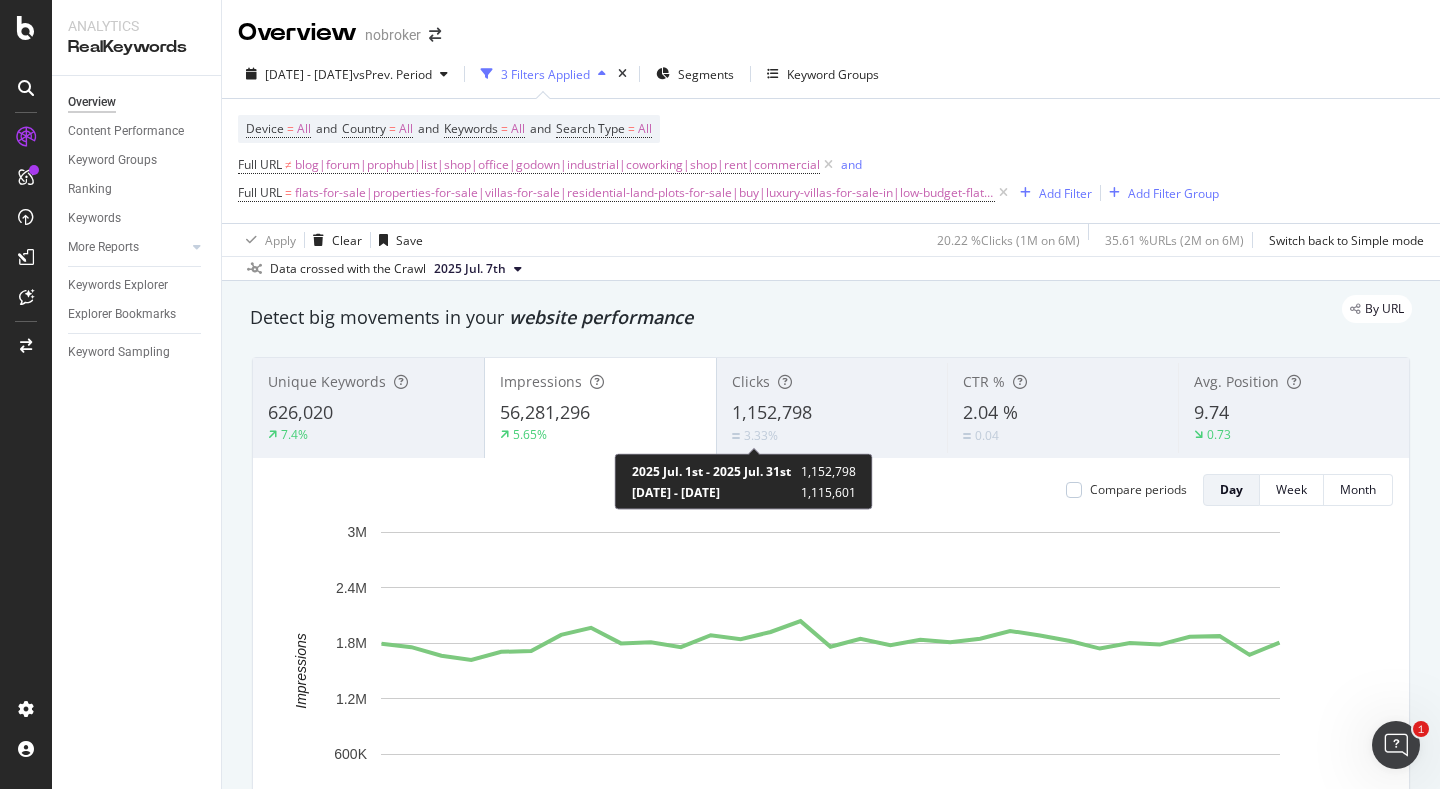 click on "3.33%" at bounding box center [761, 435] 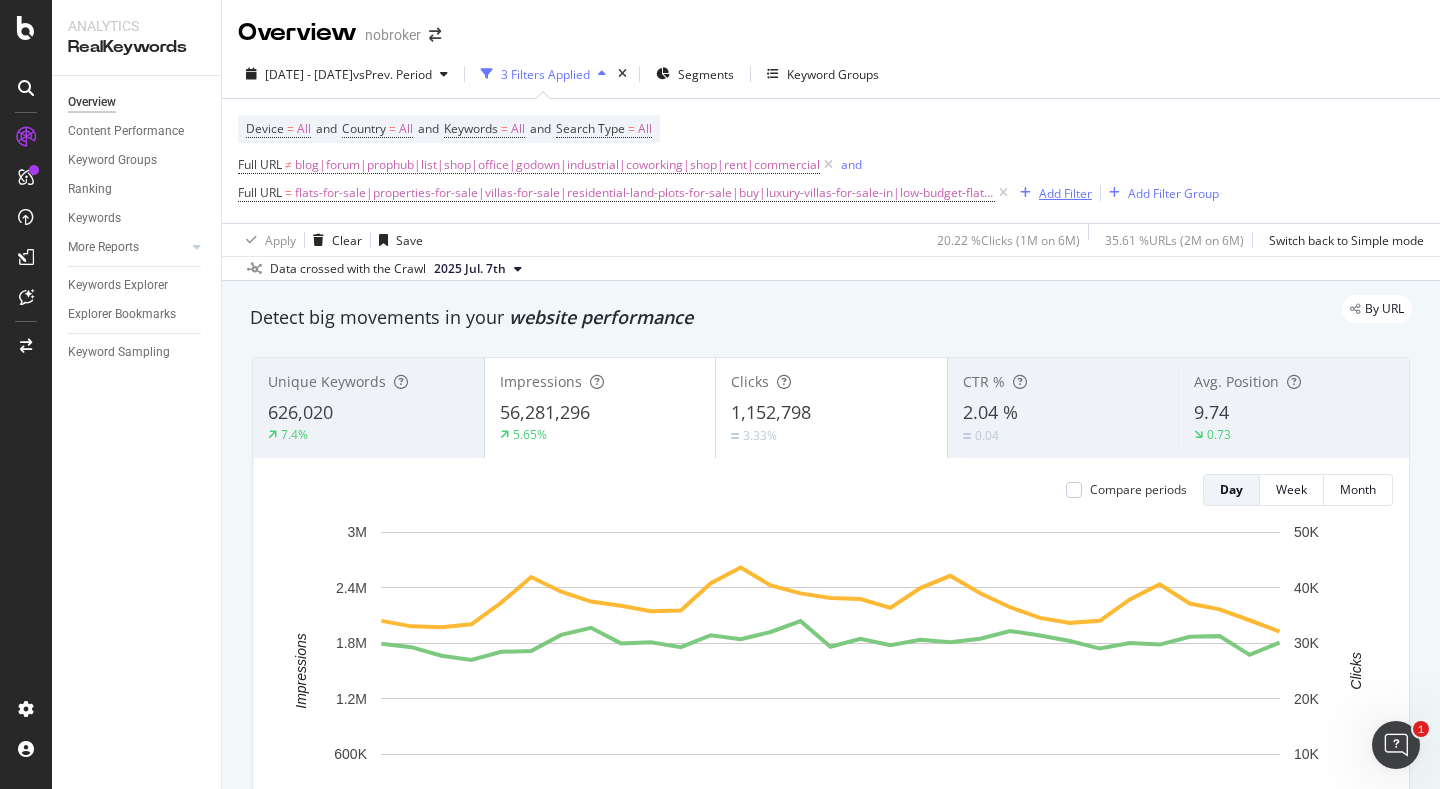 click on "Add Filter" at bounding box center [1065, 193] 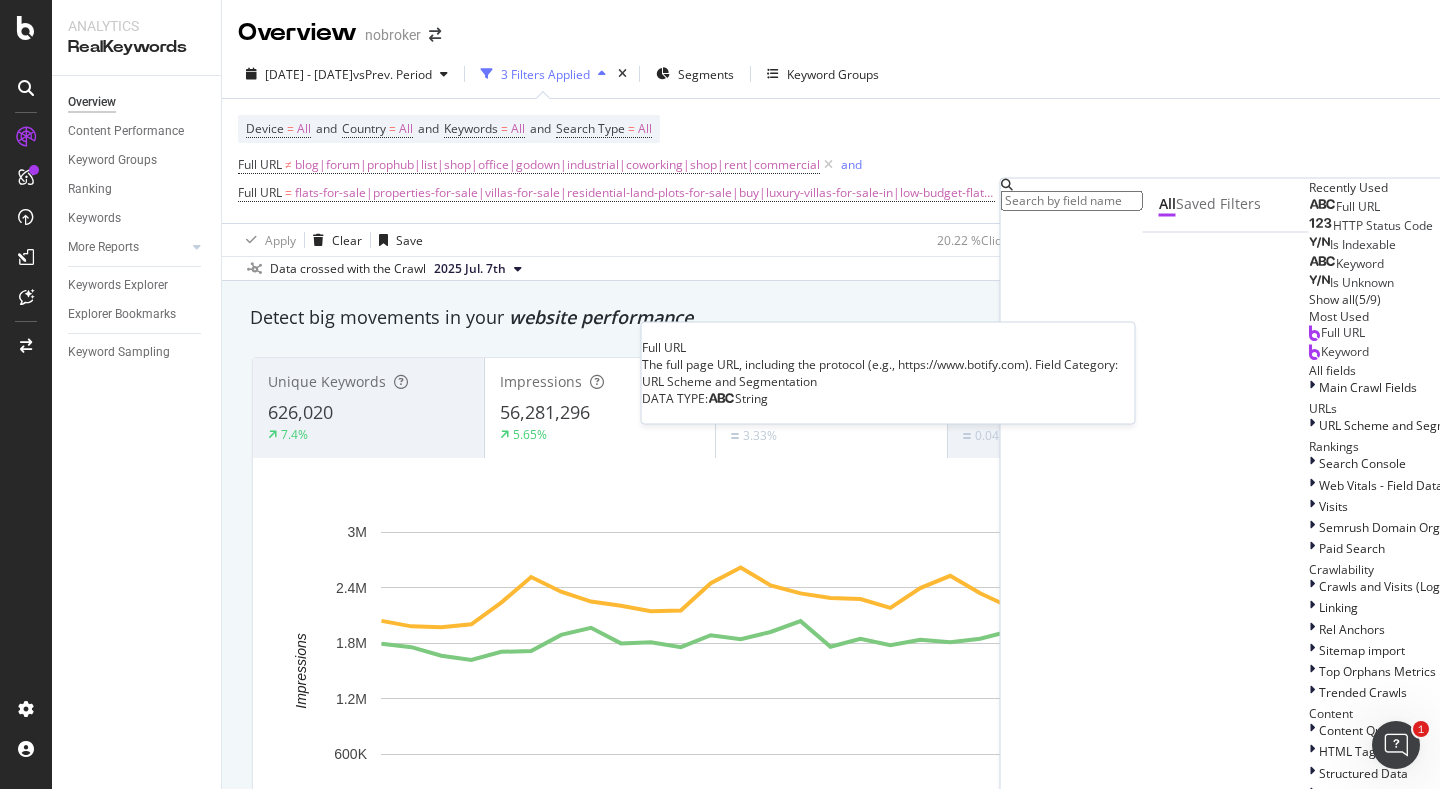 click on "Full URL" at bounding box center (1344, 207) 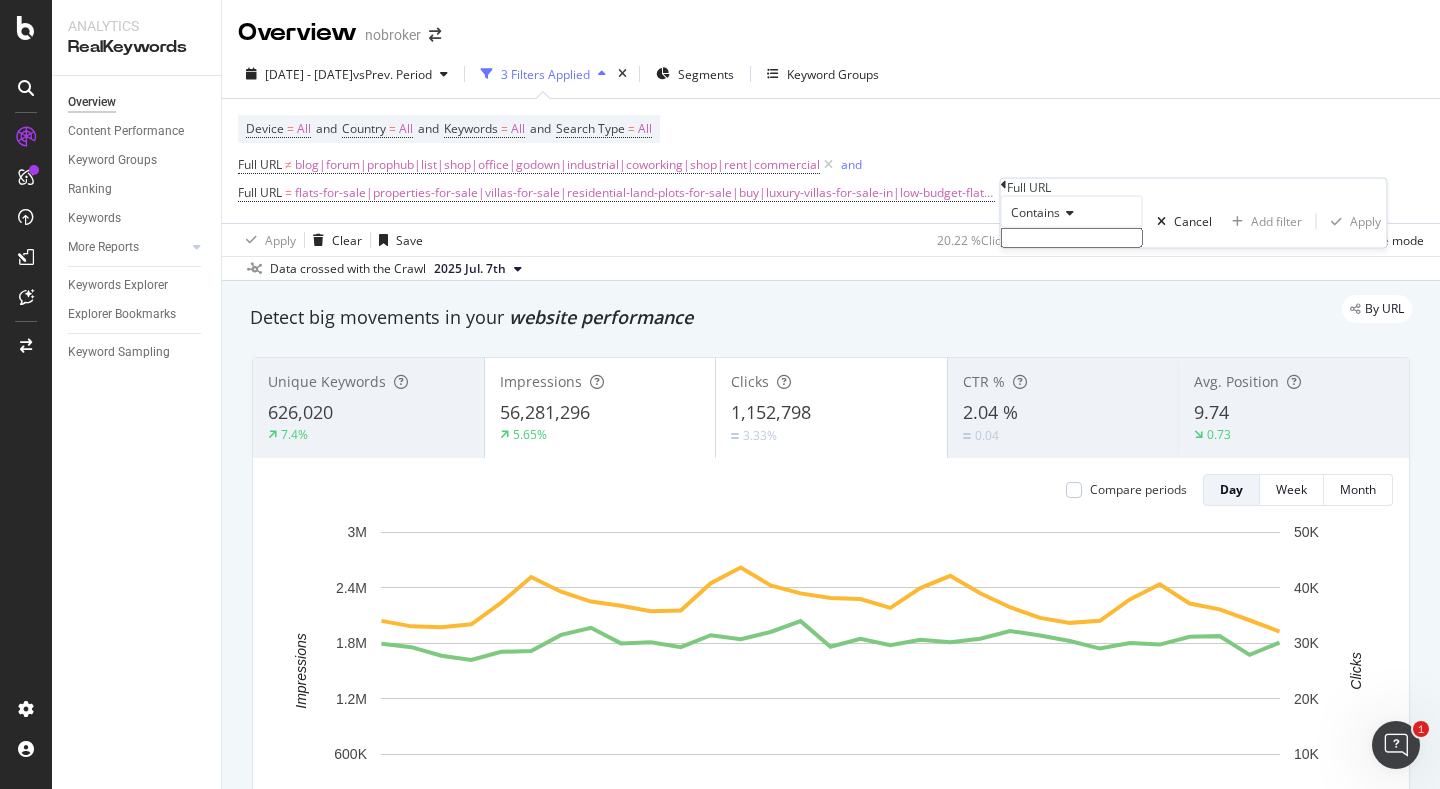 click at bounding box center (1072, 238) 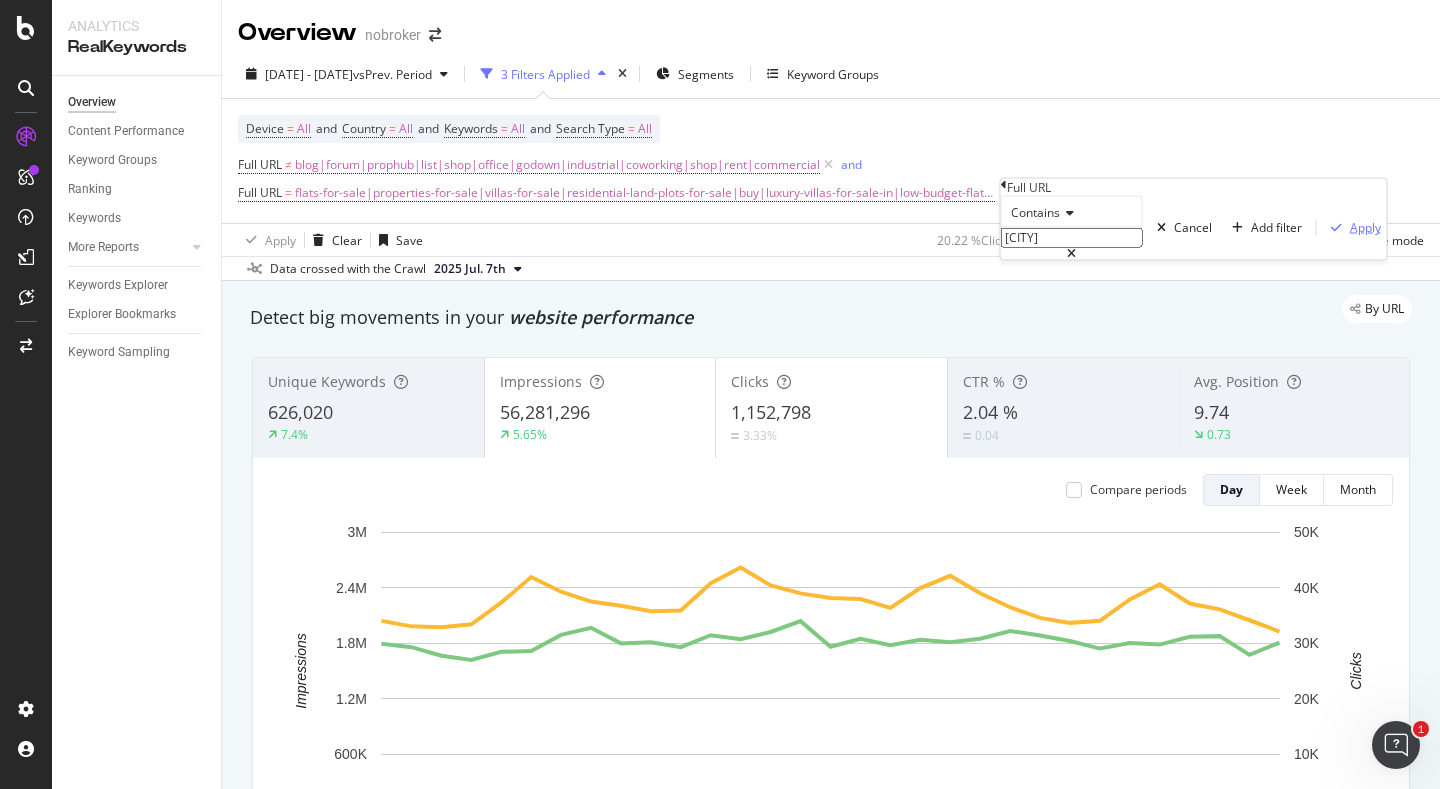 type on "noida" 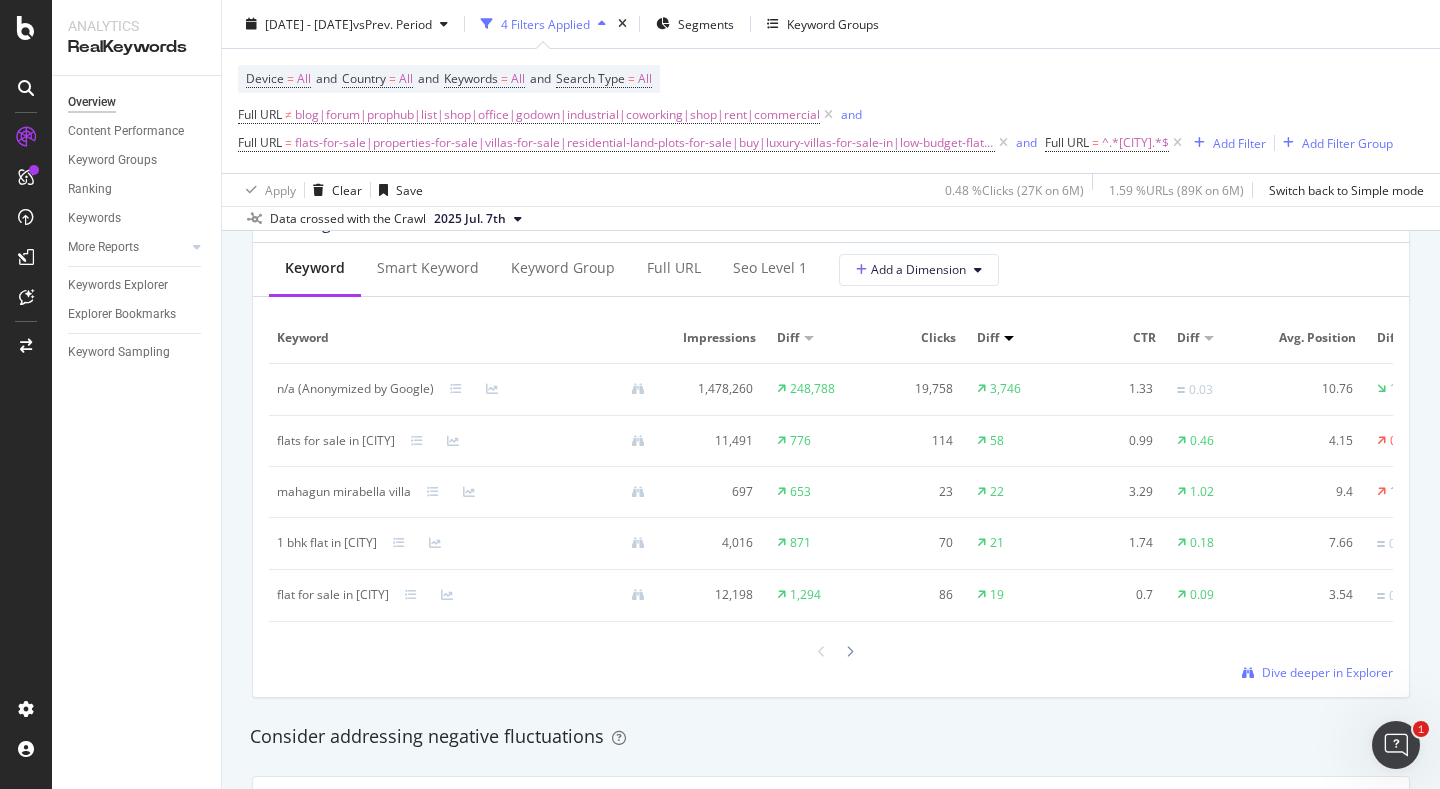 scroll, scrollTop: 1842, scrollLeft: 0, axis: vertical 